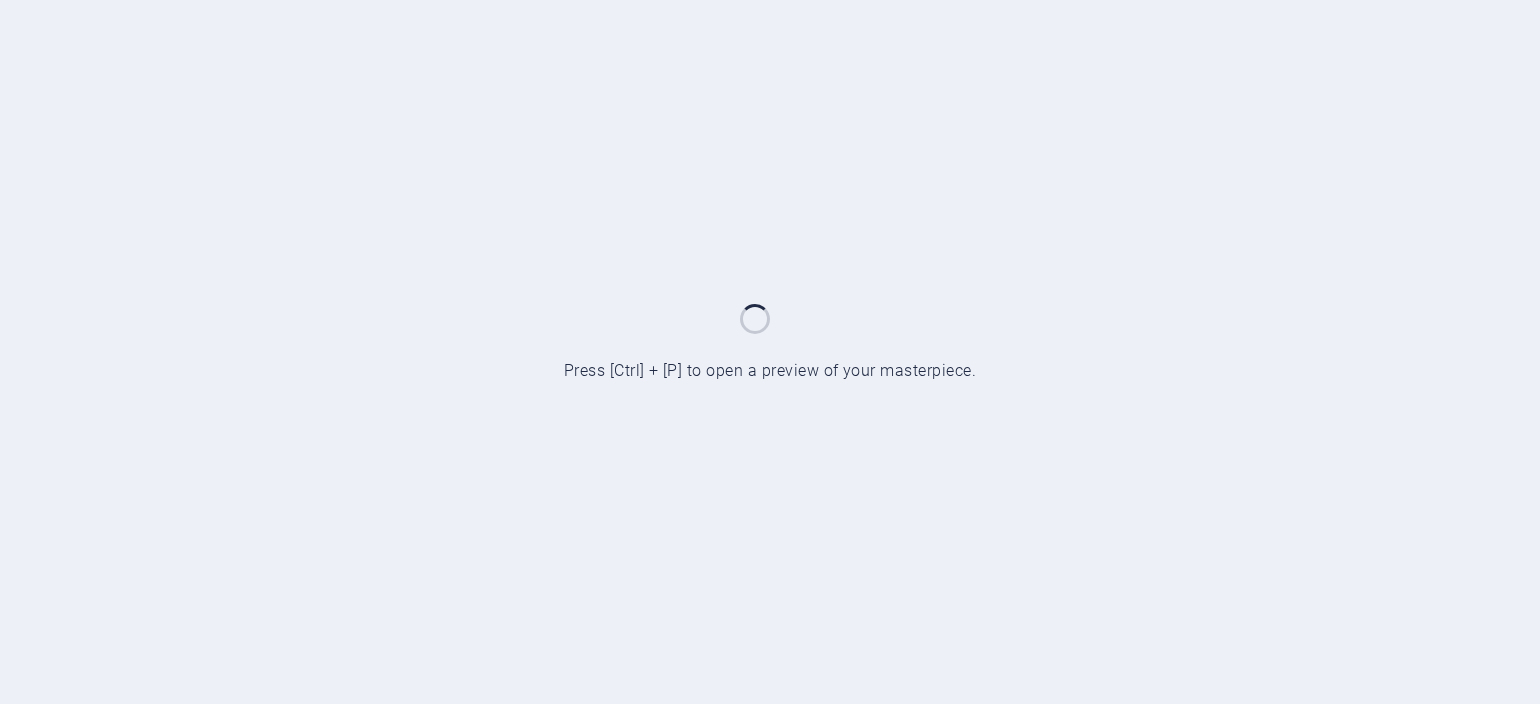 scroll, scrollTop: 0, scrollLeft: 0, axis: both 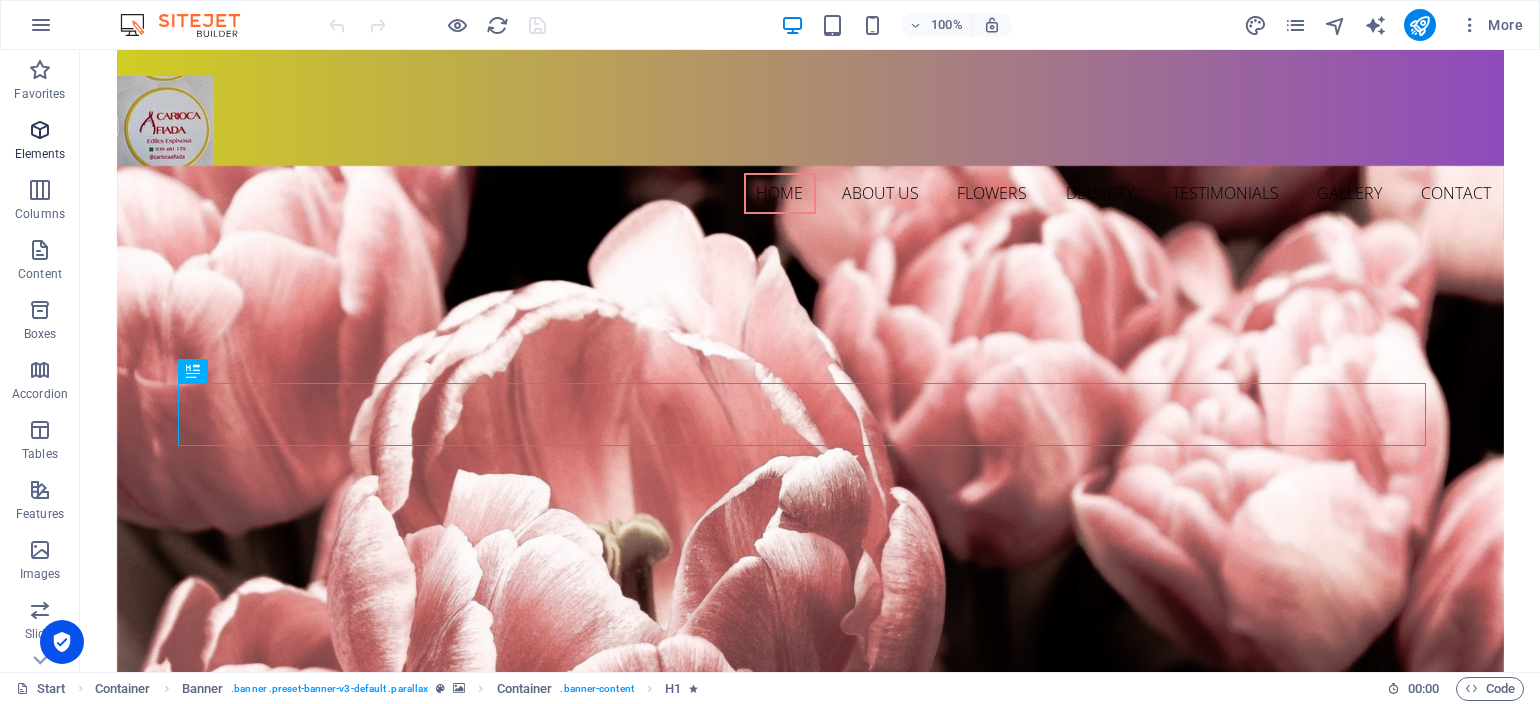 click at bounding box center [40, 130] 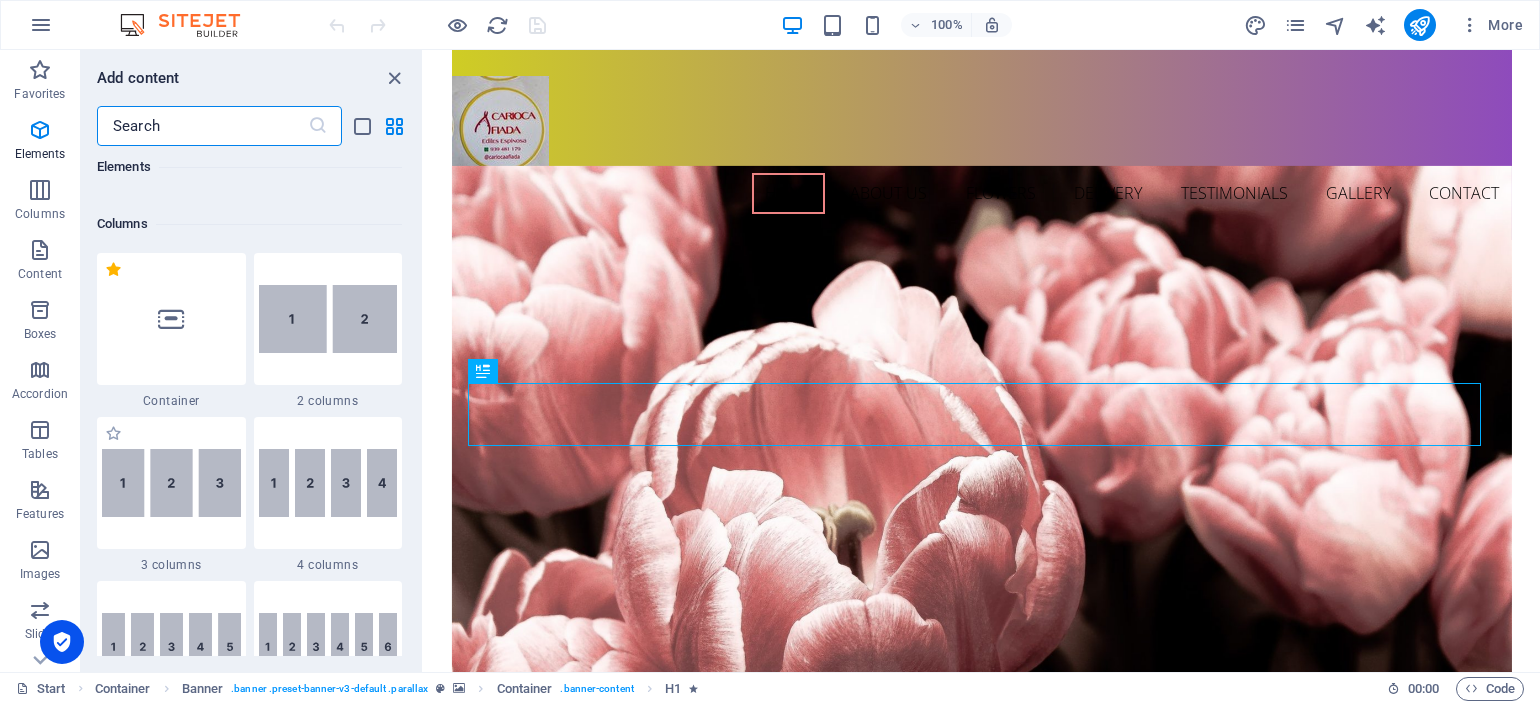scroll, scrollTop: 912, scrollLeft: 0, axis: vertical 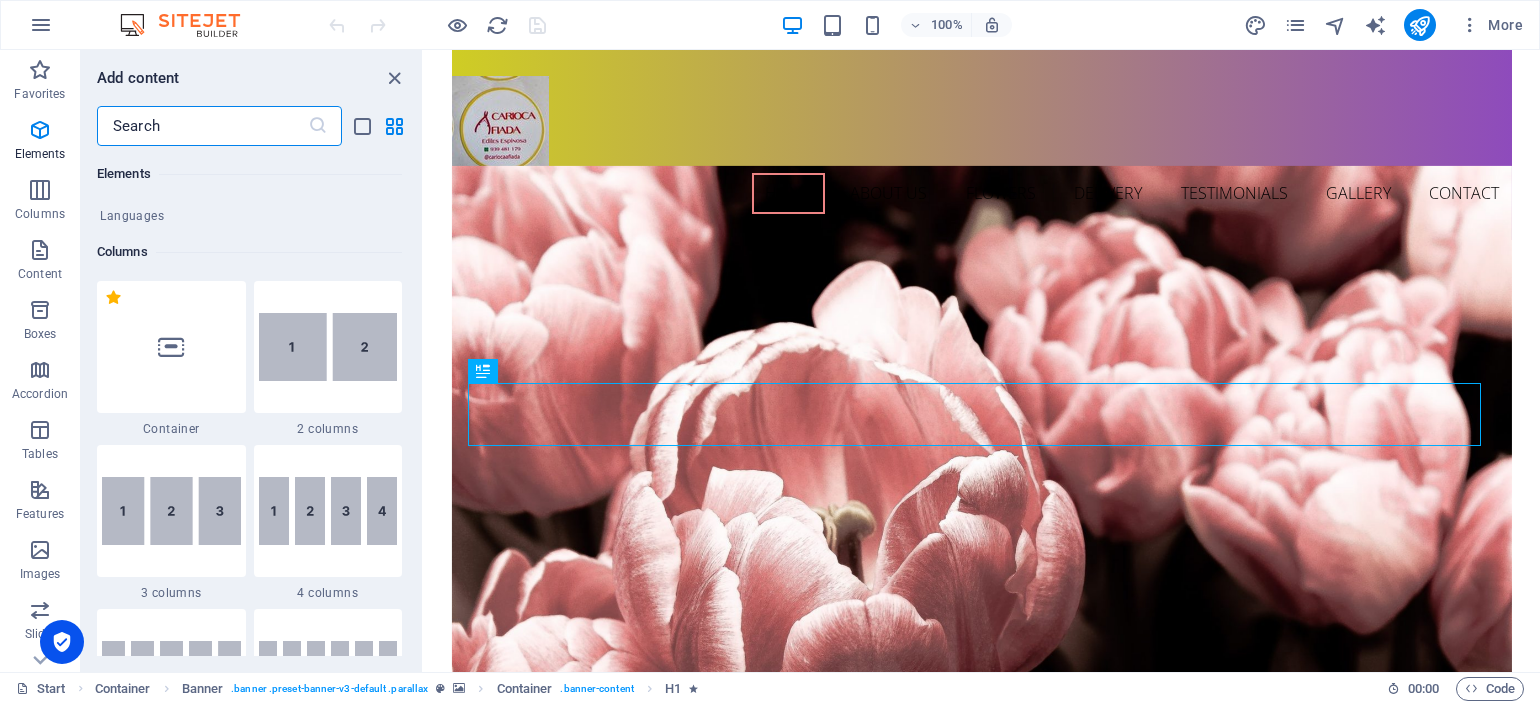 click at bounding box center (202, 126) 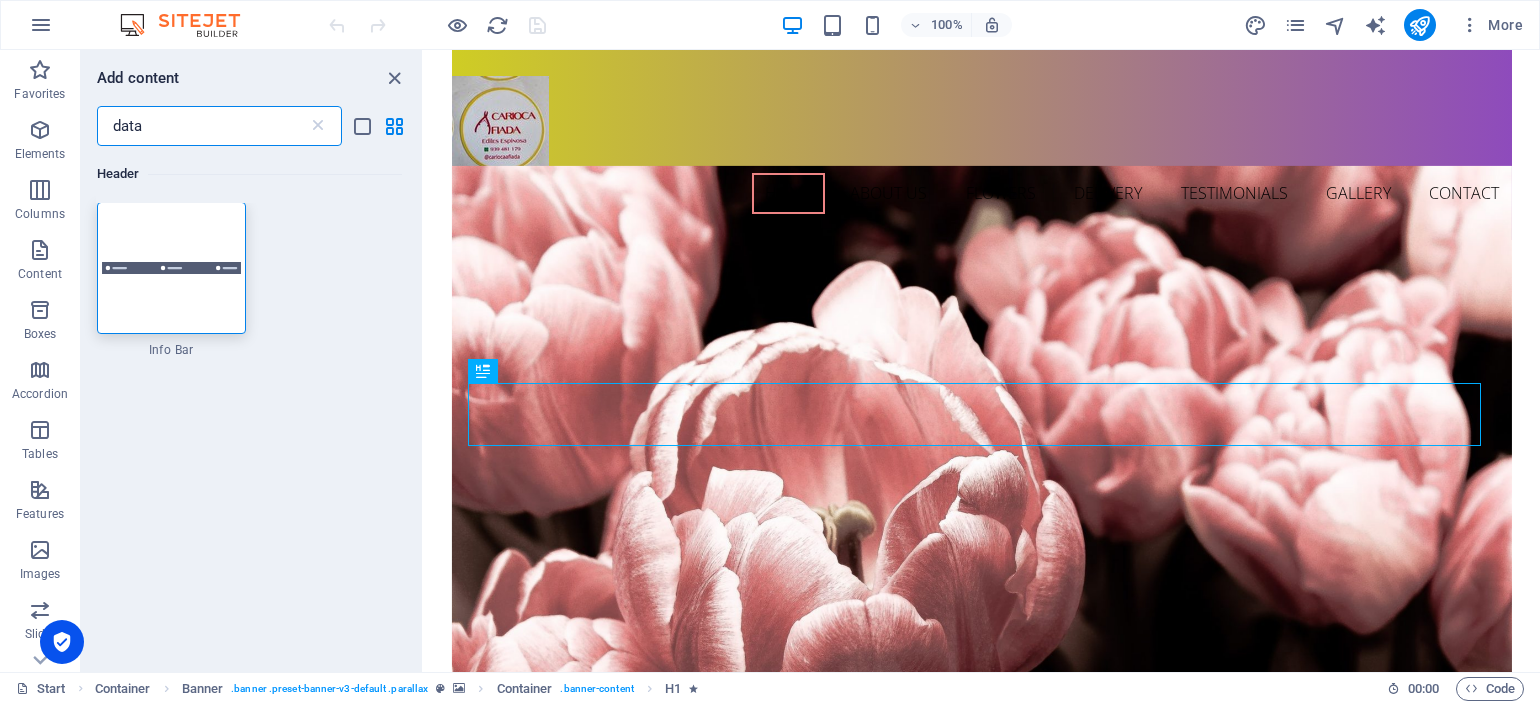 scroll, scrollTop: 0, scrollLeft: 0, axis: both 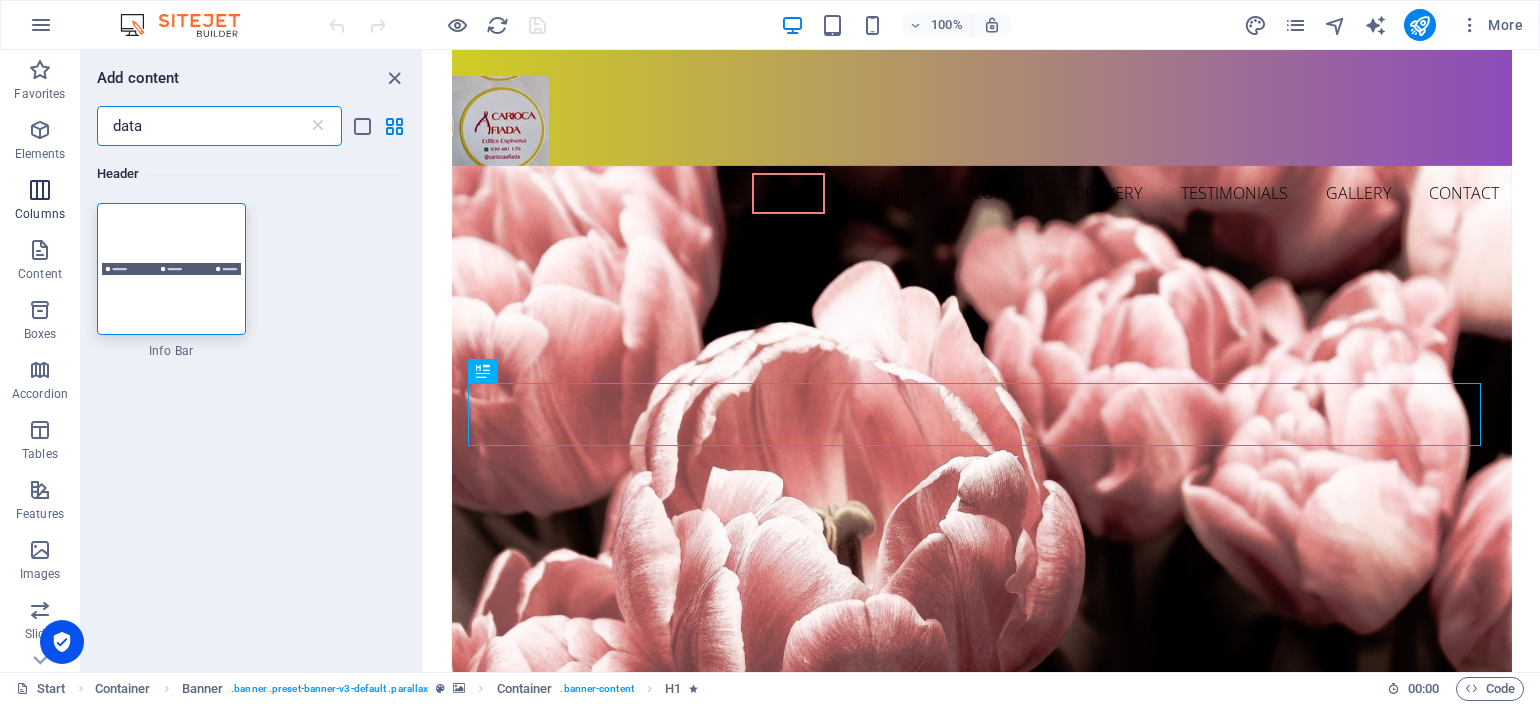 type on "data" 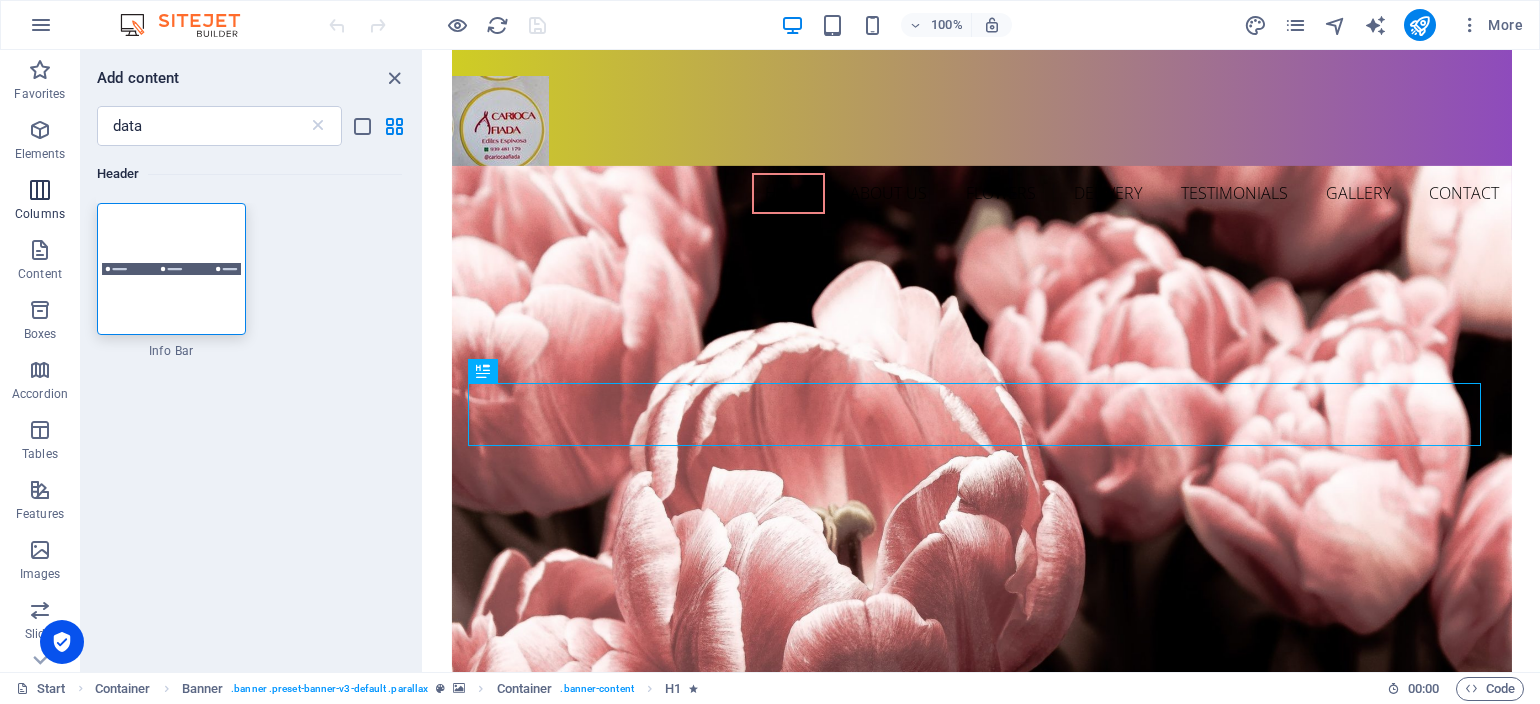 click at bounding box center (40, 190) 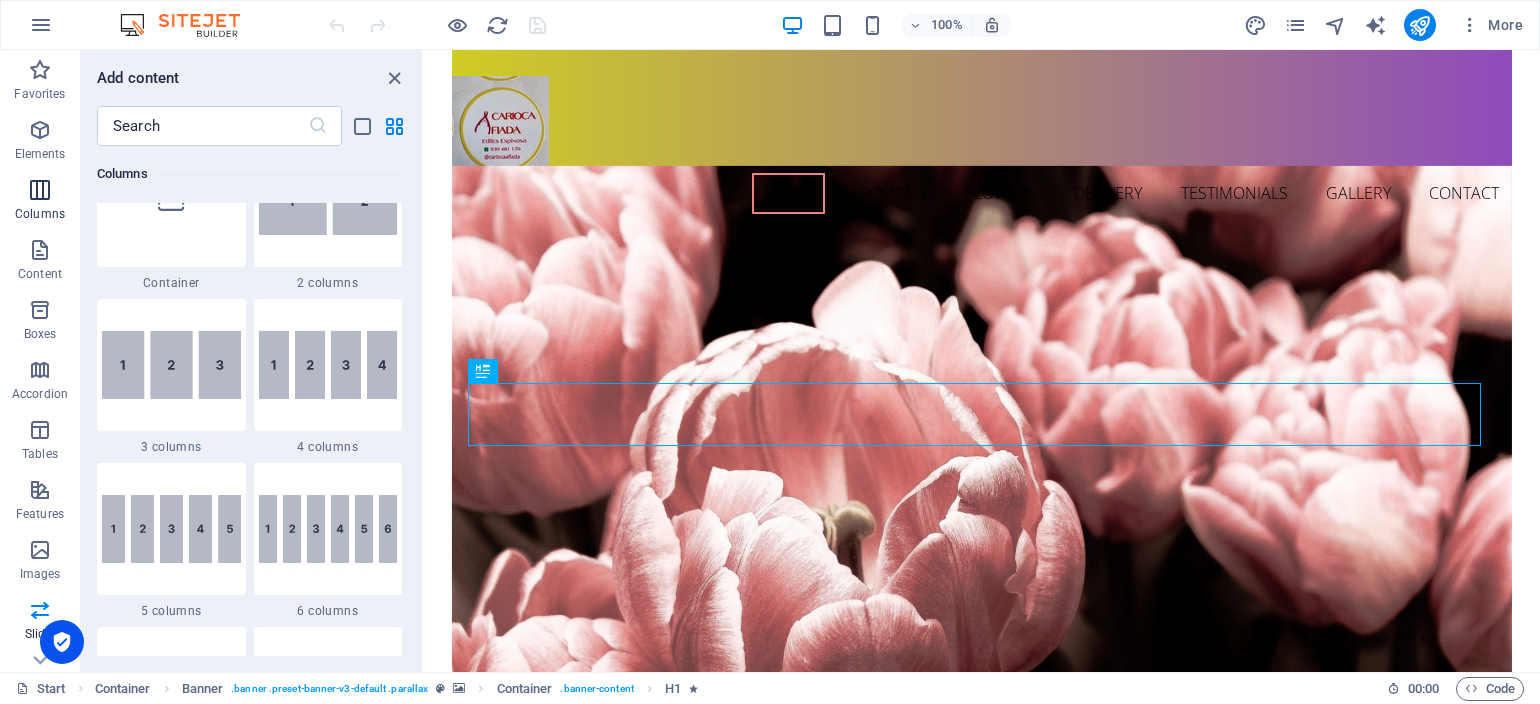 scroll, scrollTop: 990, scrollLeft: 0, axis: vertical 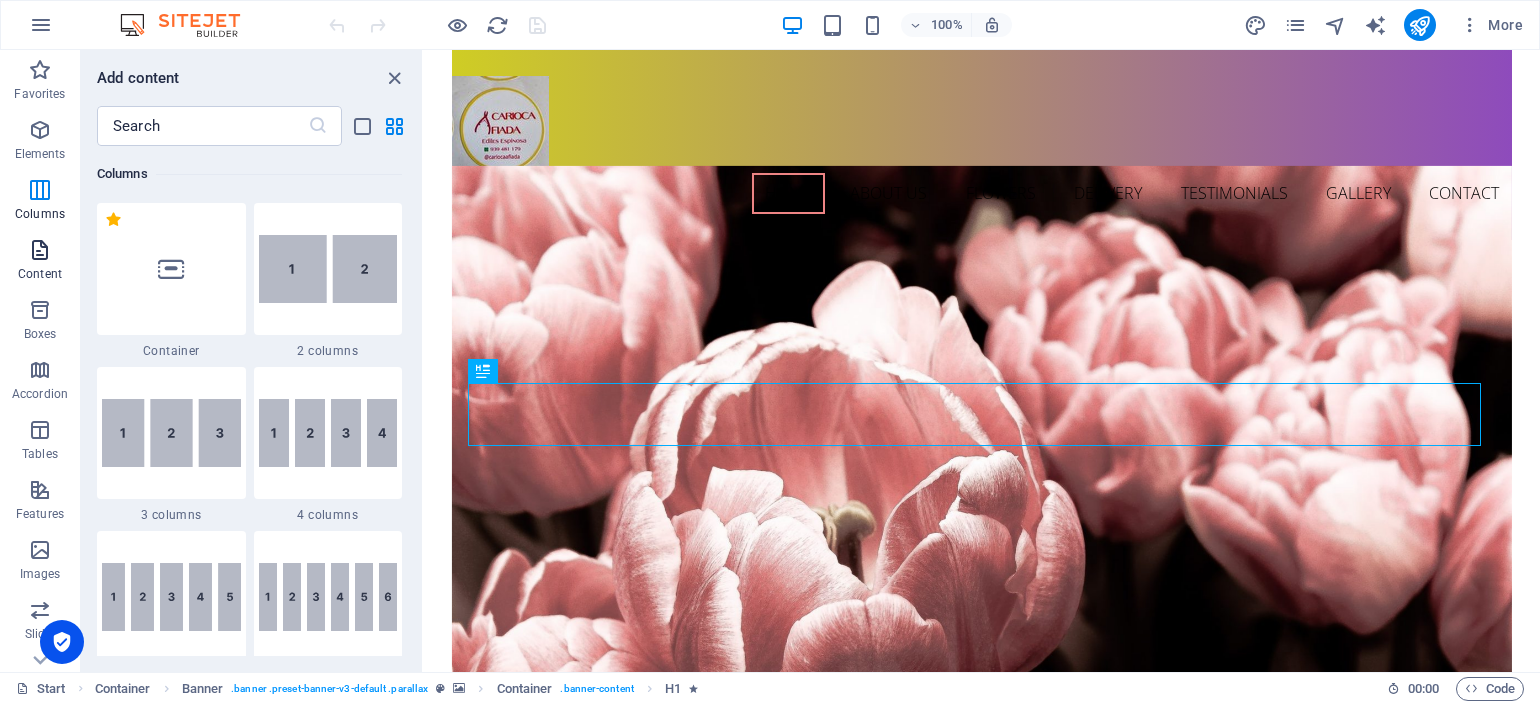 click at bounding box center [40, 250] 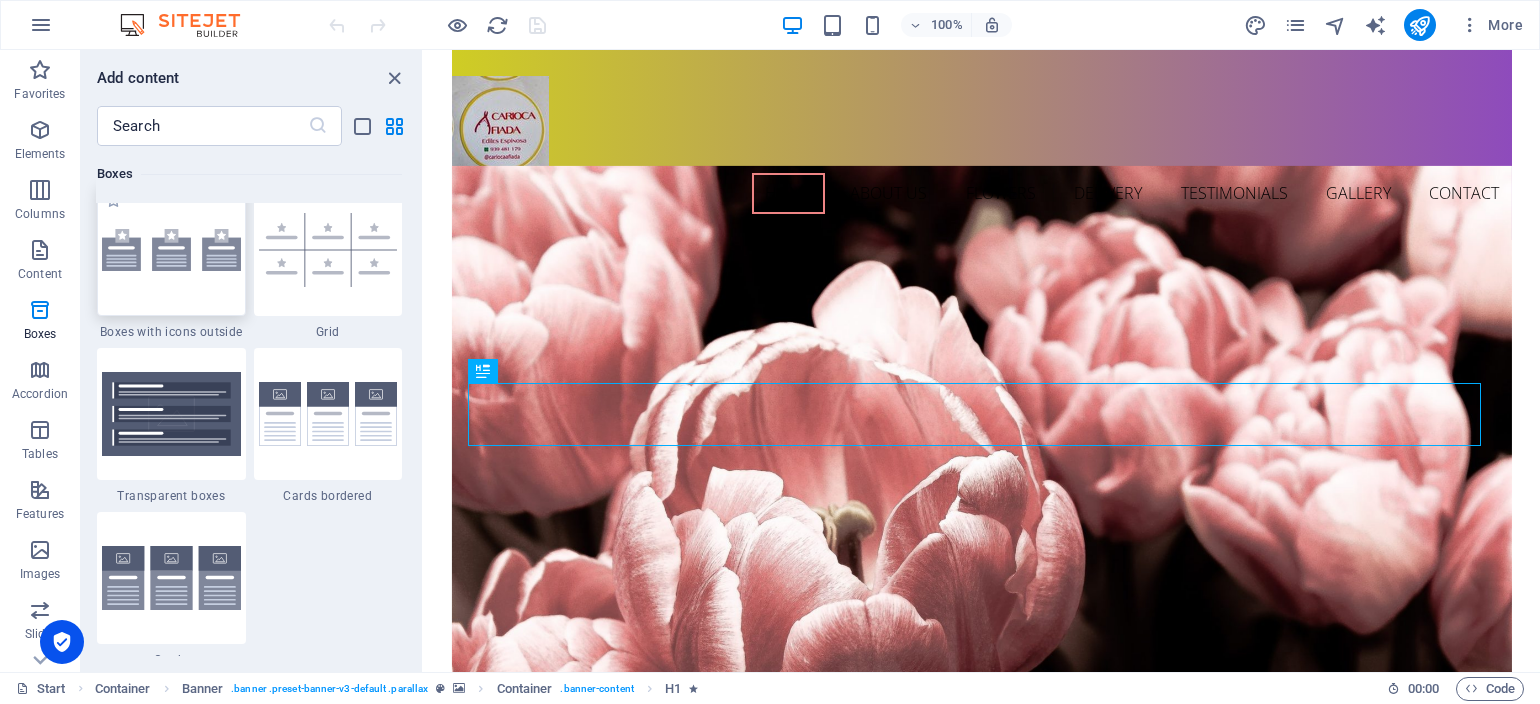 scroll, scrollTop: 5799, scrollLeft: 0, axis: vertical 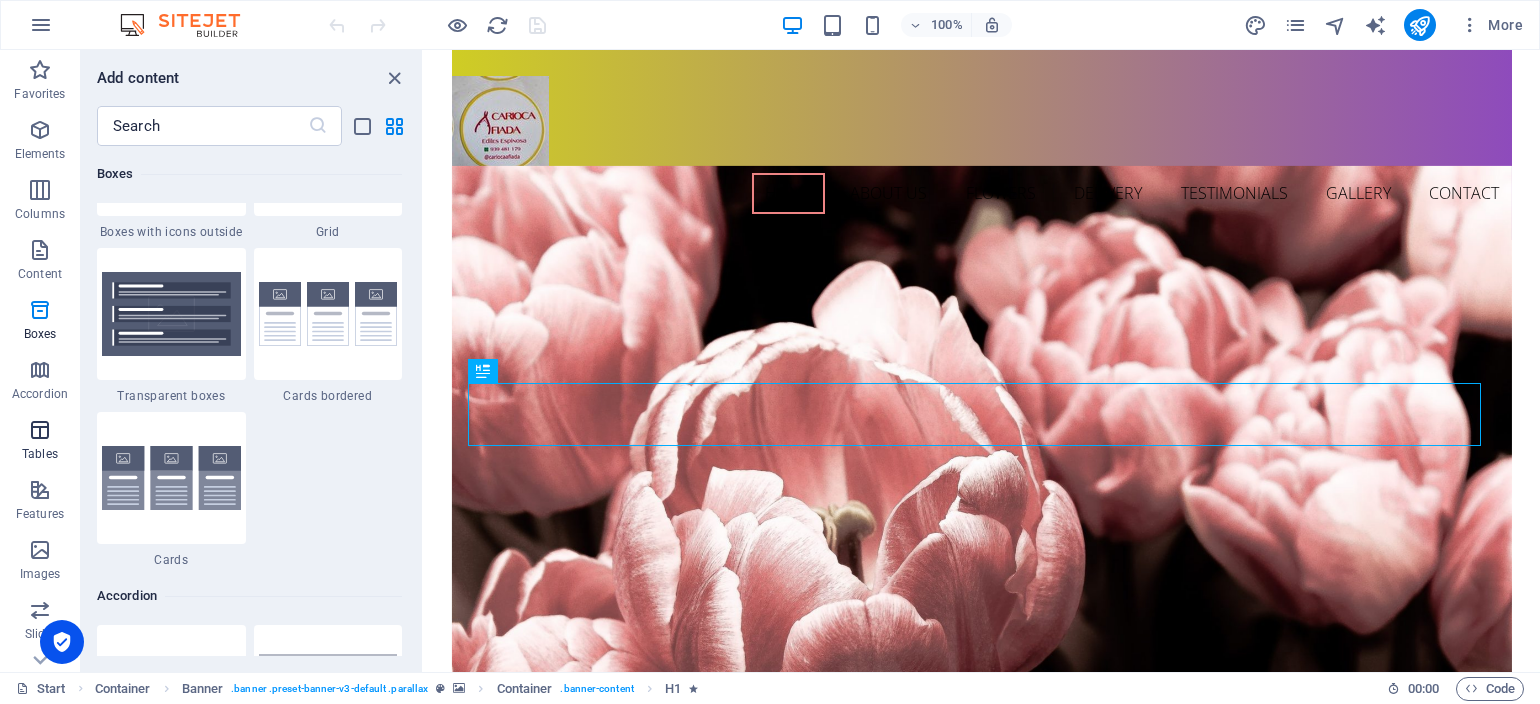 click at bounding box center (40, 430) 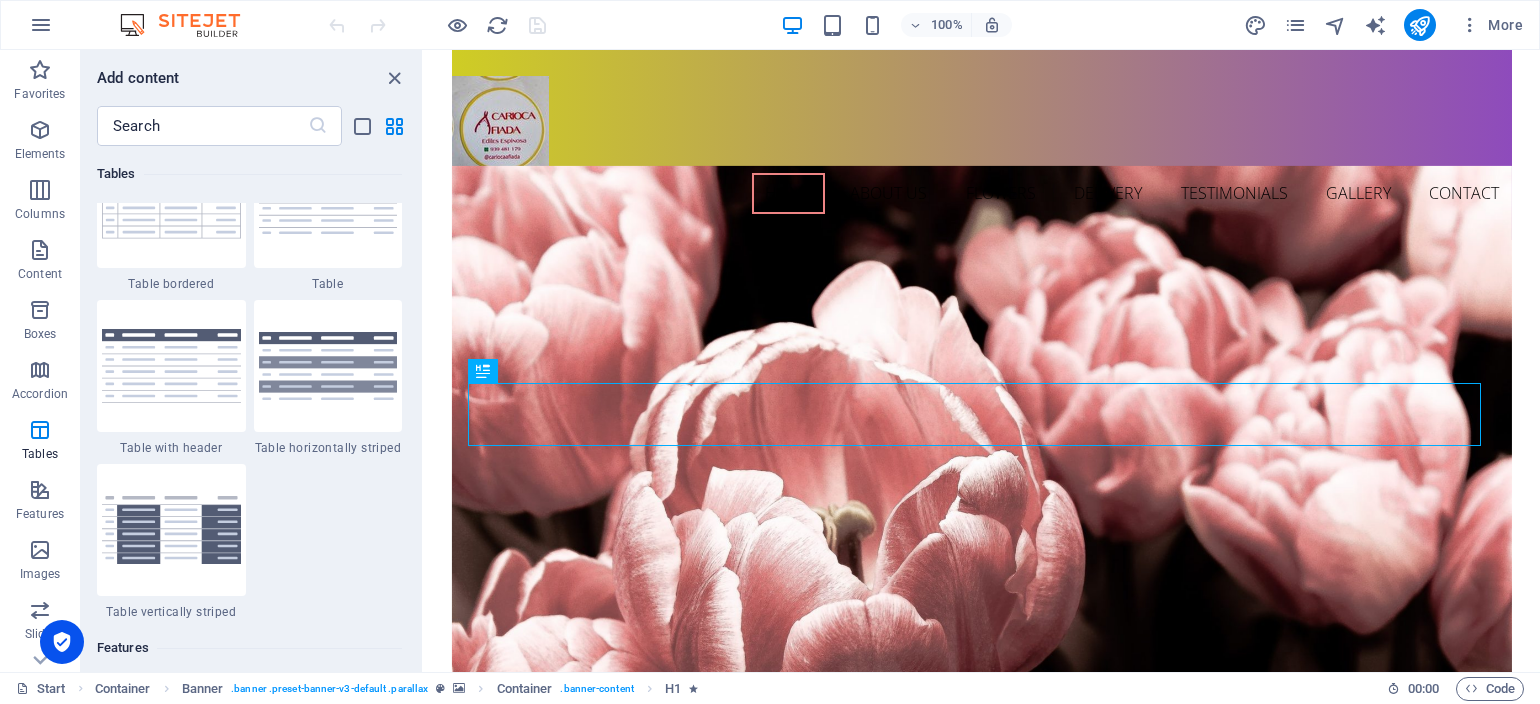 scroll, scrollTop: 7162, scrollLeft: 0, axis: vertical 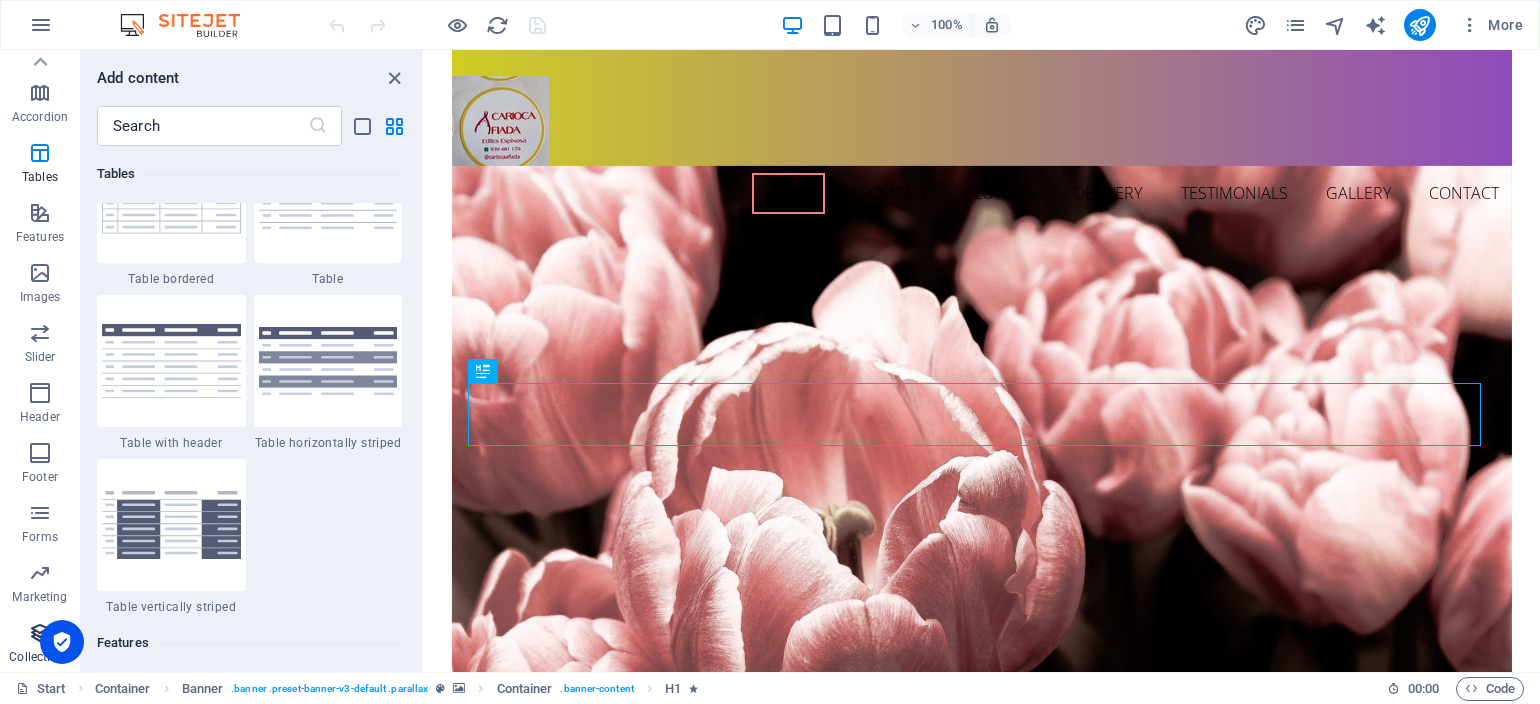 click at bounding box center (40, 633) 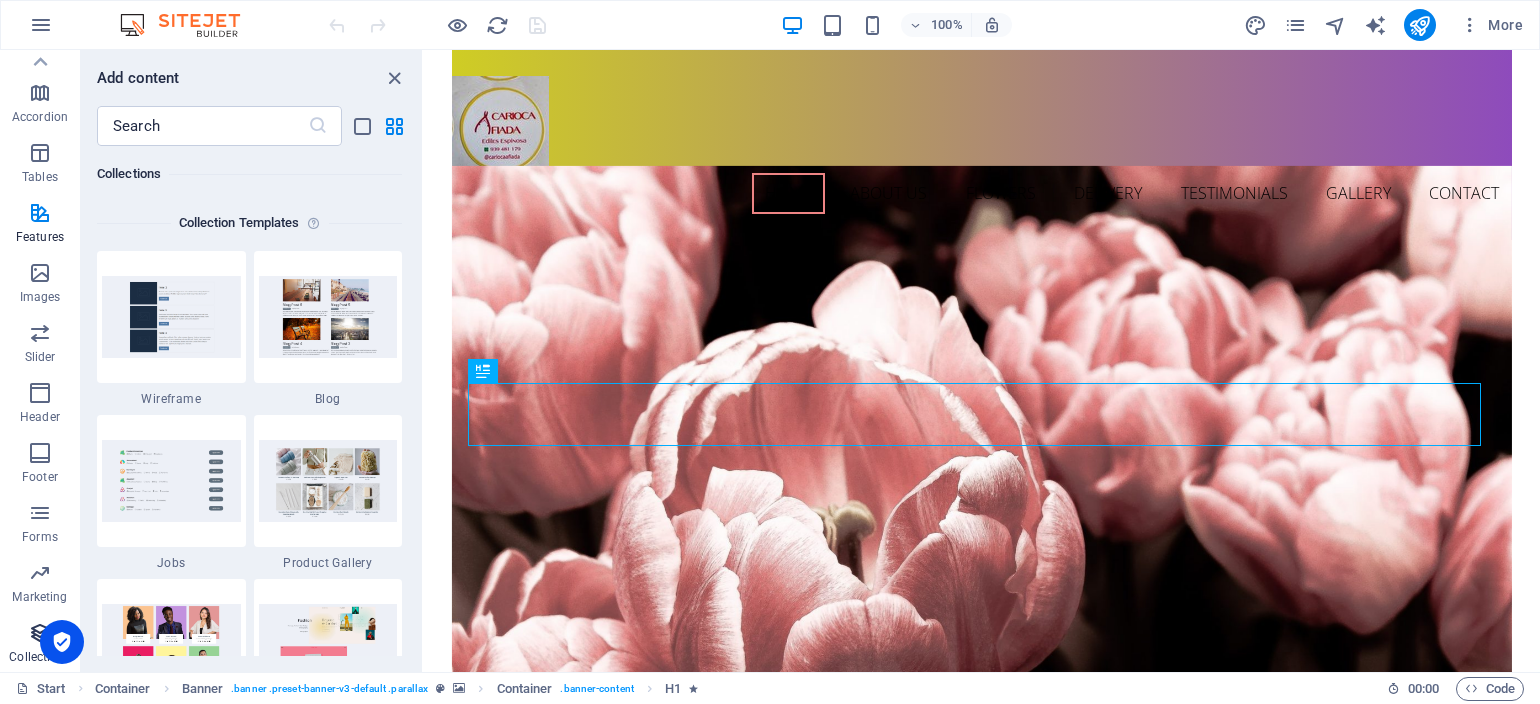 scroll, scrollTop: 18142, scrollLeft: 0, axis: vertical 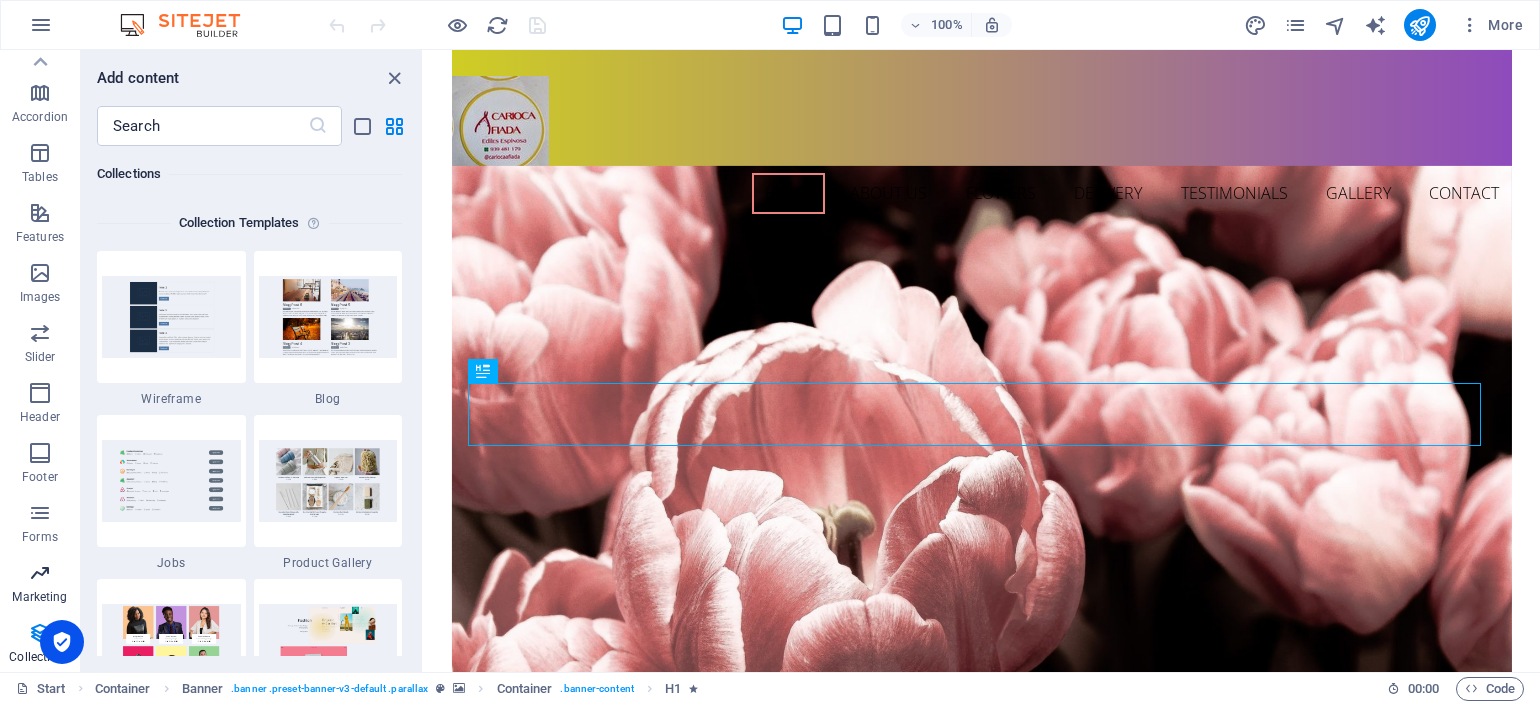 click at bounding box center [40, 573] 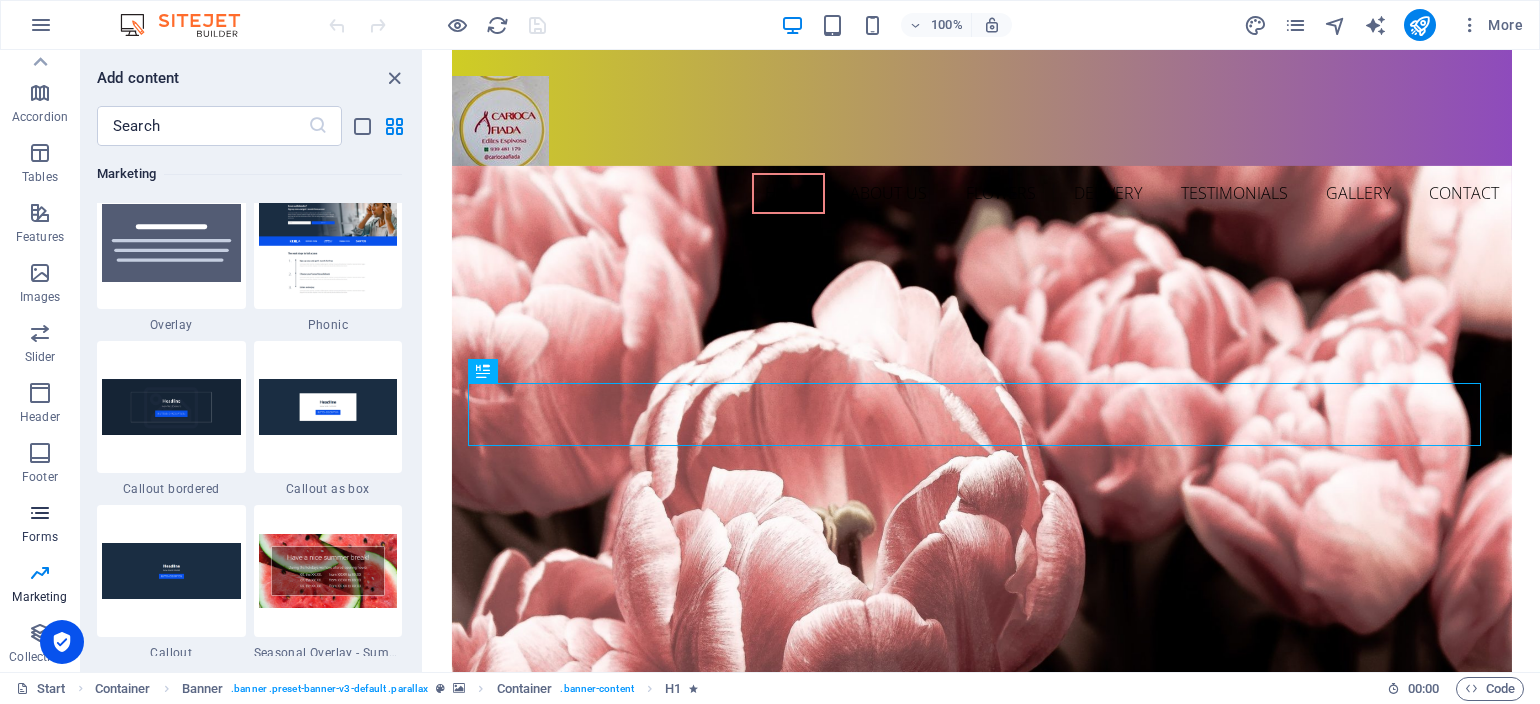 scroll, scrollTop: 16125, scrollLeft: 0, axis: vertical 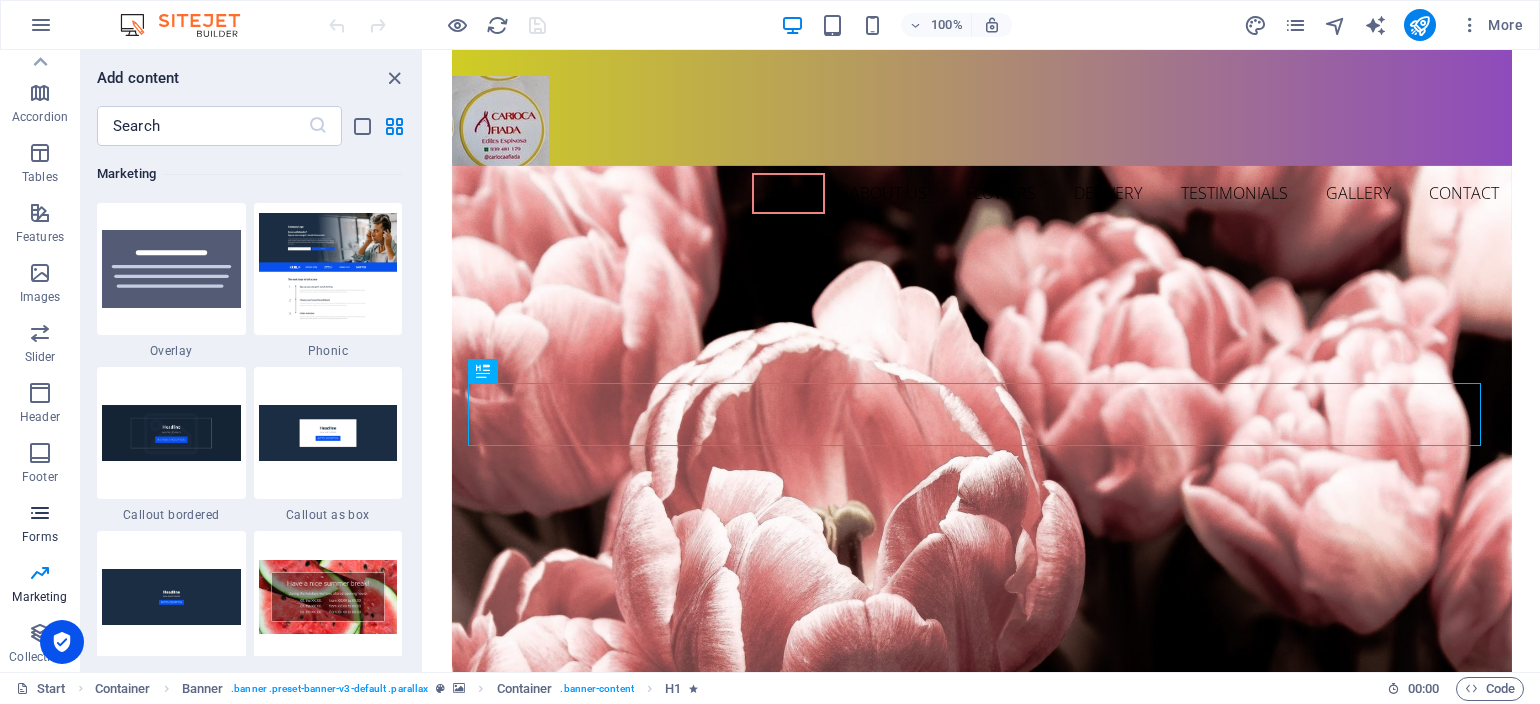 click on "Forms" at bounding box center (40, 537) 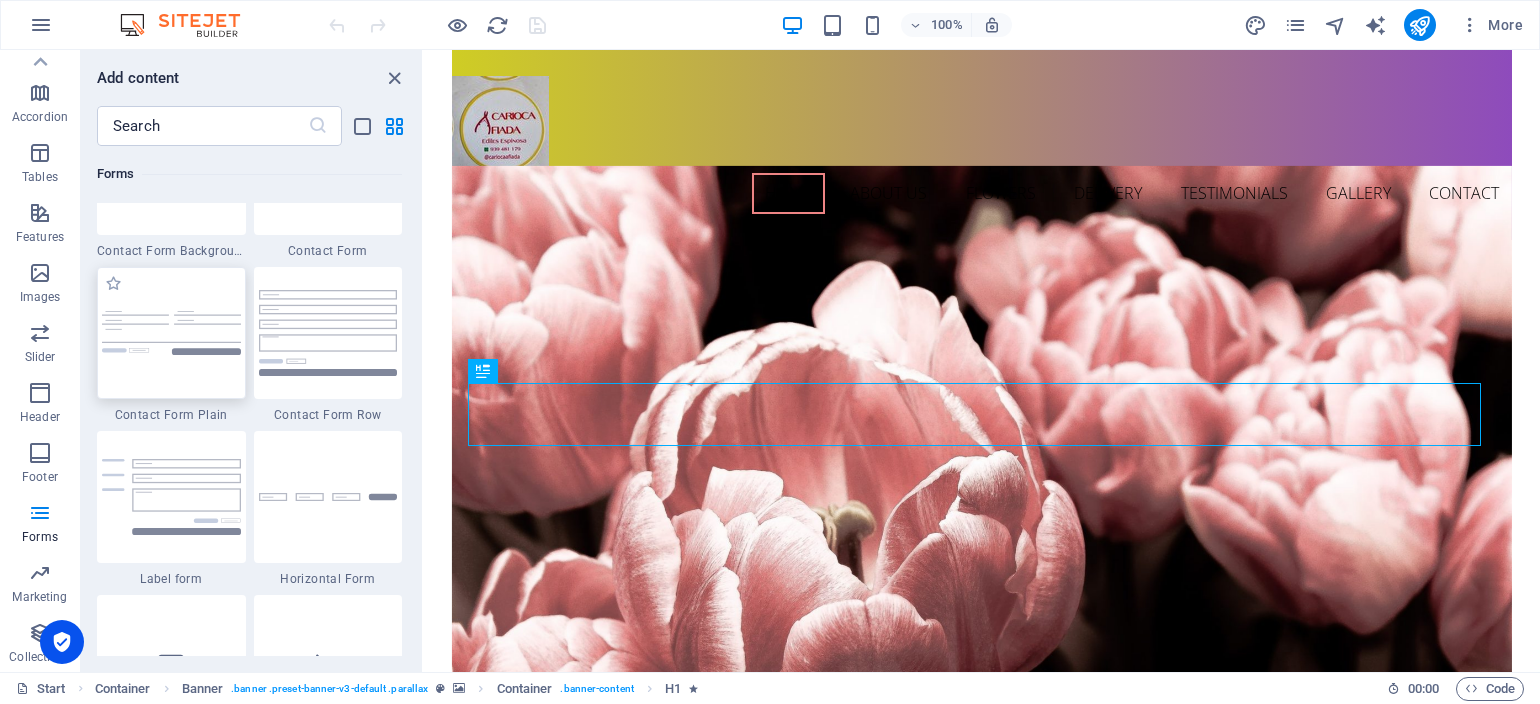 scroll, scrollTop: 14436, scrollLeft: 0, axis: vertical 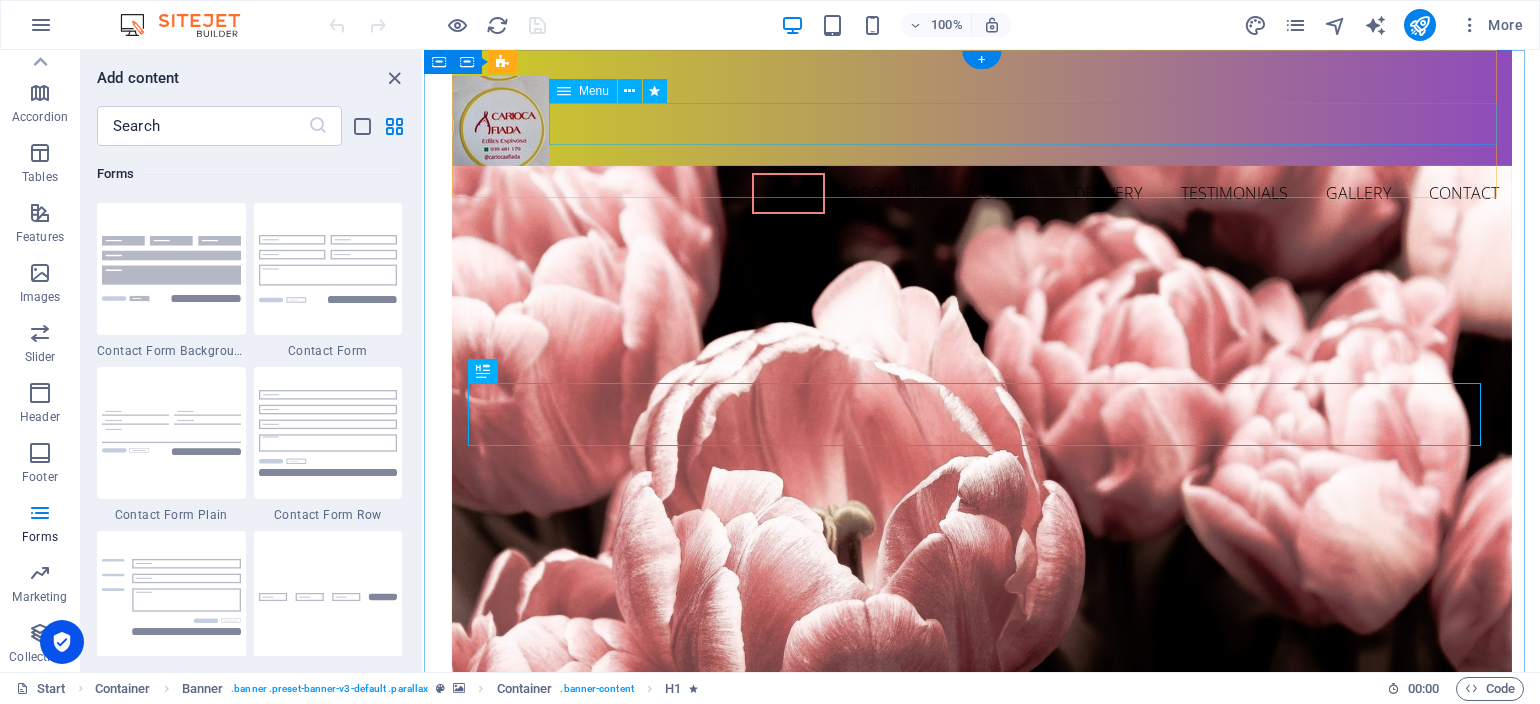 click on "Home About us Flowers Delivery Testimonials Gallery Contact" at bounding box center [982, 194] 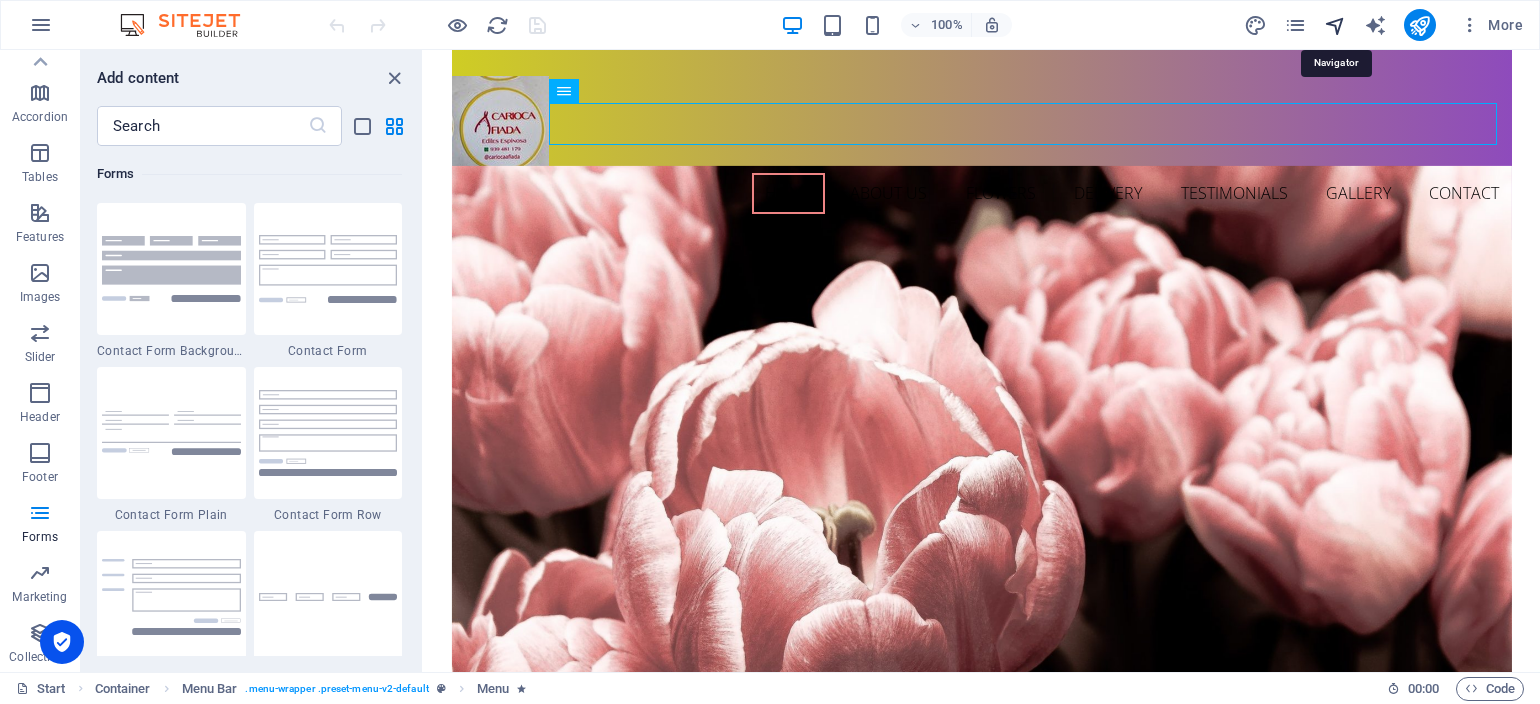 click at bounding box center [1335, 25] 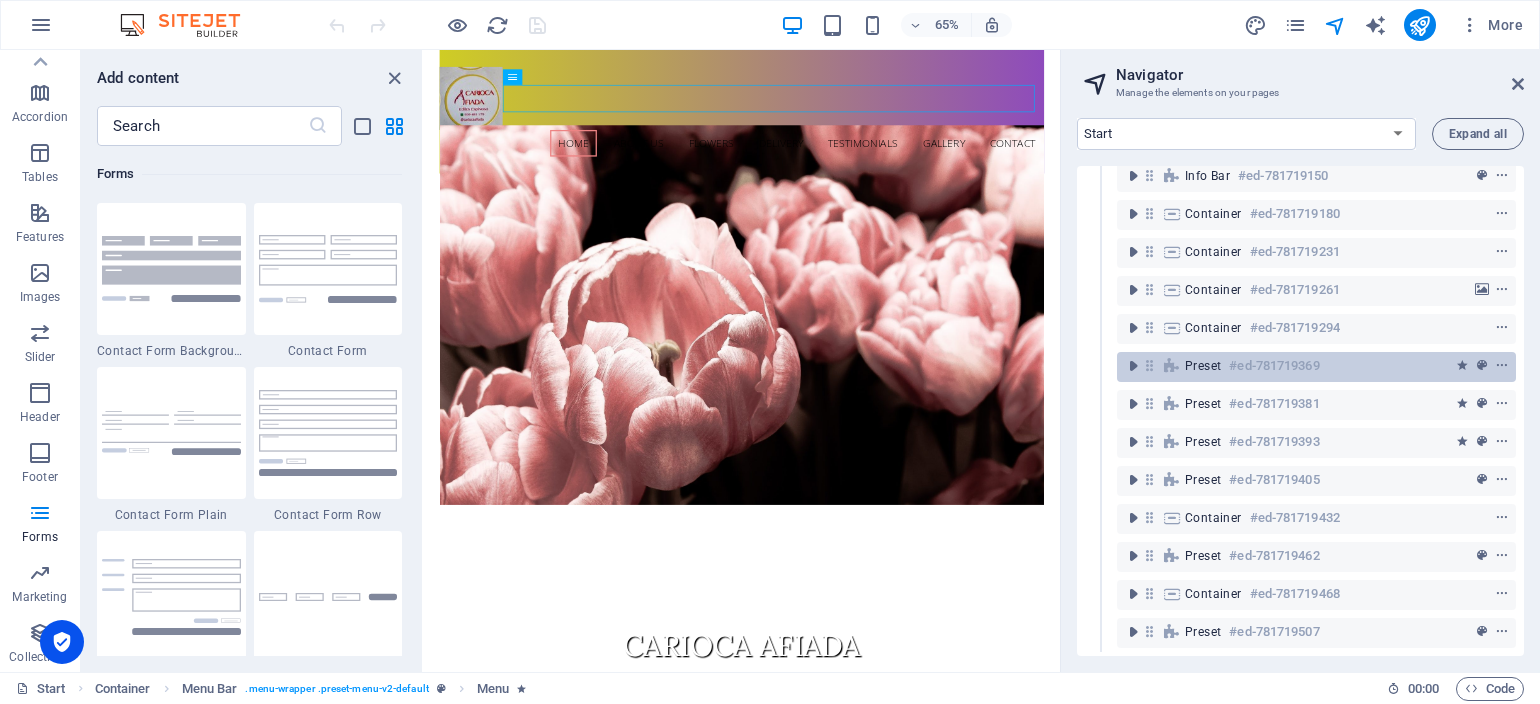 scroll, scrollTop: 0, scrollLeft: 0, axis: both 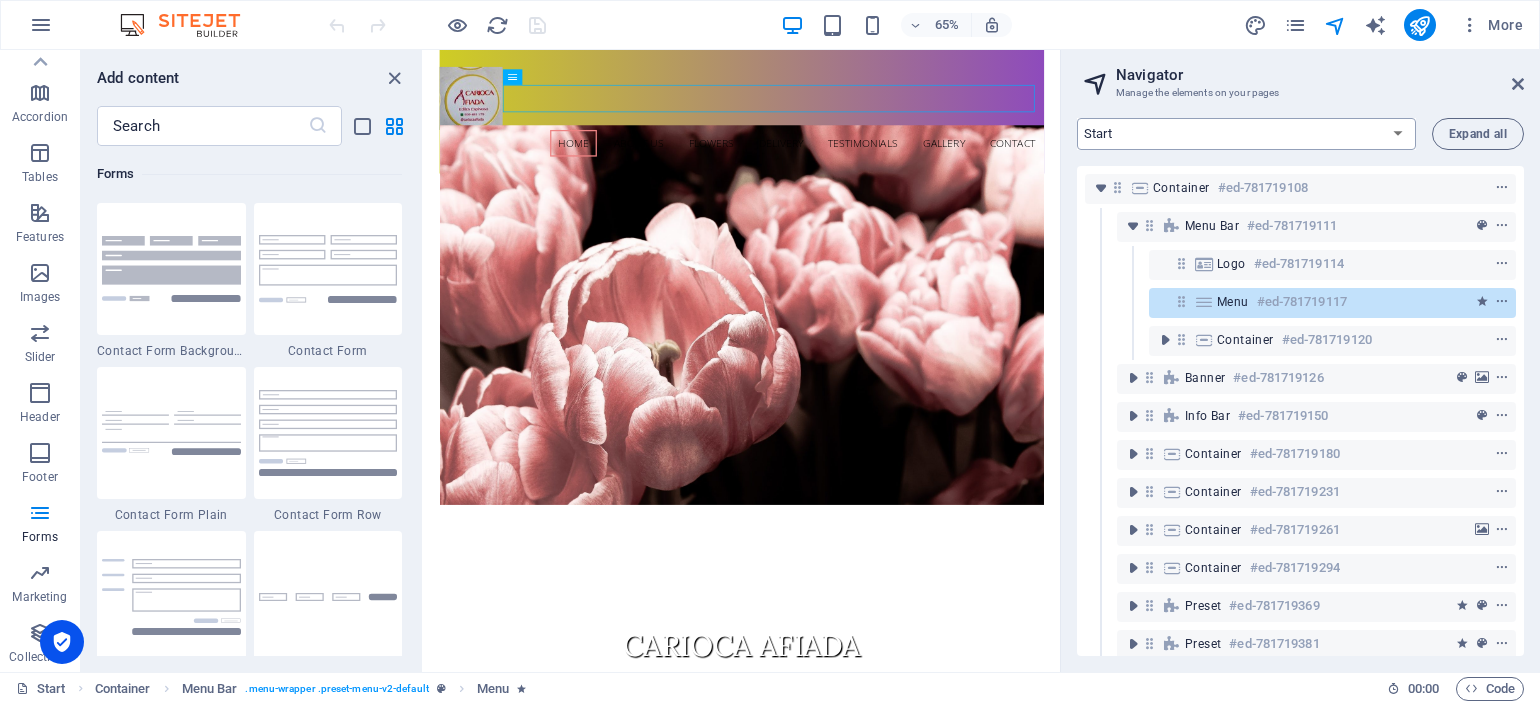 click on "Start  Subpage  Legal Notice  Privacy" at bounding box center (1246, 134) 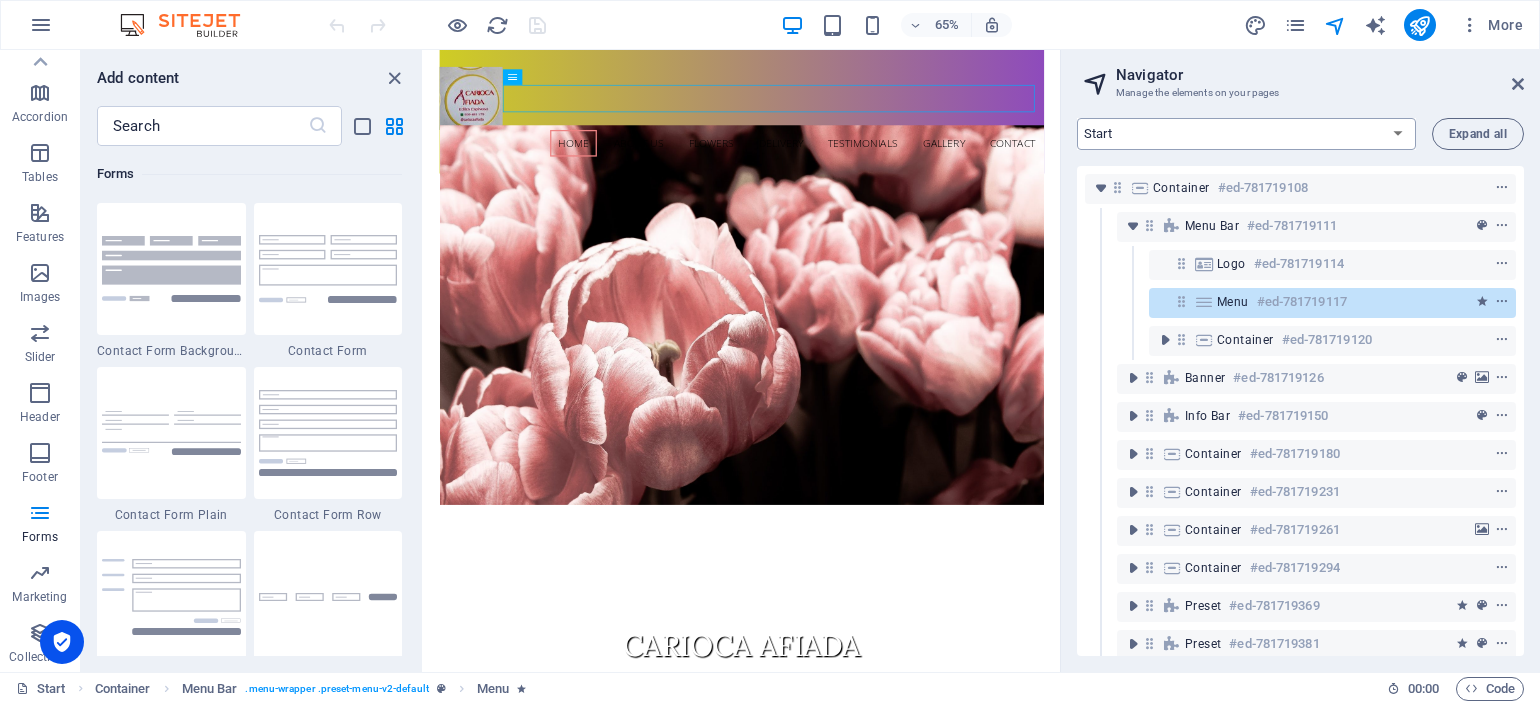 select on "15149457-en" 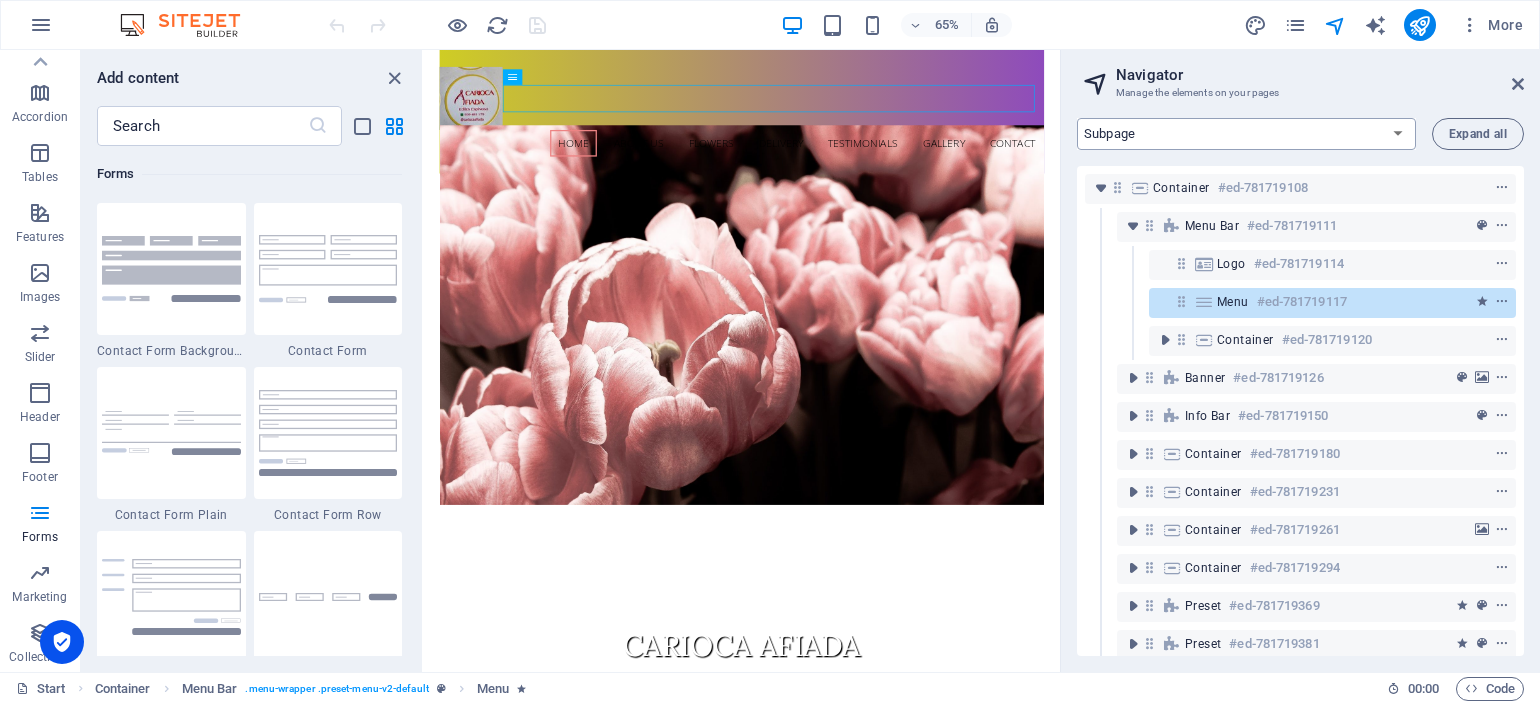 click on "Start  Subpage  Legal Notice  Privacy" at bounding box center [1246, 134] 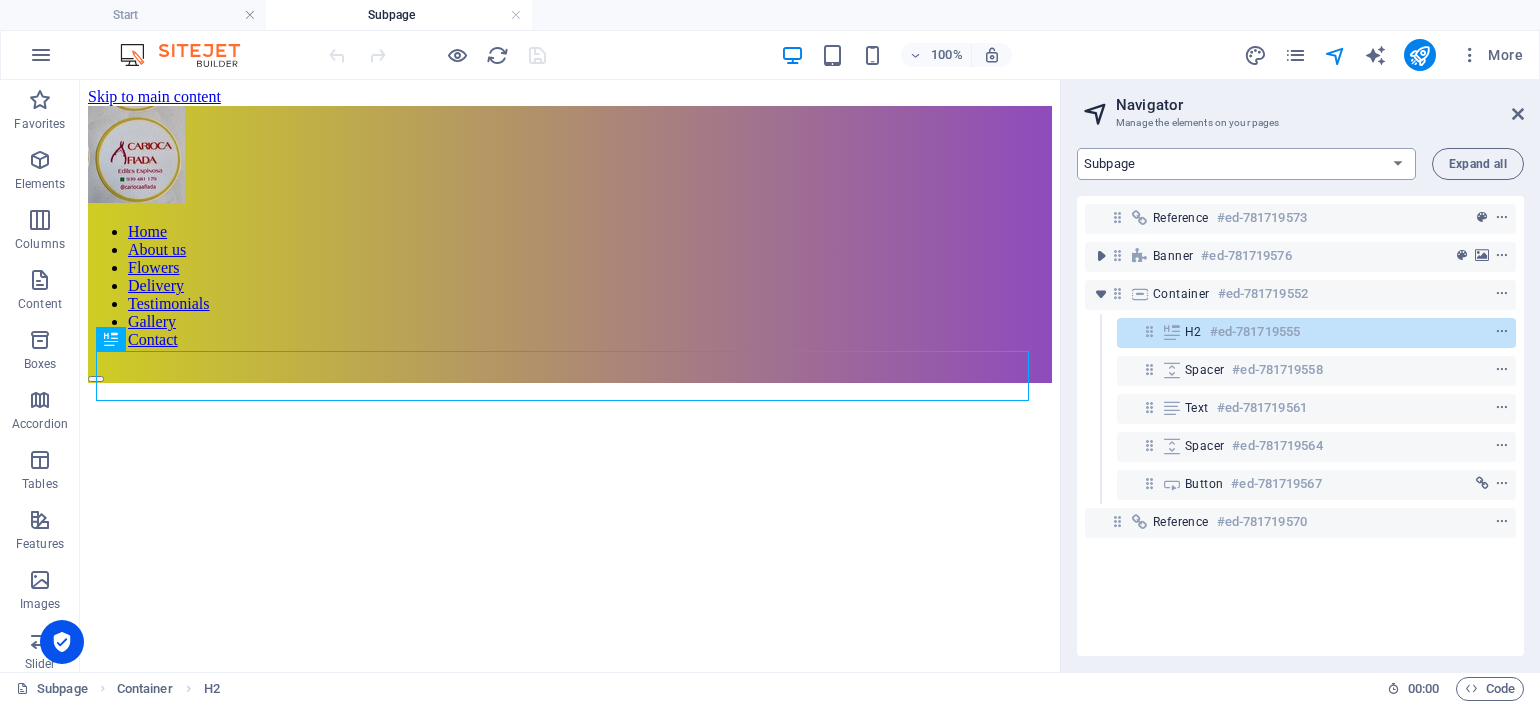 scroll, scrollTop: 353, scrollLeft: 0, axis: vertical 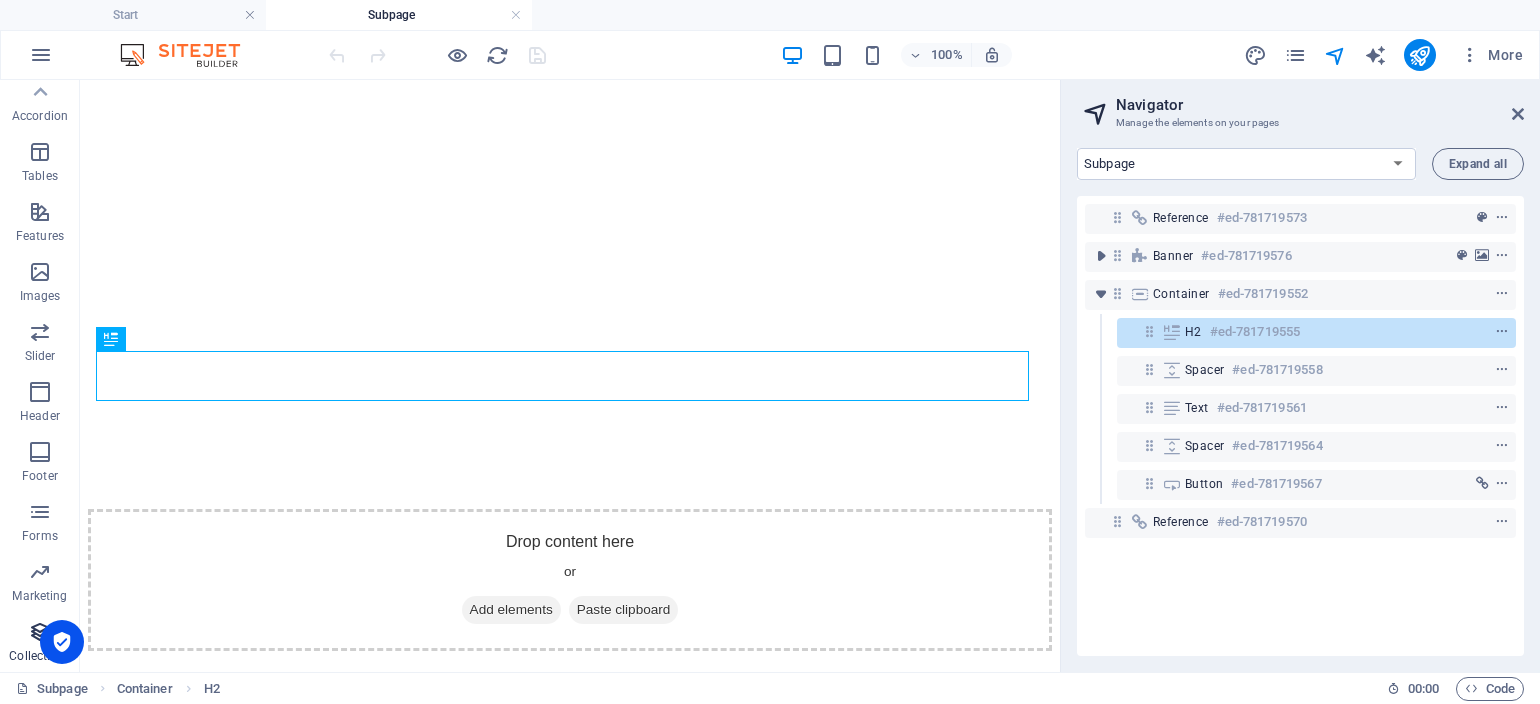 click at bounding box center [40, 632] 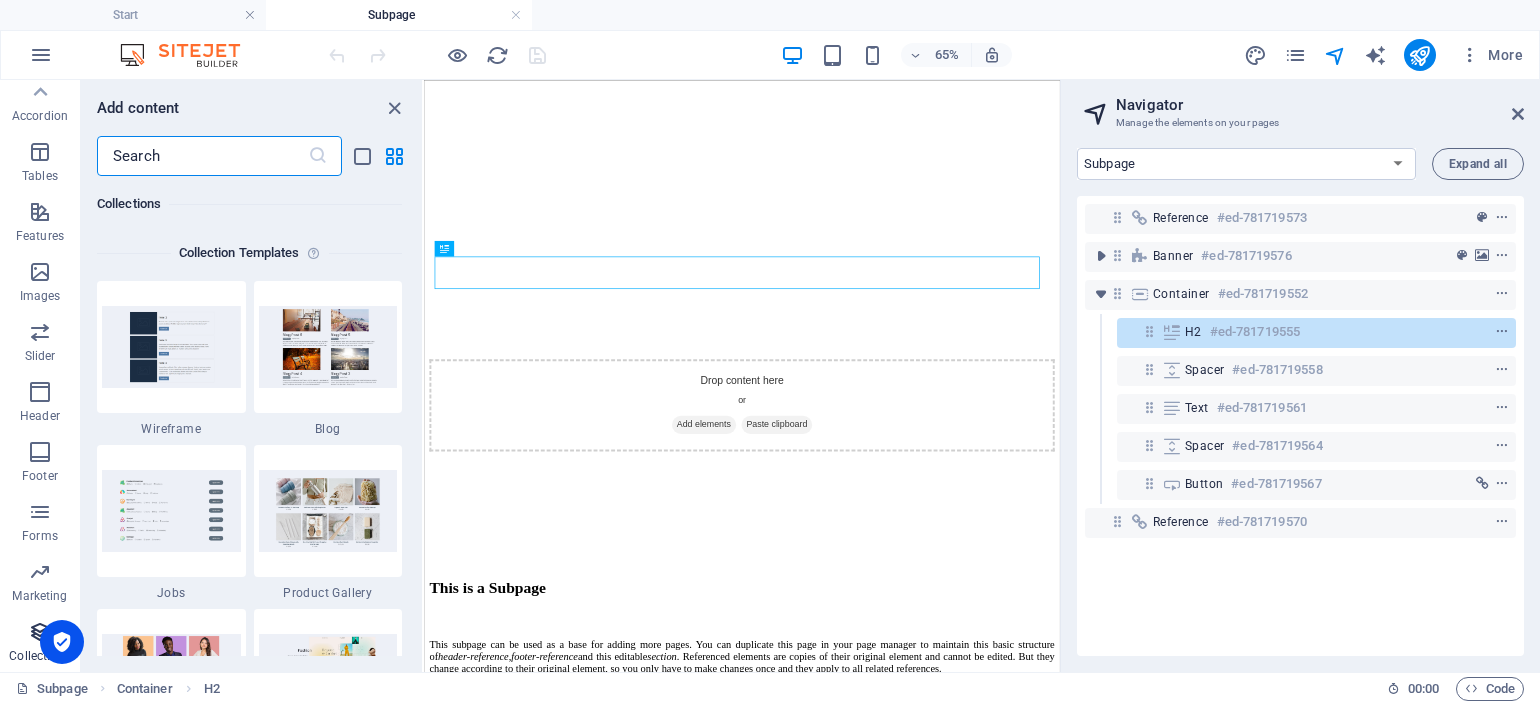 scroll, scrollTop: 18142, scrollLeft: 0, axis: vertical 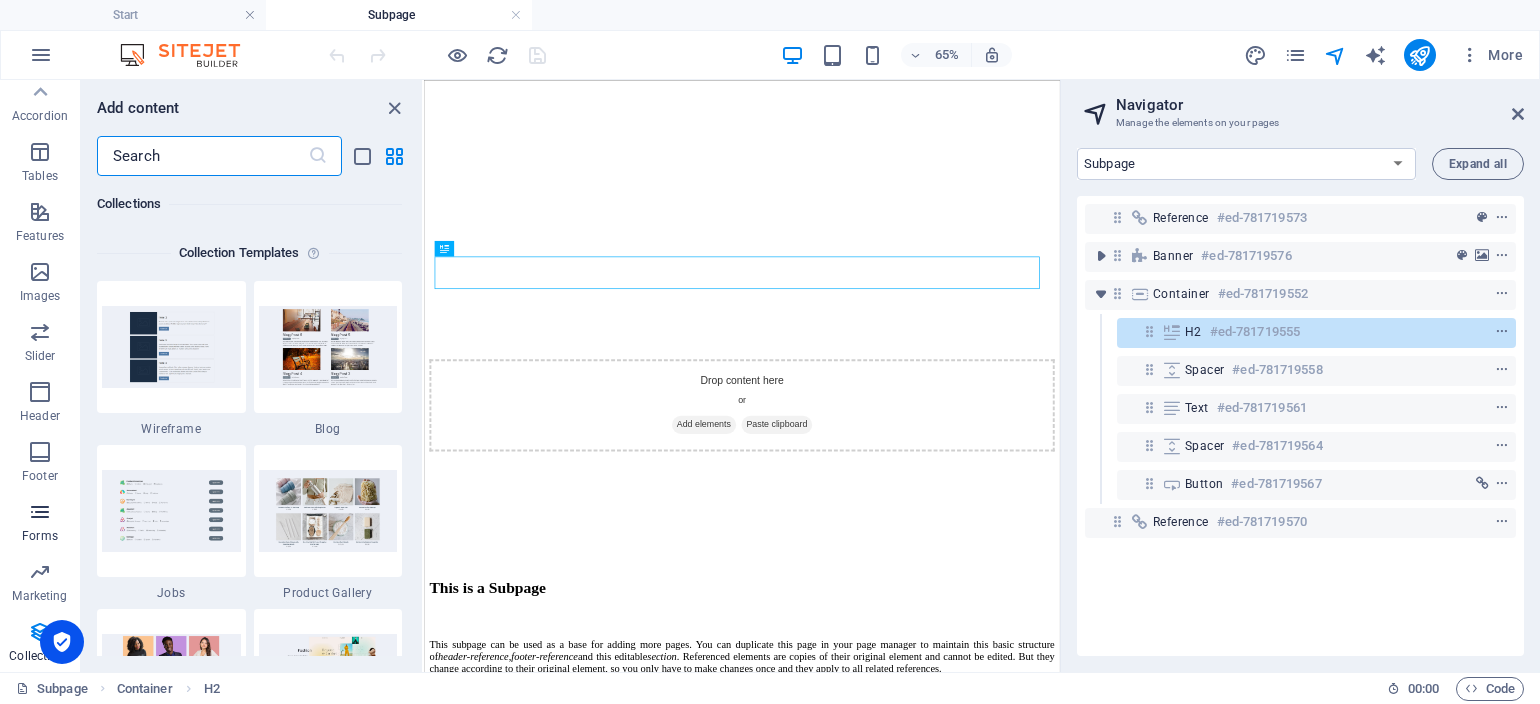 click at bounding box center (40, 512) 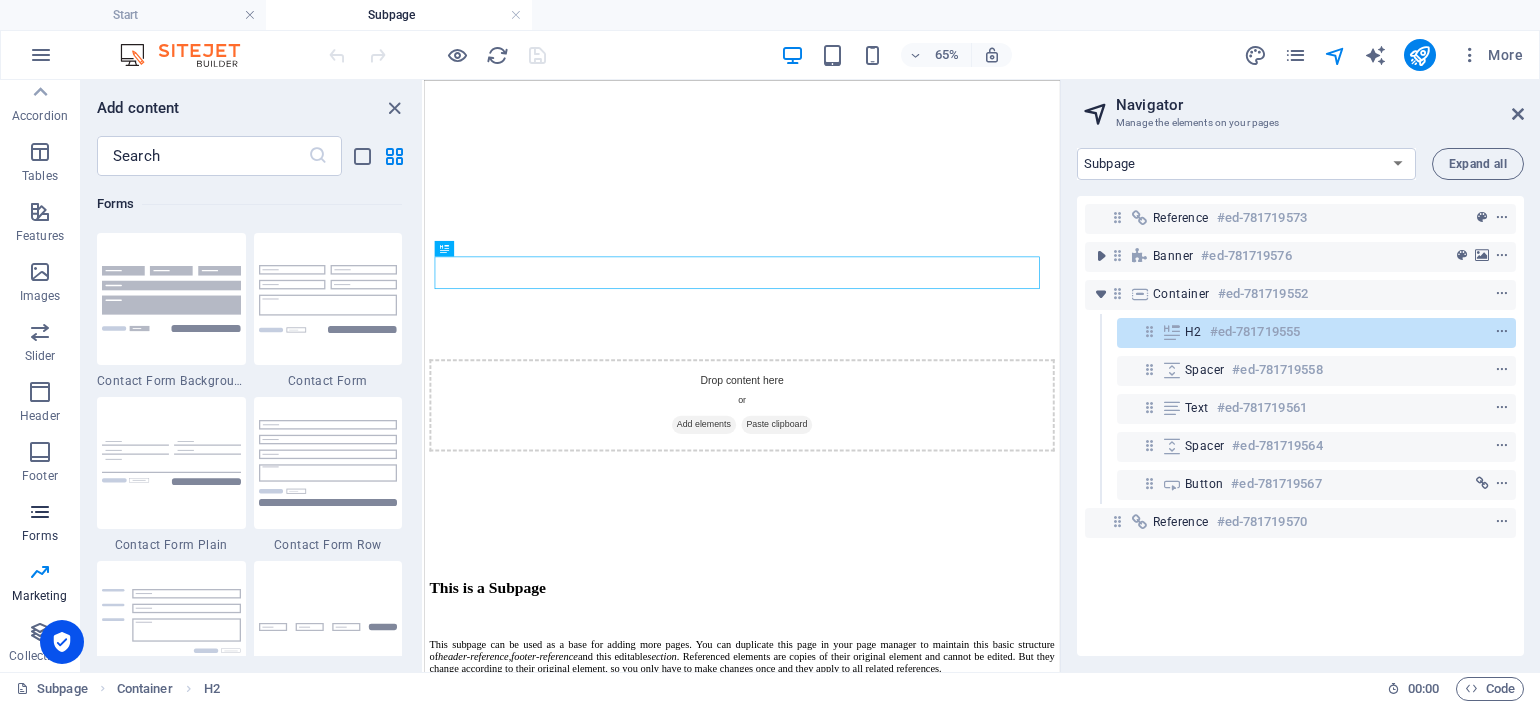 scroll, scrollTop: 14436, scrollLeft: 0, axis: vertical 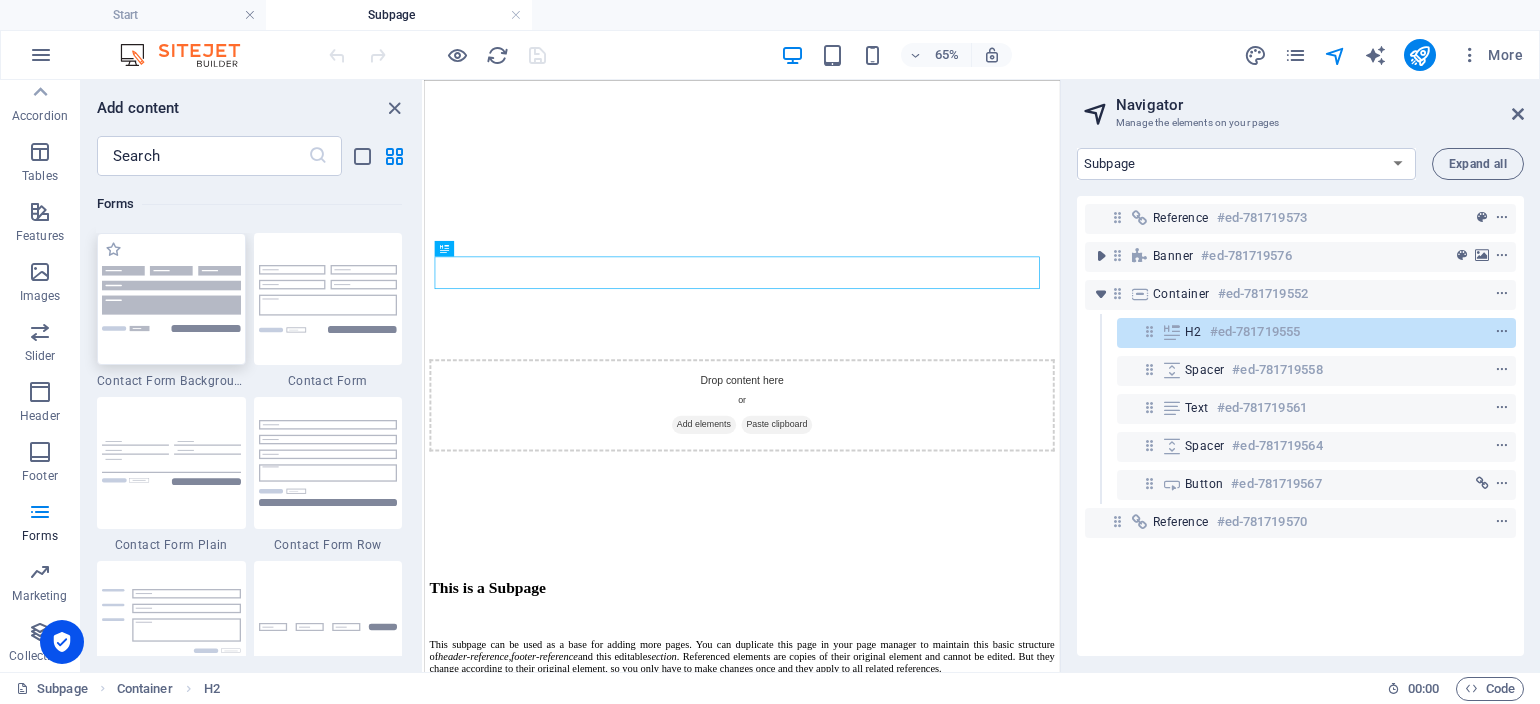 click at bounding box center (171, 298) 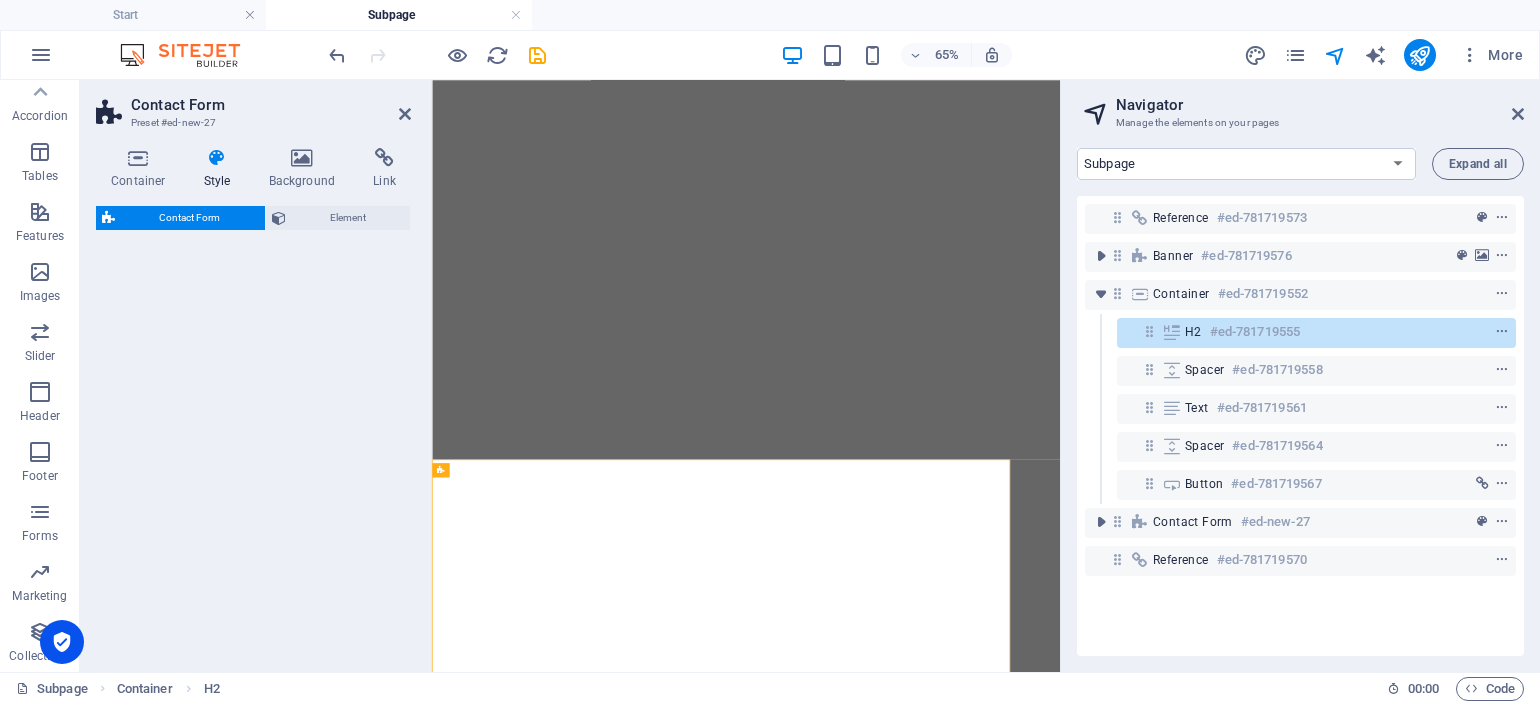 select on "rem" 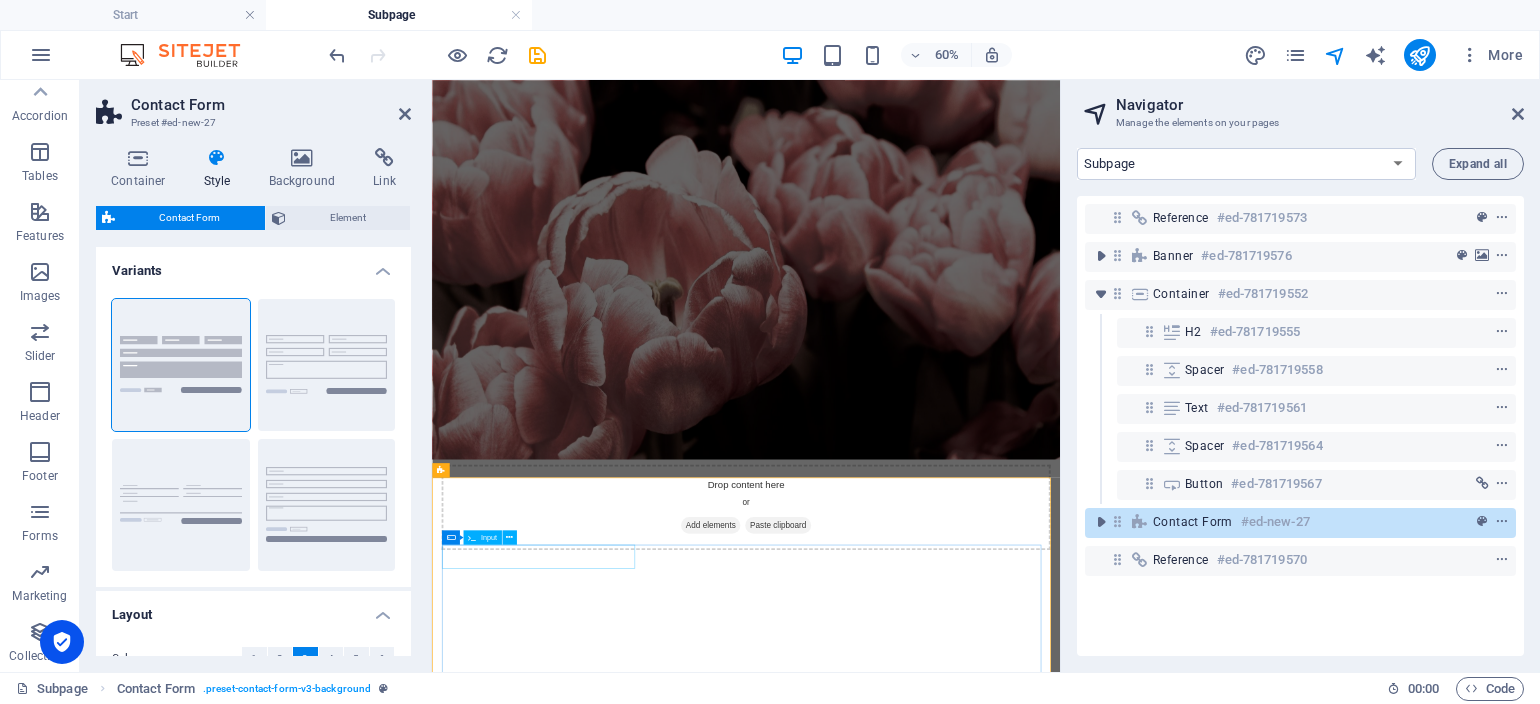 click at bounding box center (553, 1555) 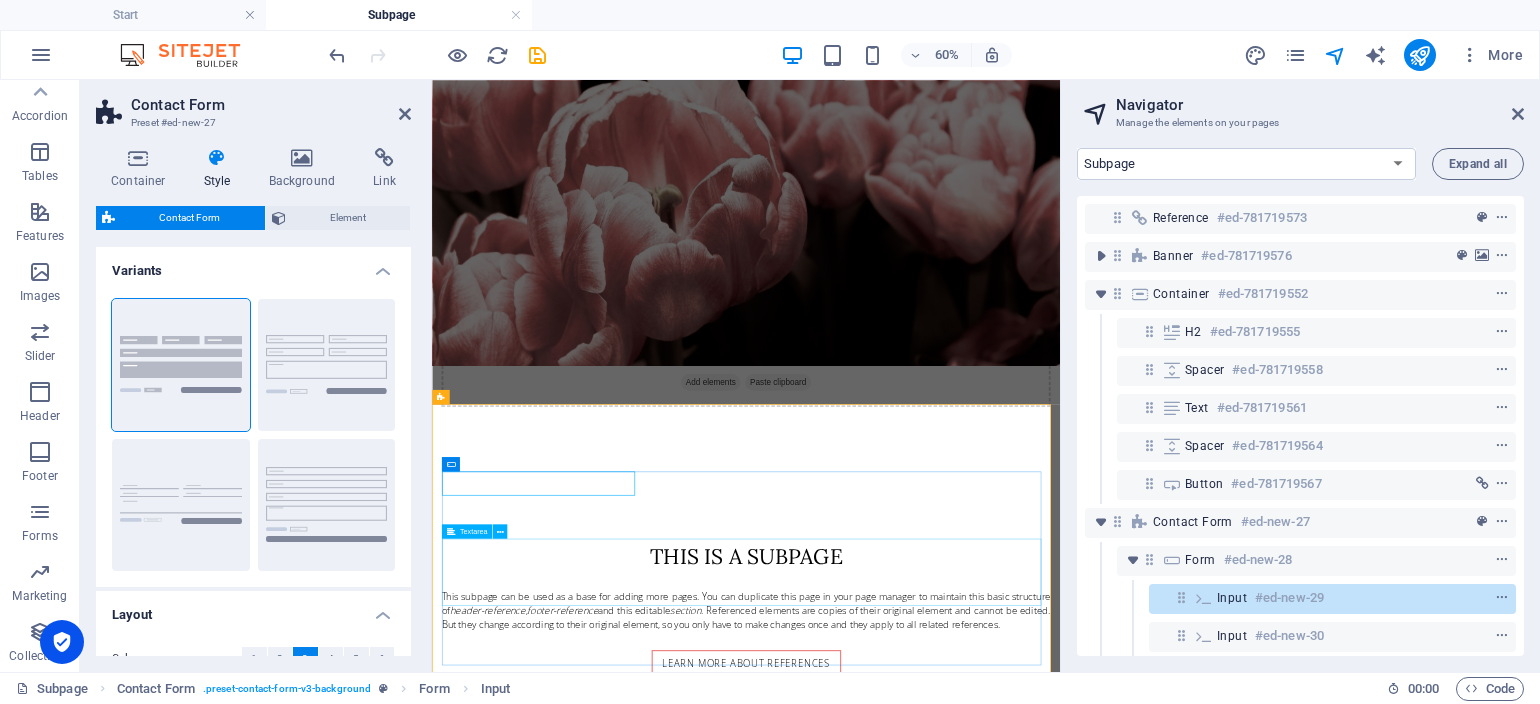 scroll, scrollTop: 653, scrollLeft: 0, axis: vertical 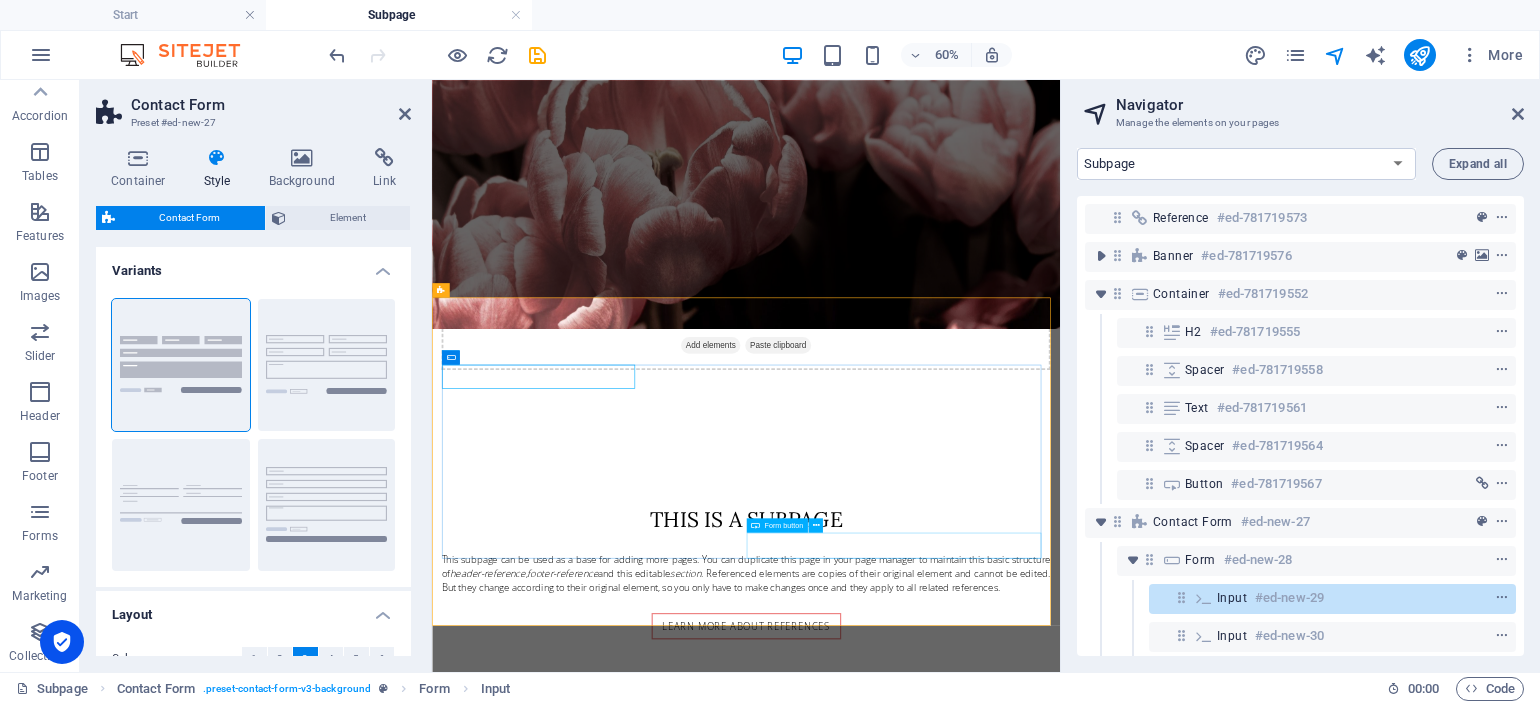 click on "Submit" at bounding box center (1214, 1543) 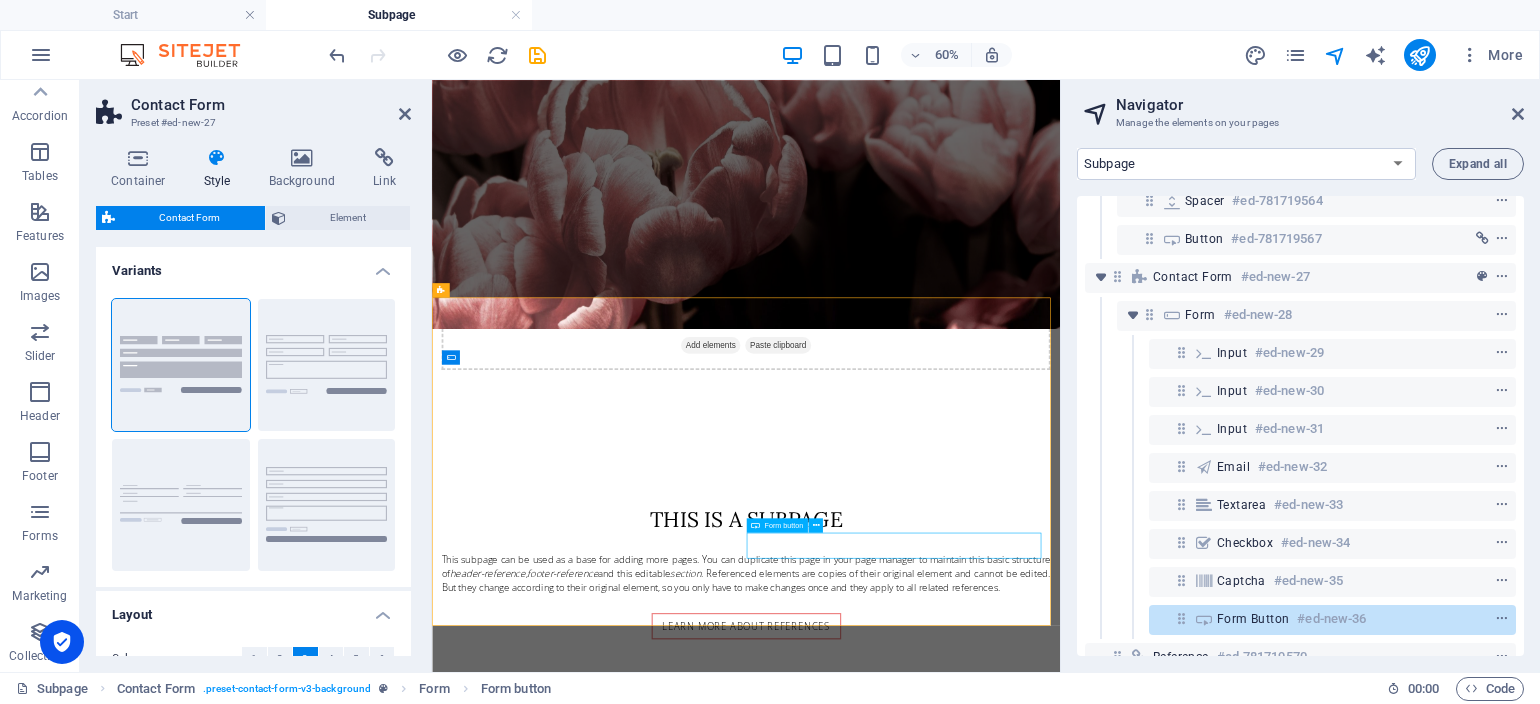 scroll, scrollTop: 285, scrollLeft: 0, axis: vertical 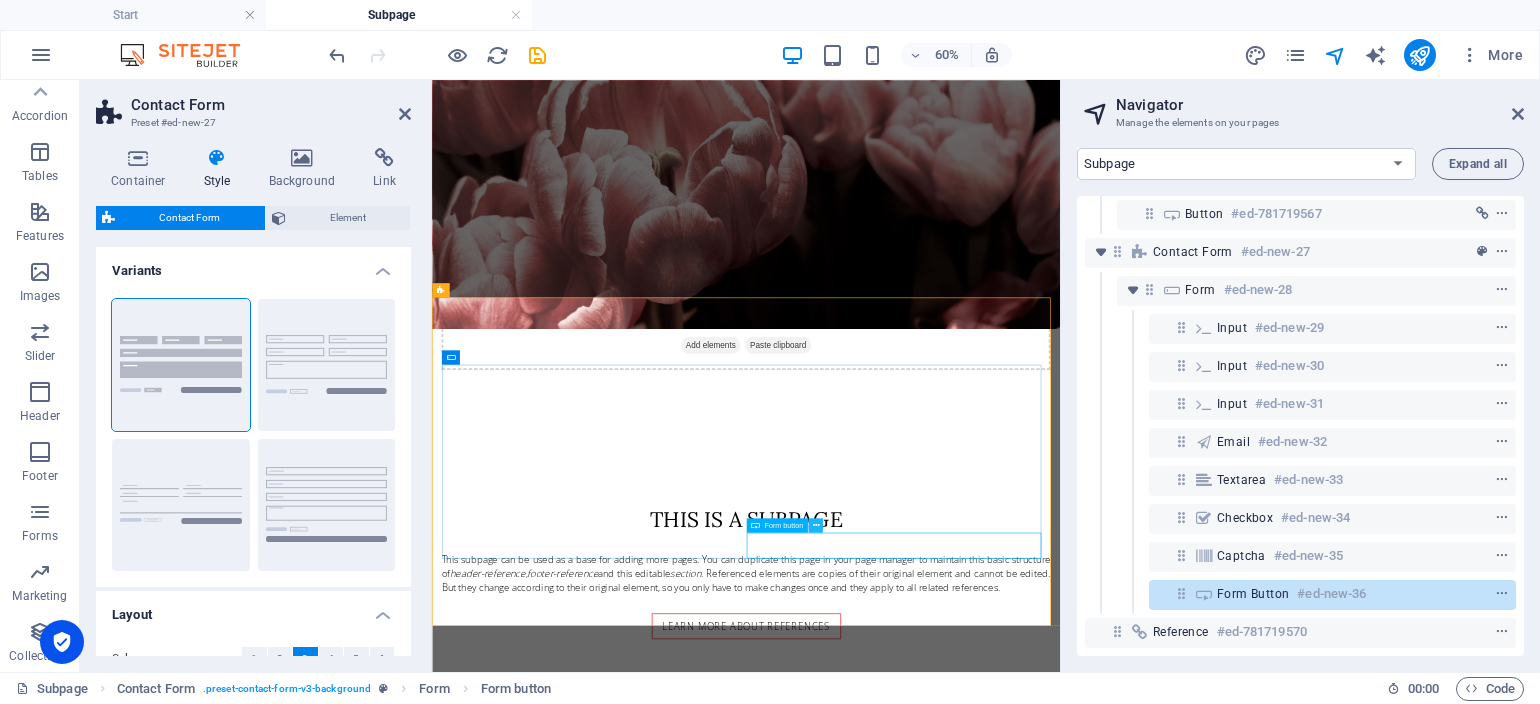 click at bounding box center (815, 525) 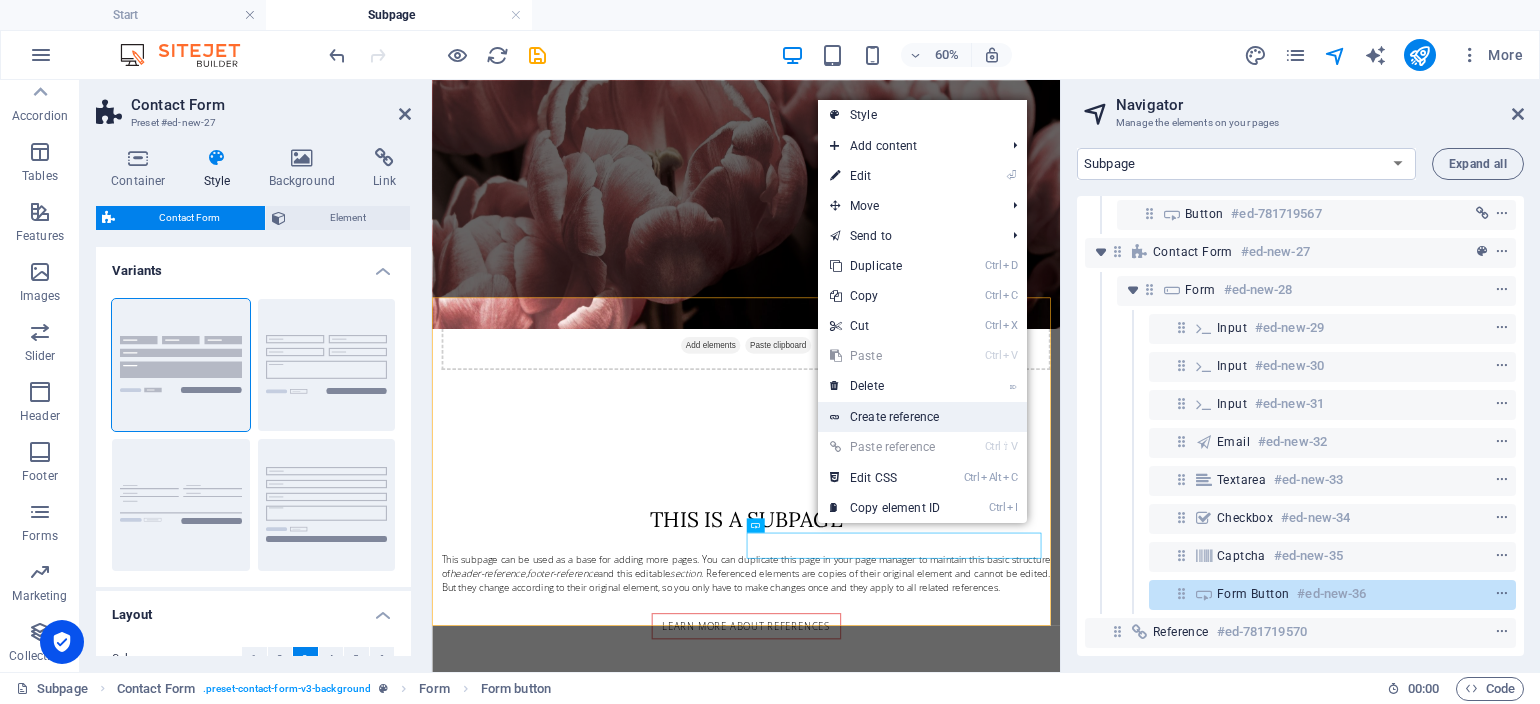 click on "Create reference" at bounding box center [922, 417] 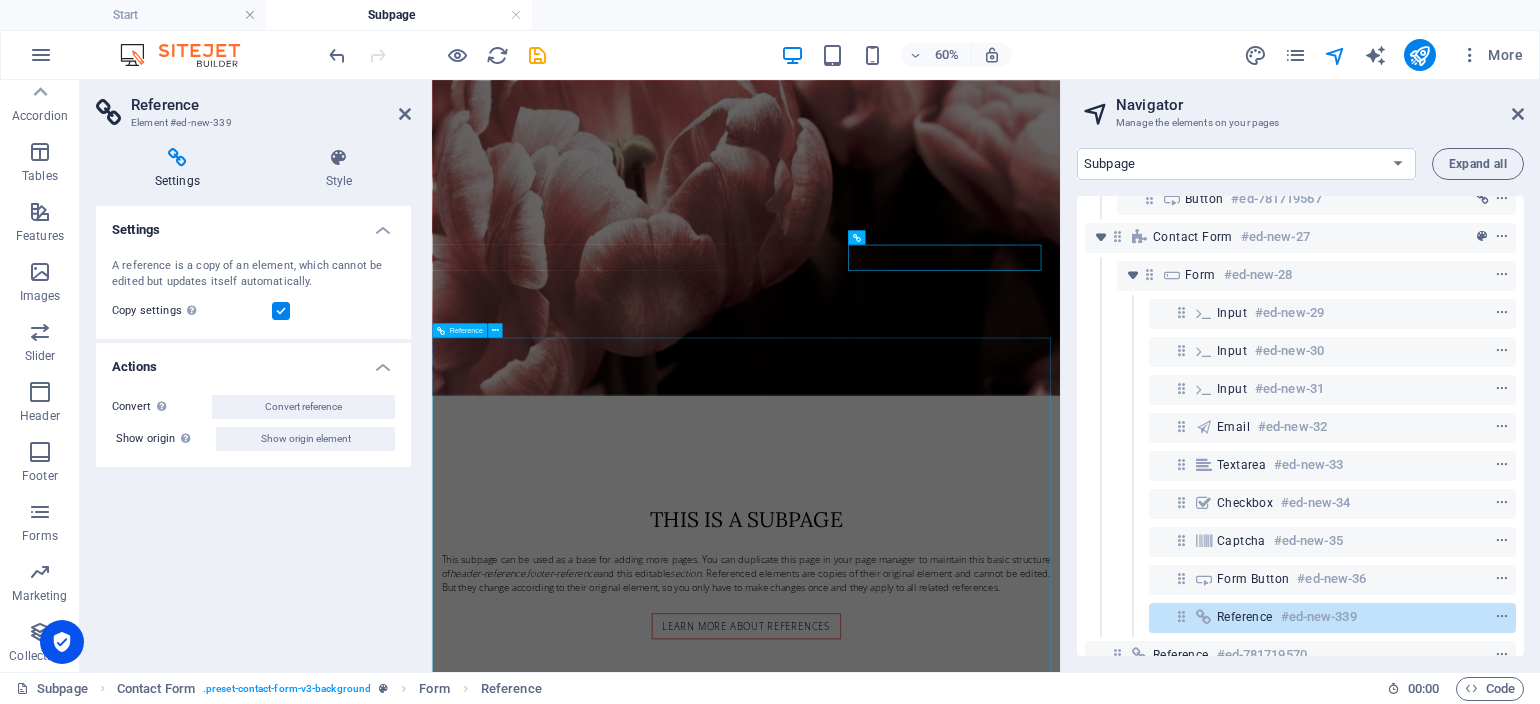 scroll, scrollTop: 1133, scrollLeft: 0, axis: vertical 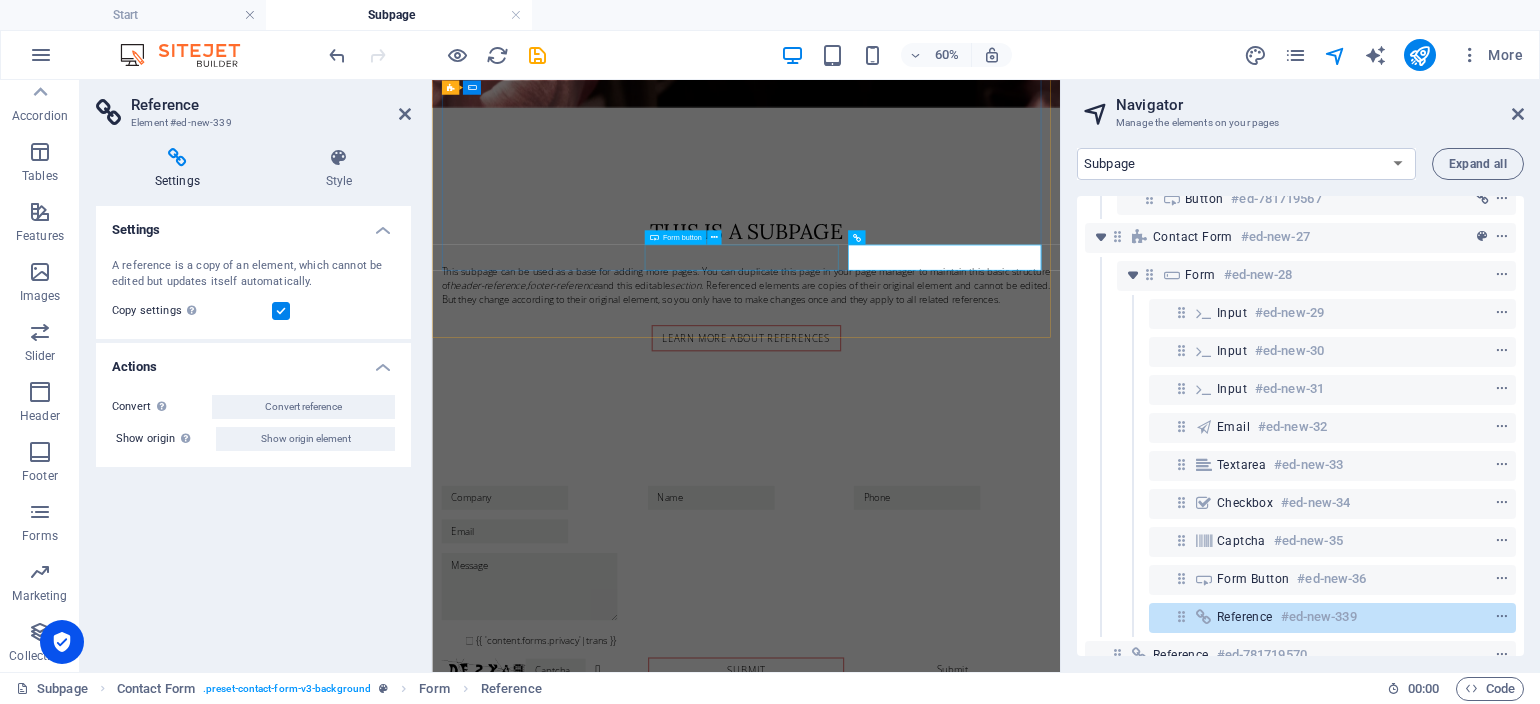 click on "Submit" at bounding box center (956, 1063) 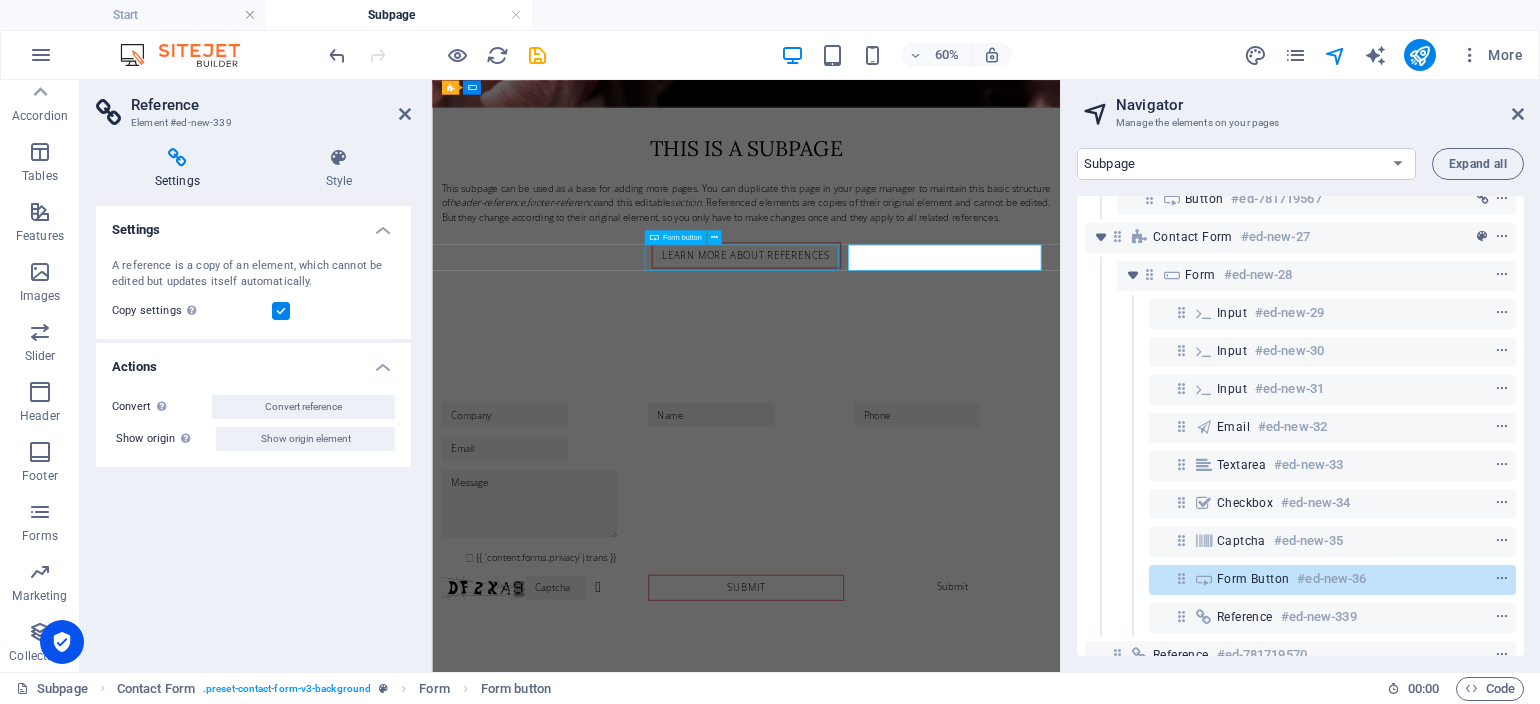 scroll, scrollTop: 1103, scrollLeft: 0, axis: vertical 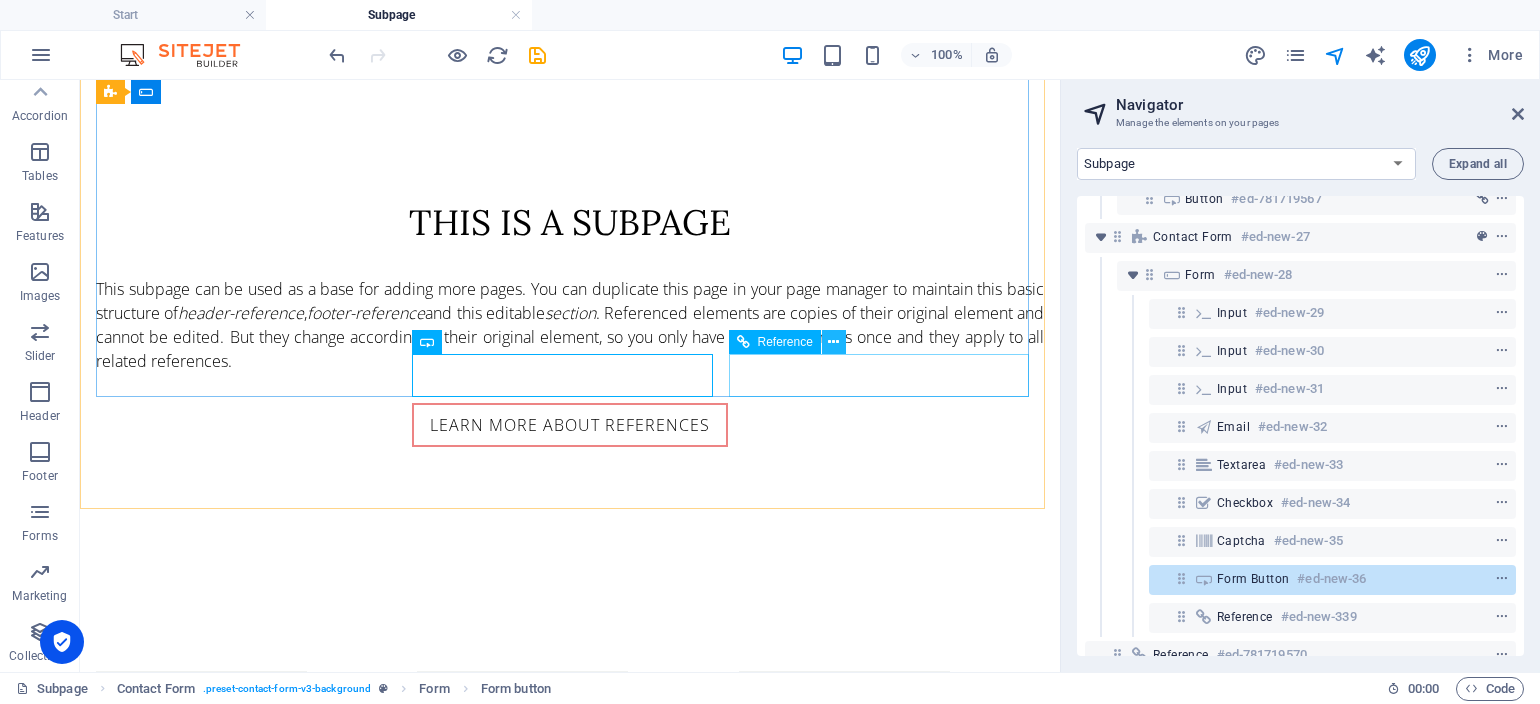 click at bounding box center [833, 342] 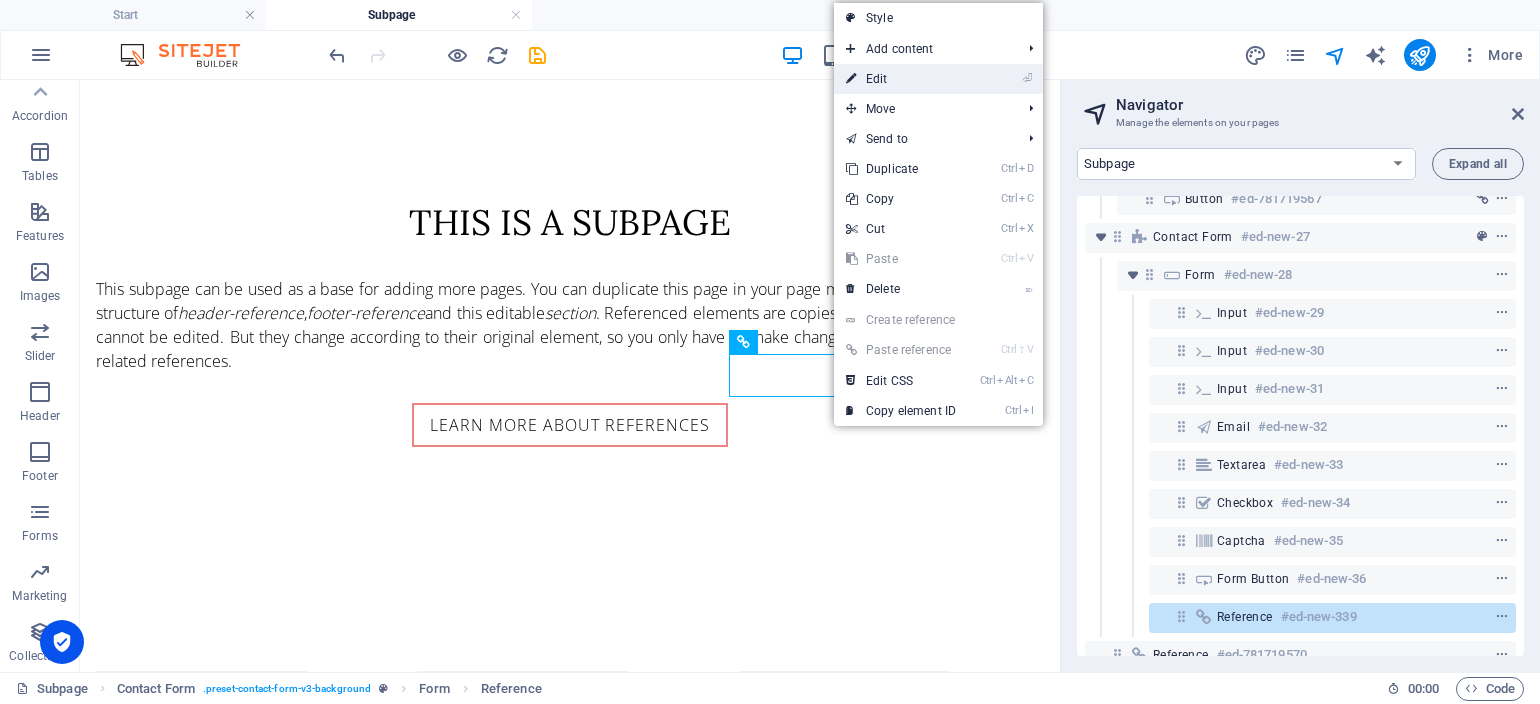 click on "⏎  Edit" at bounding box center (901, 79) 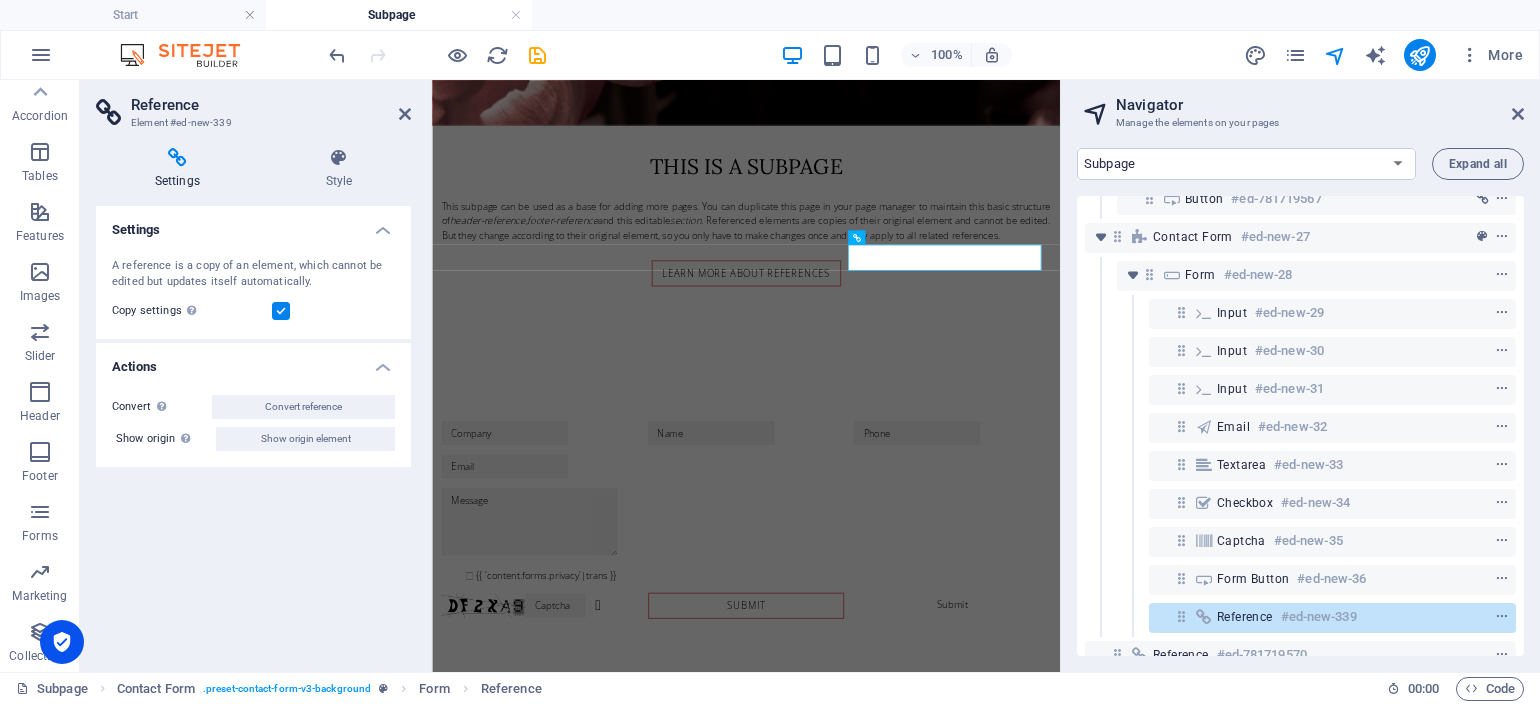 scroll, scrollTop: 1133, scrollLeft: 0, axis: vertical 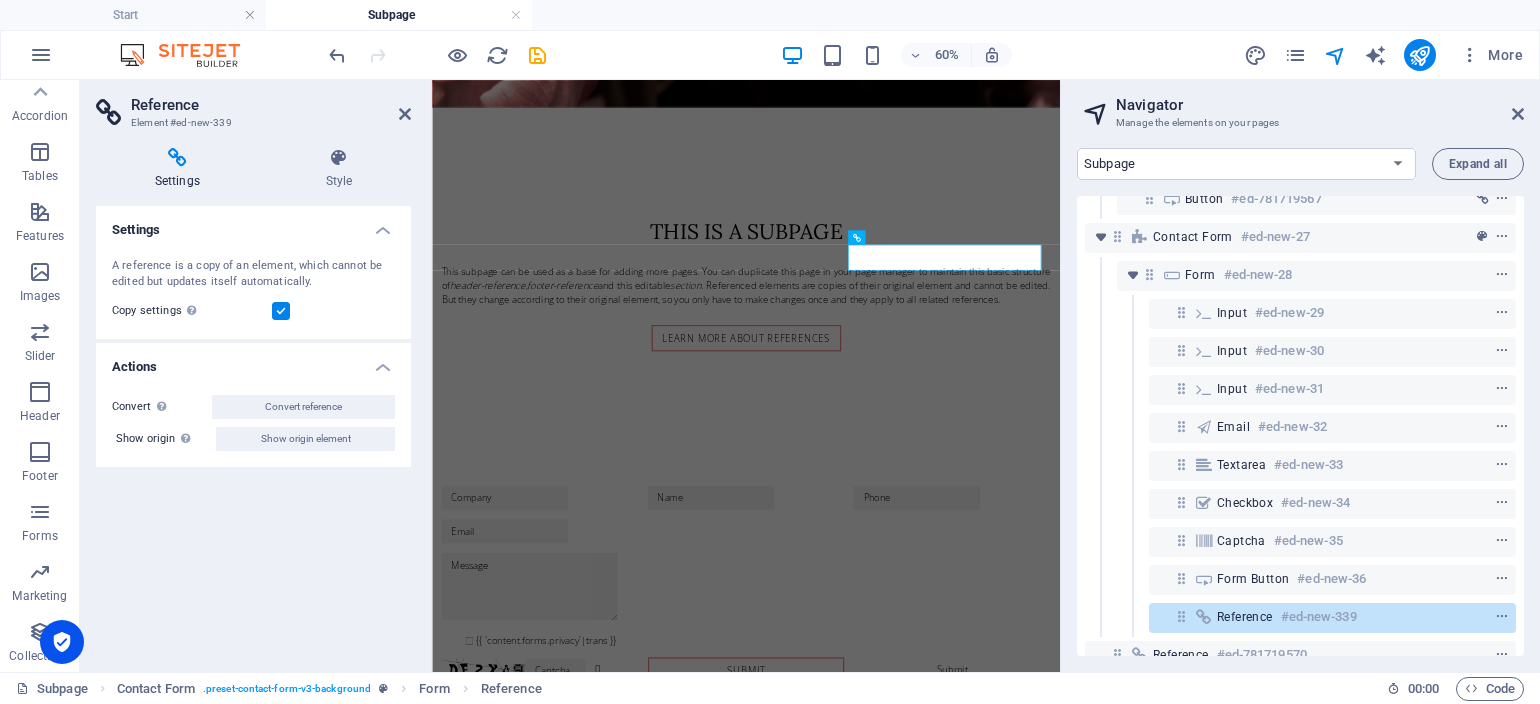 click at bounding box center (177, 158) 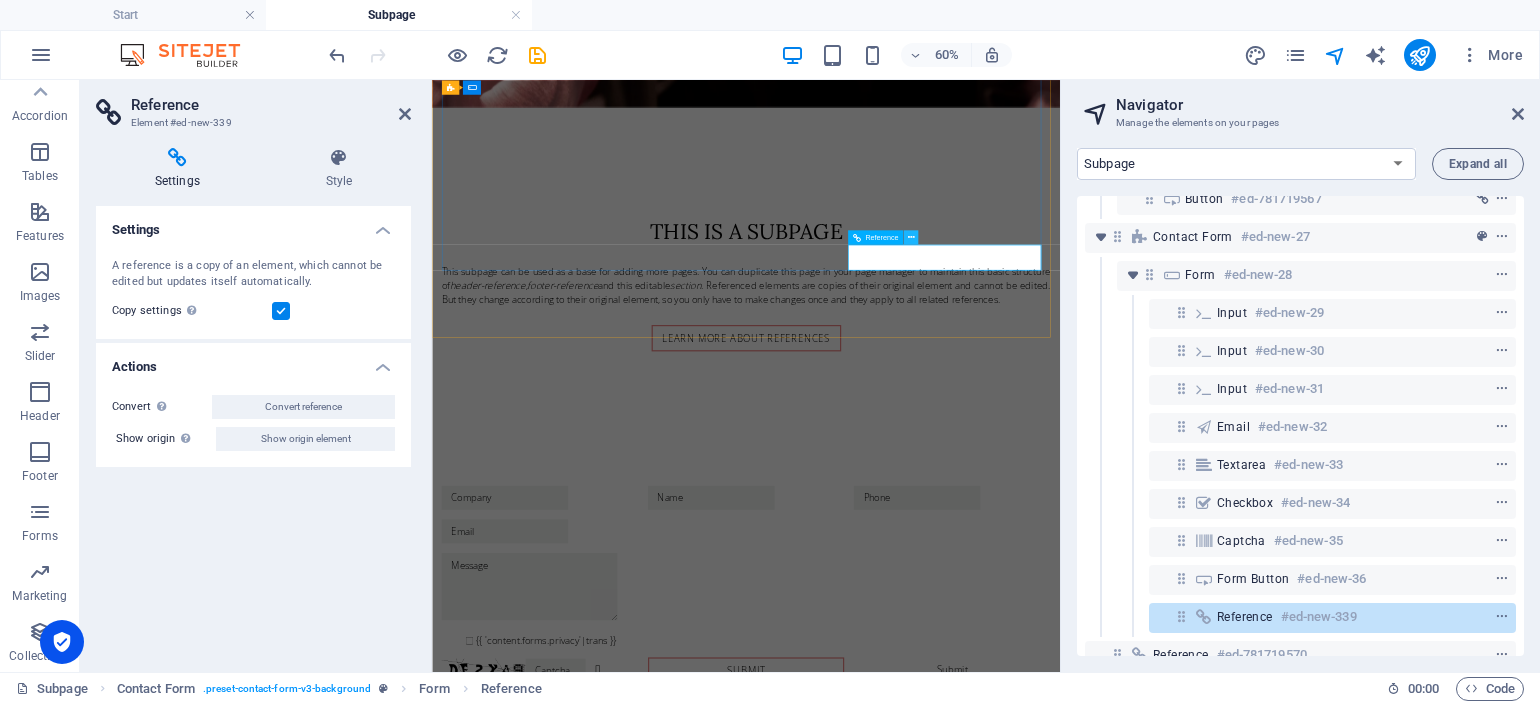 click at bounding box center (911, 237) 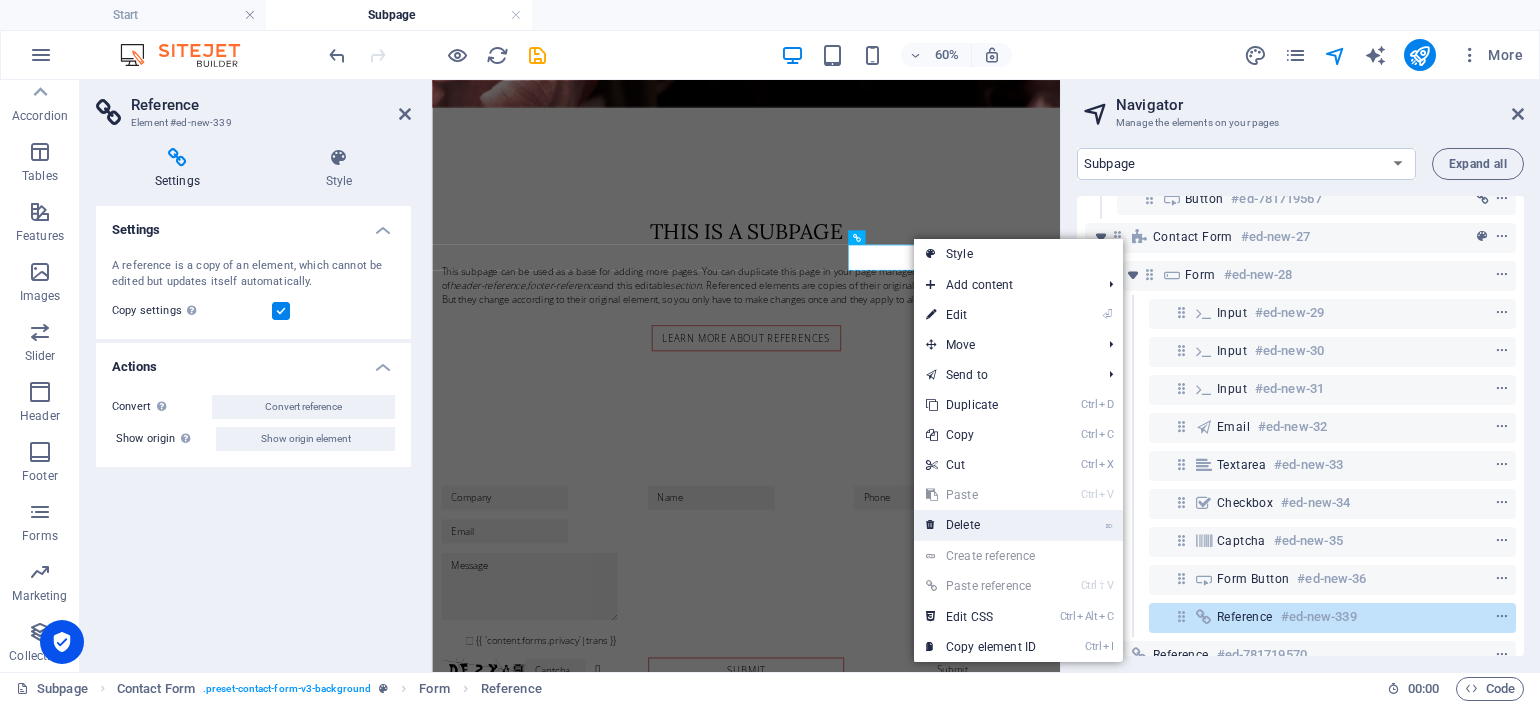 click on "⌦  Delete" at bounding box center [981, 525] 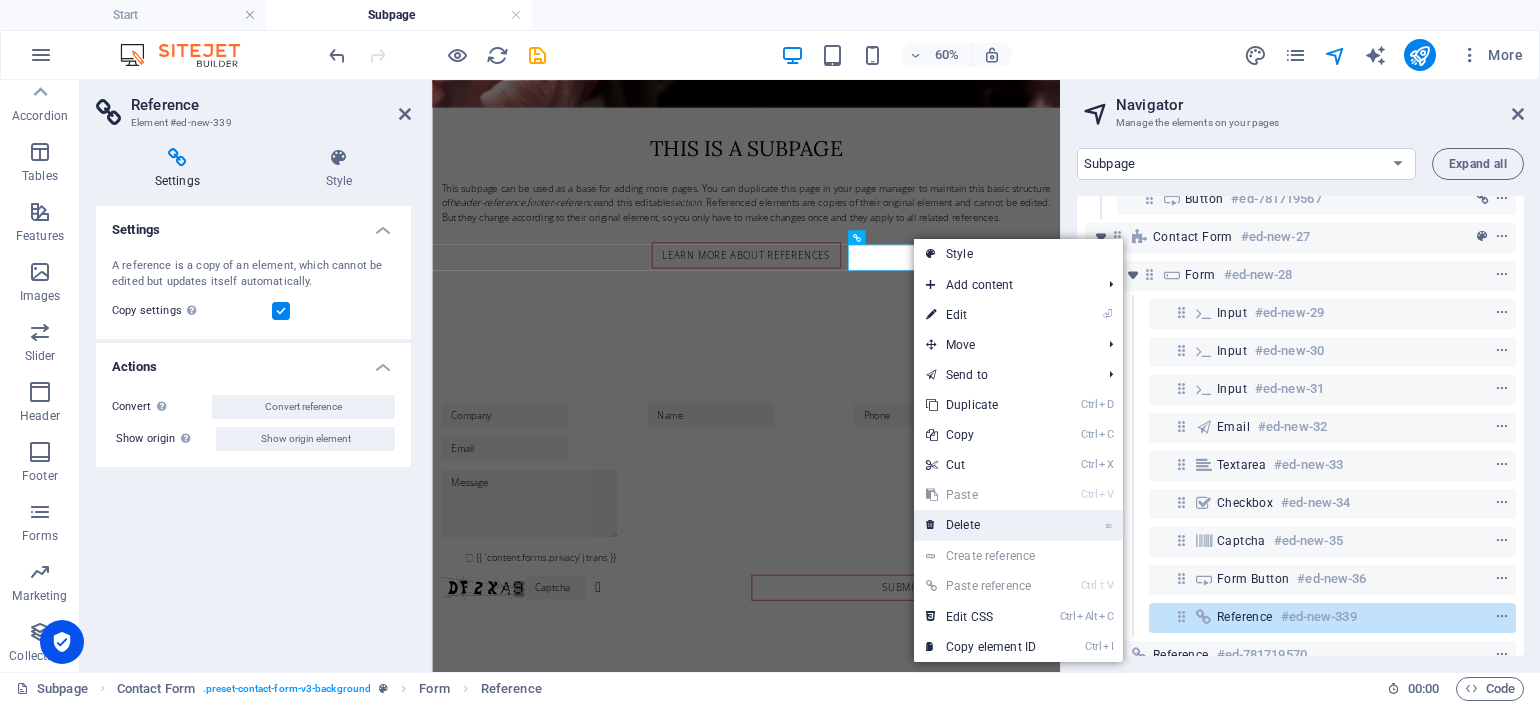 scroll, scrollTop: 1103, scrollLeft: 0, axis: vertical 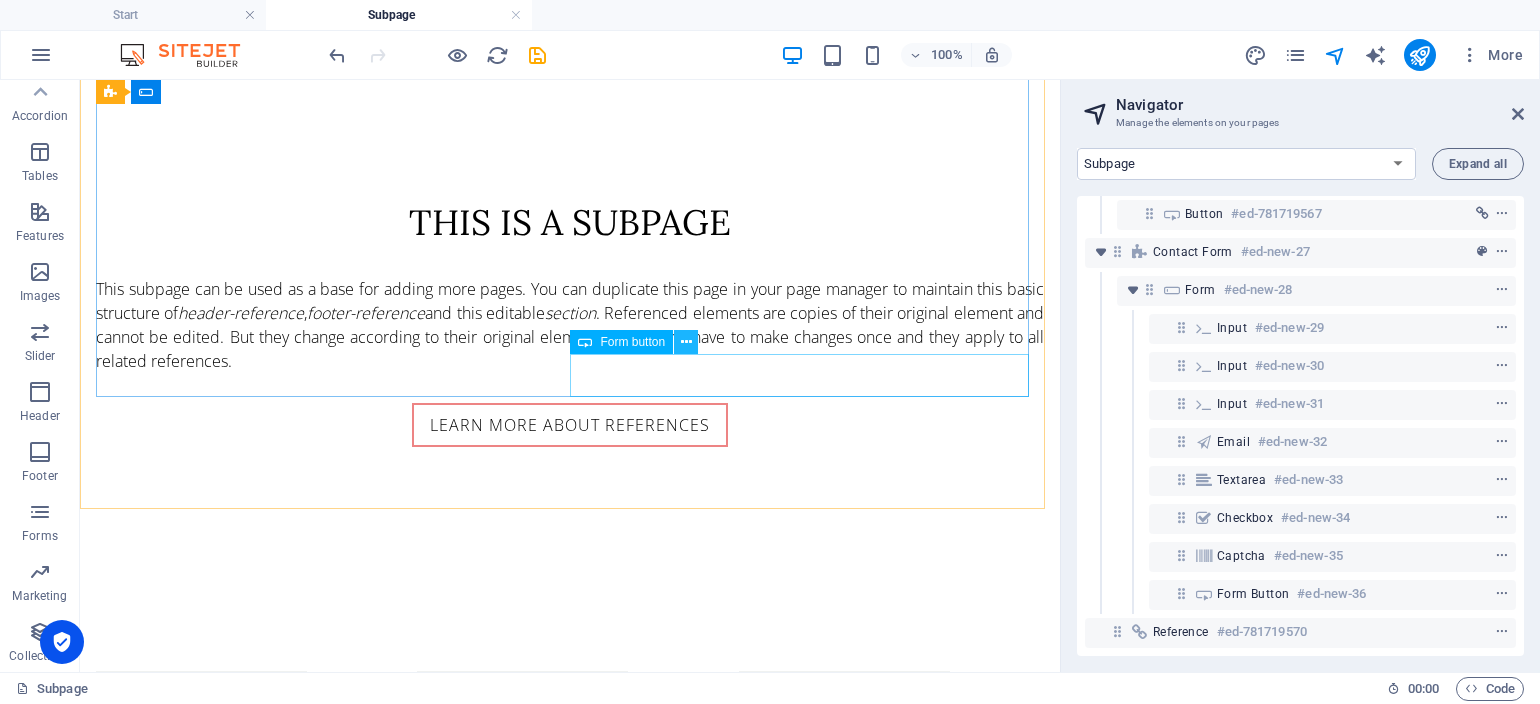click at bounding box center [686, 342] 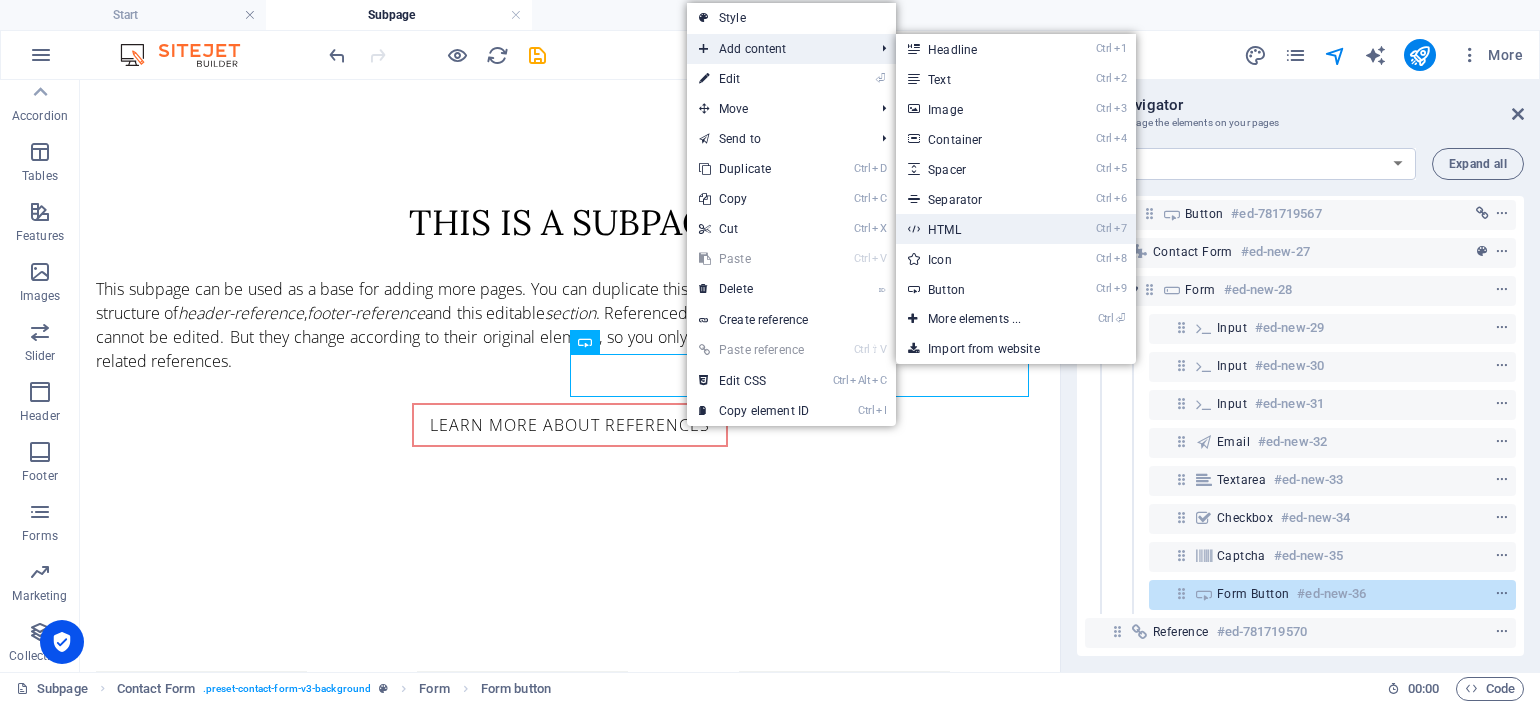 click on "Ctrl 7  HTML" at bounding box center [978, 229] 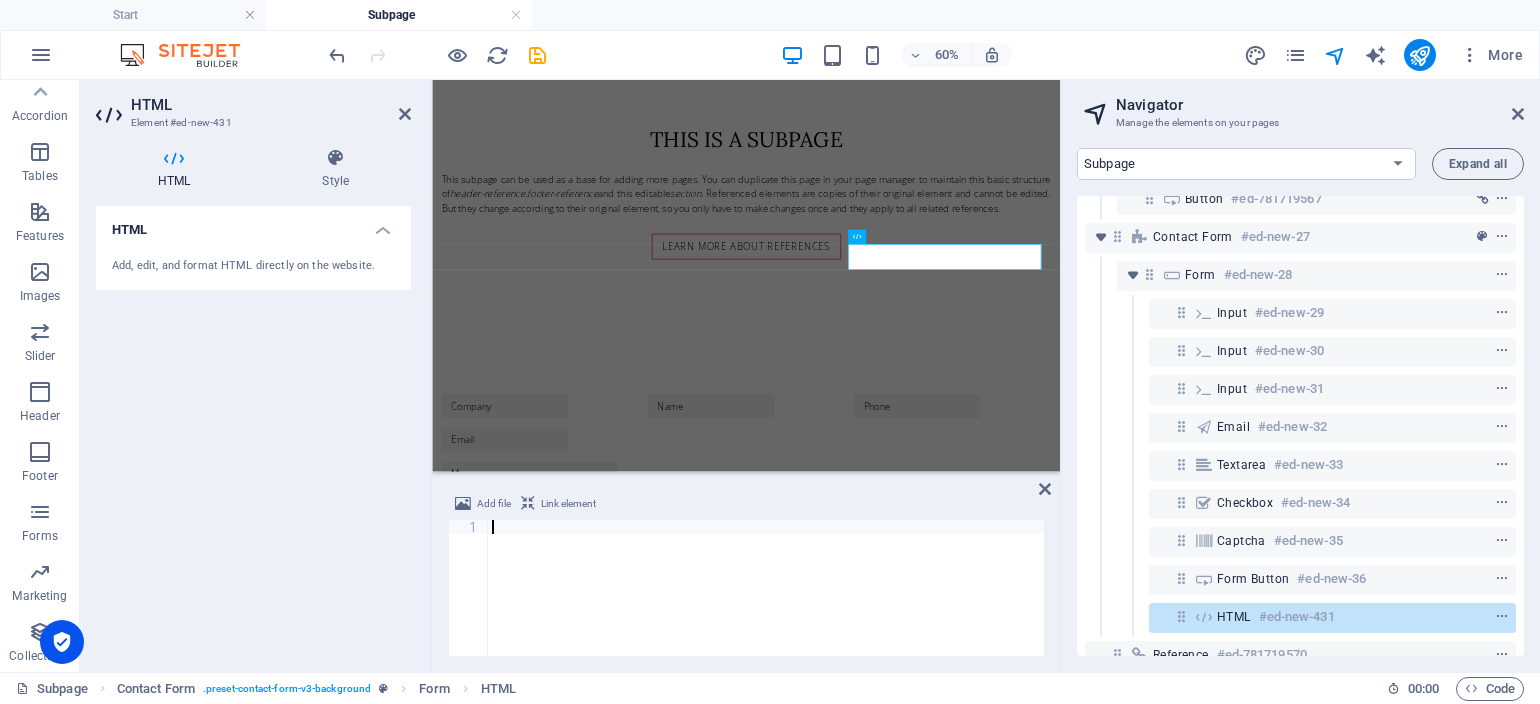 click on "Add, edit, and format HTML directly on the website." at bounding box center [253, 266] 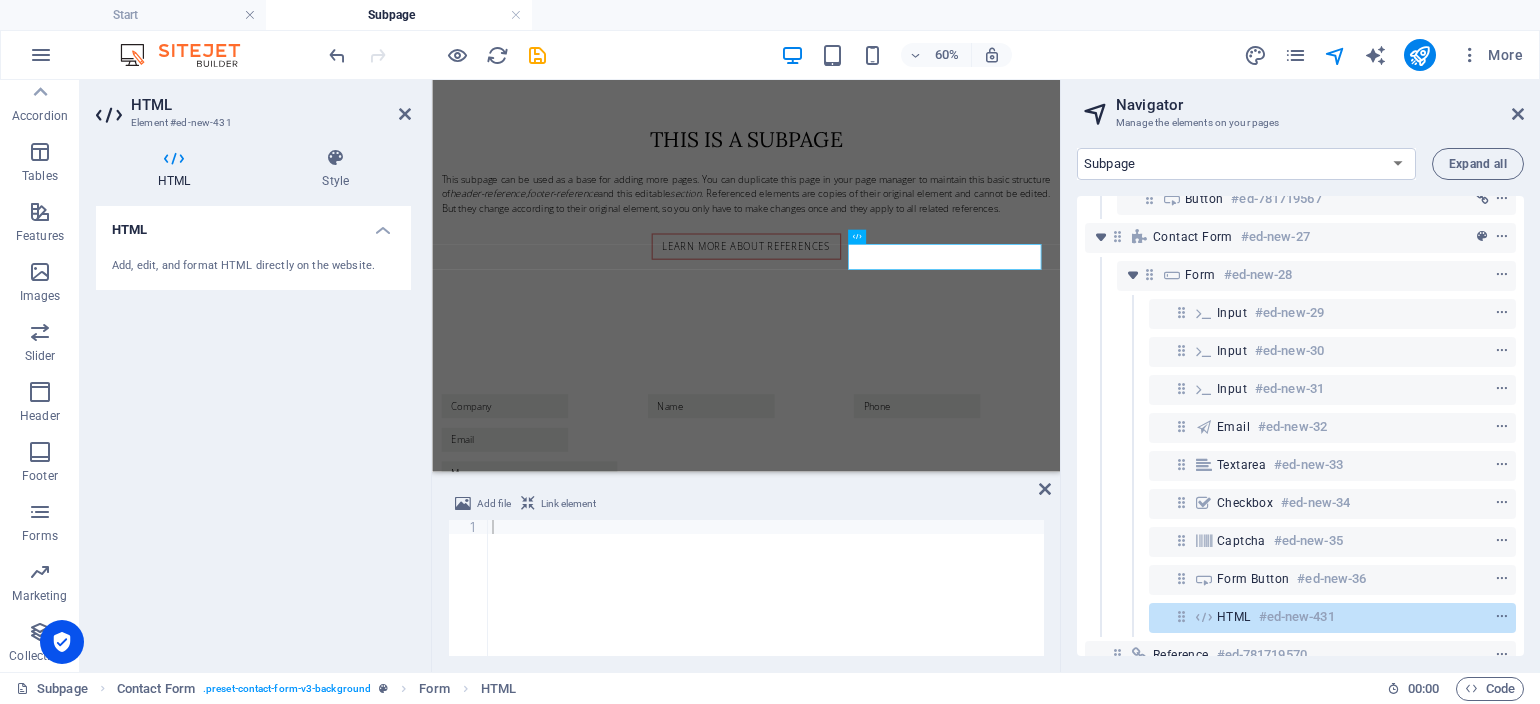 click on "Add, edit, and format HTML directly on the website." at bounding box center [253, 266] 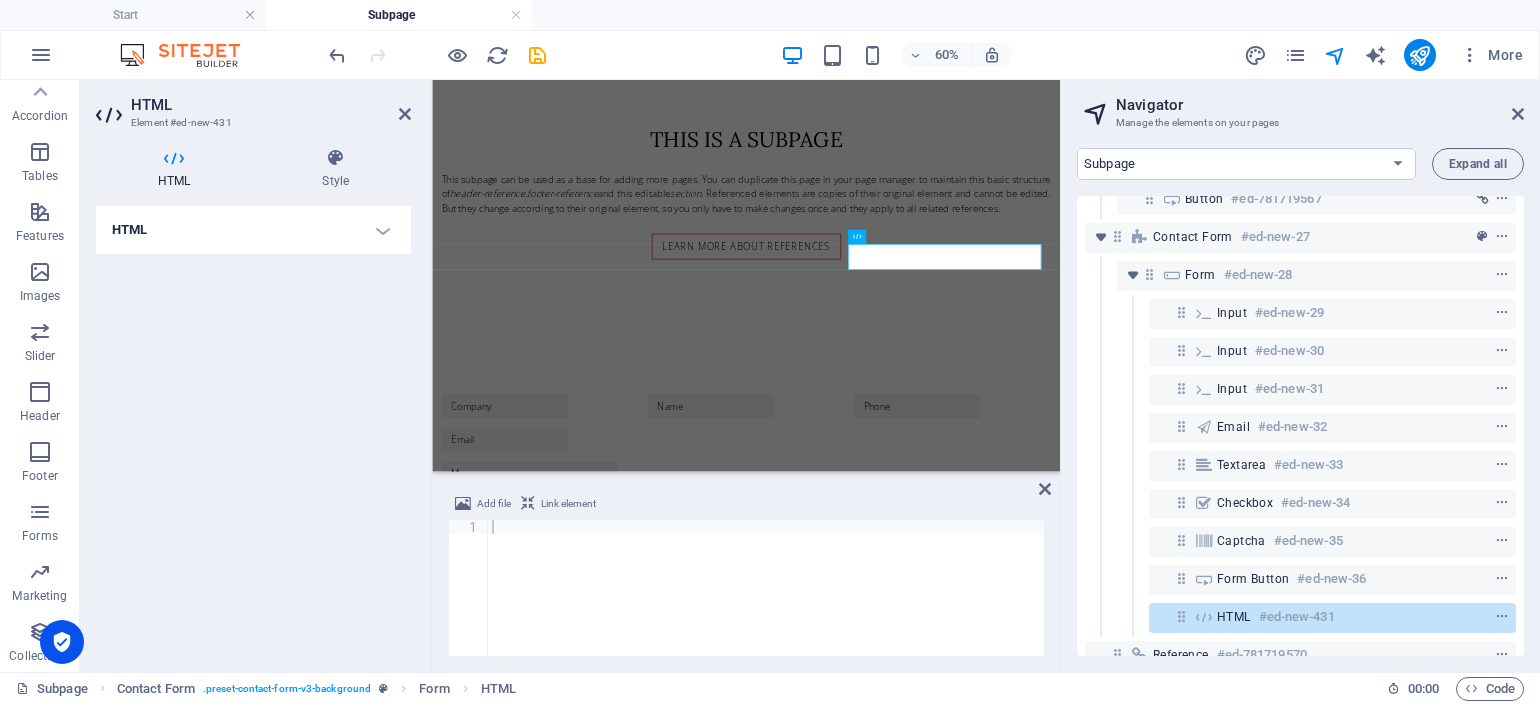 click on "HTML" at bounding box center [253, 230] 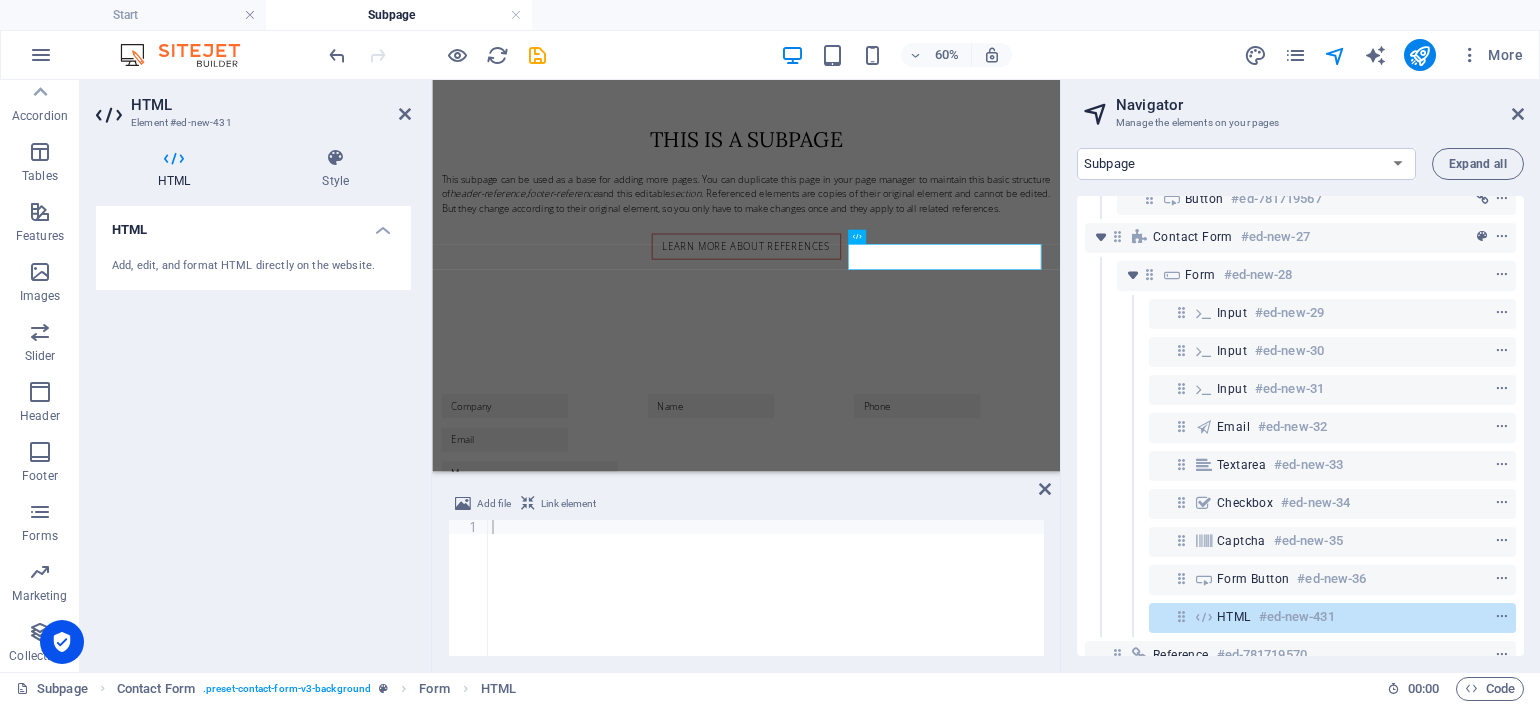 click on "Add, edit, and format HTML directly on the website." at bounding box center [253, 266] 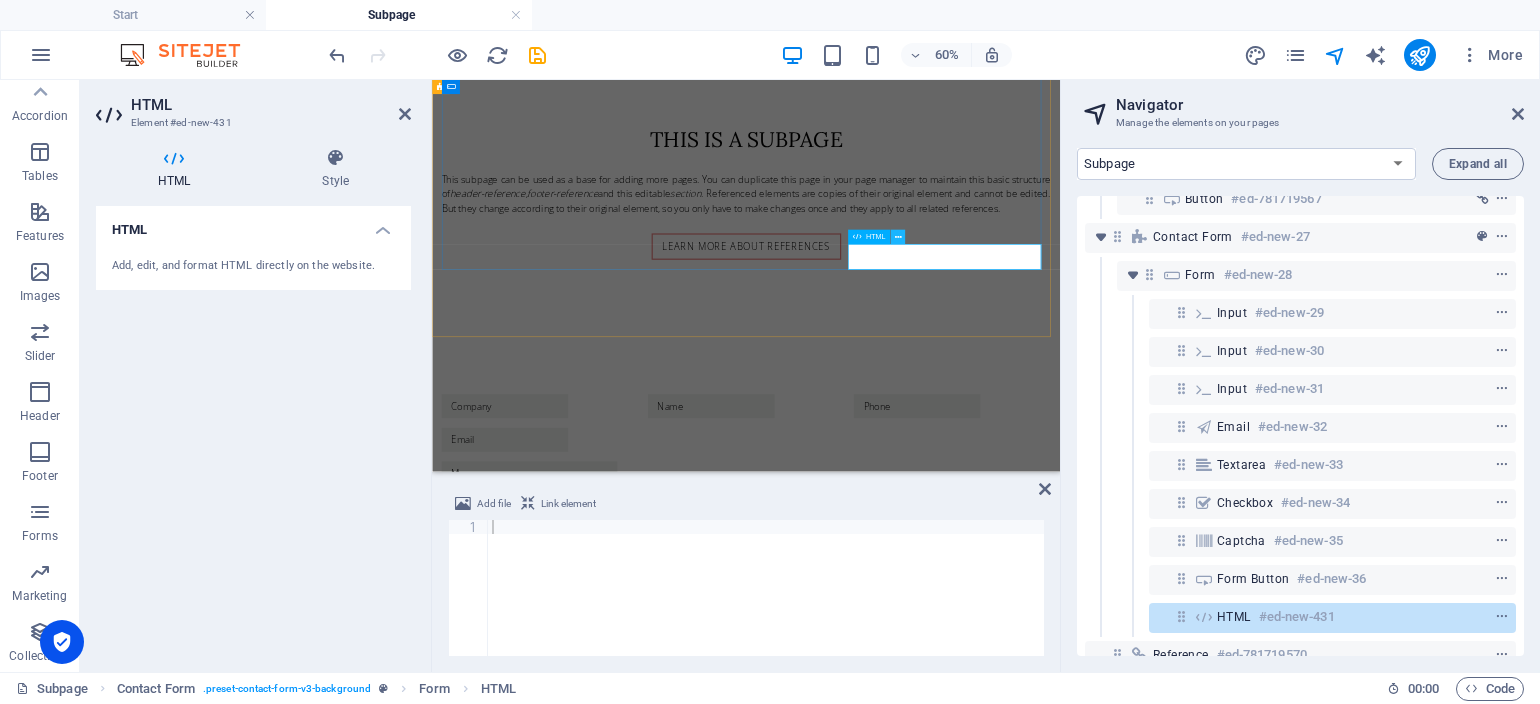 click at bounding box center (898, 237) 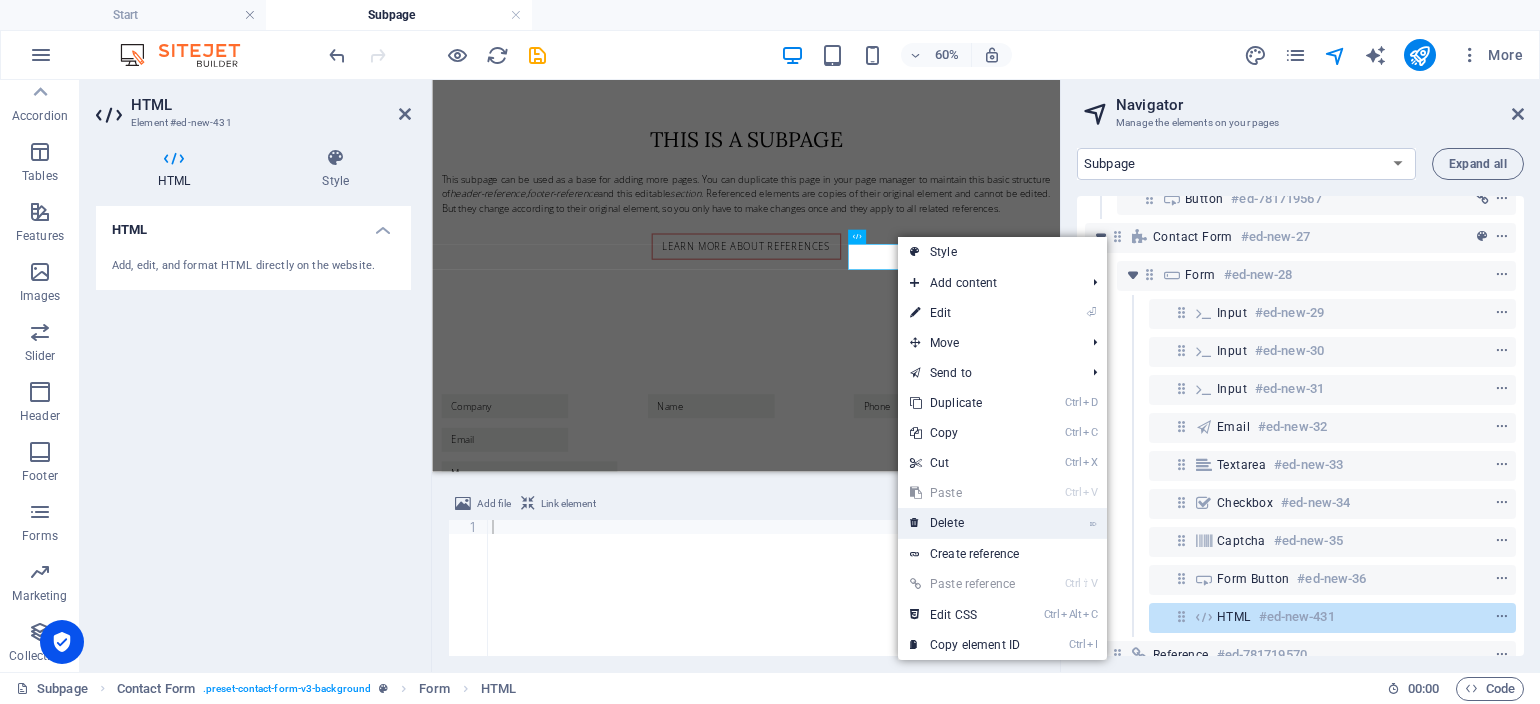click on "⌦  Delete" at bounding box center [965, 523] 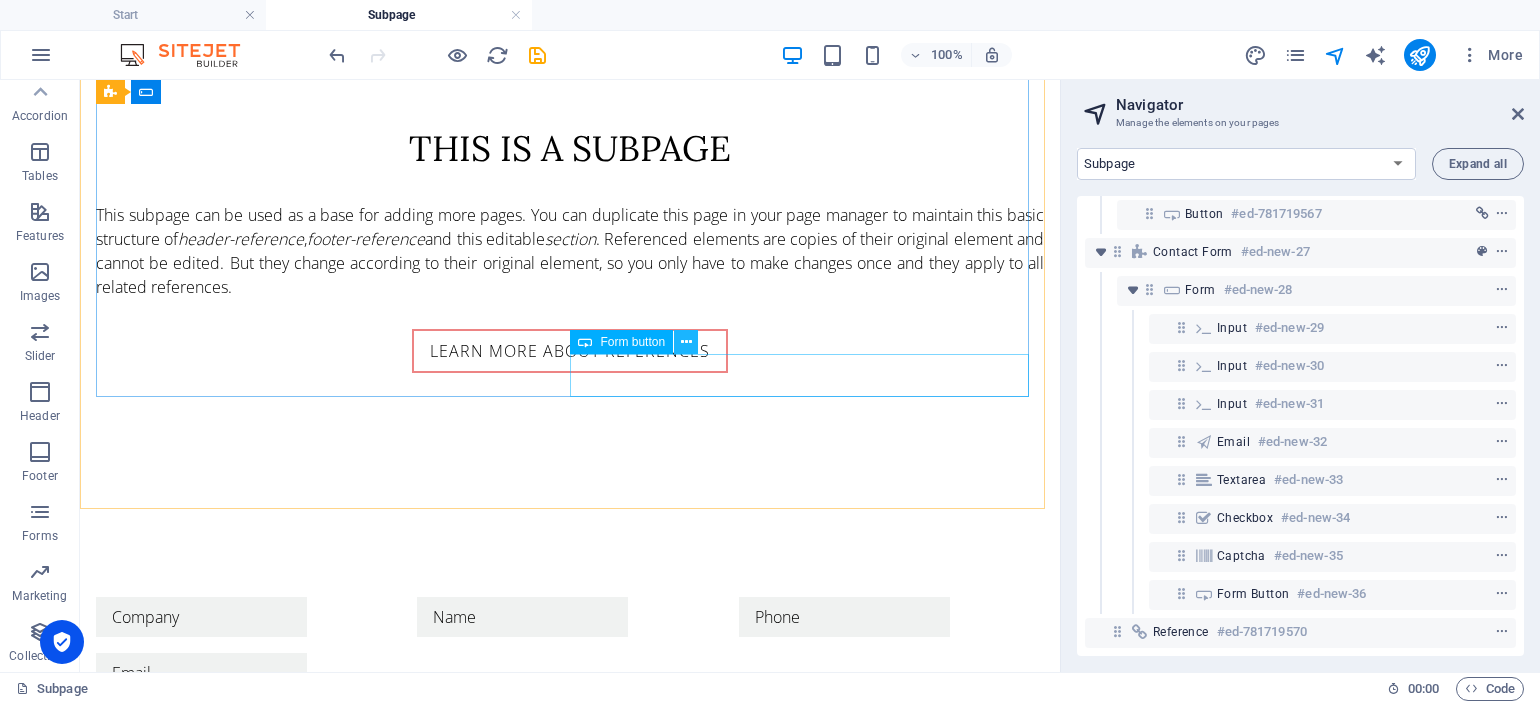 click at bounding box center [686, 342] 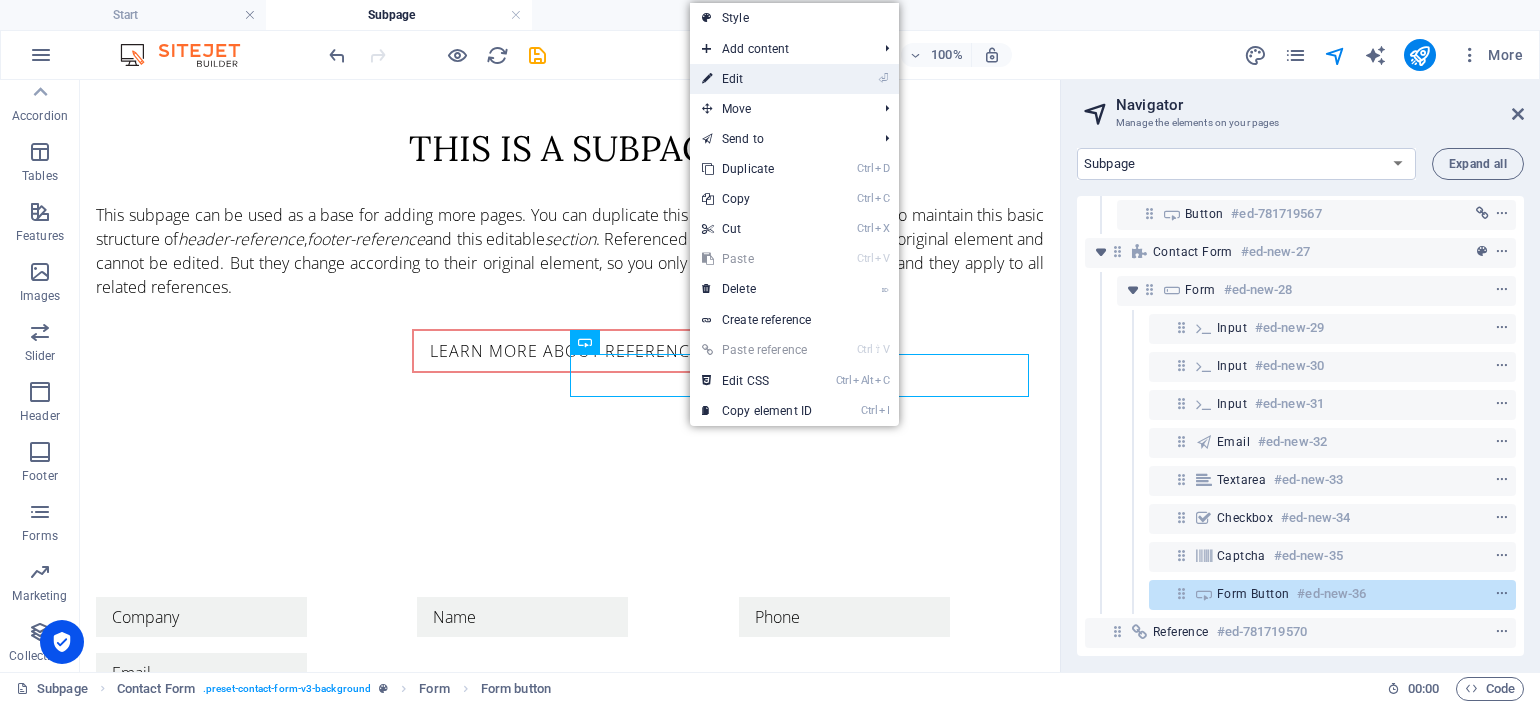 click on "⏎  Edit" at bounding box center (757, 79) 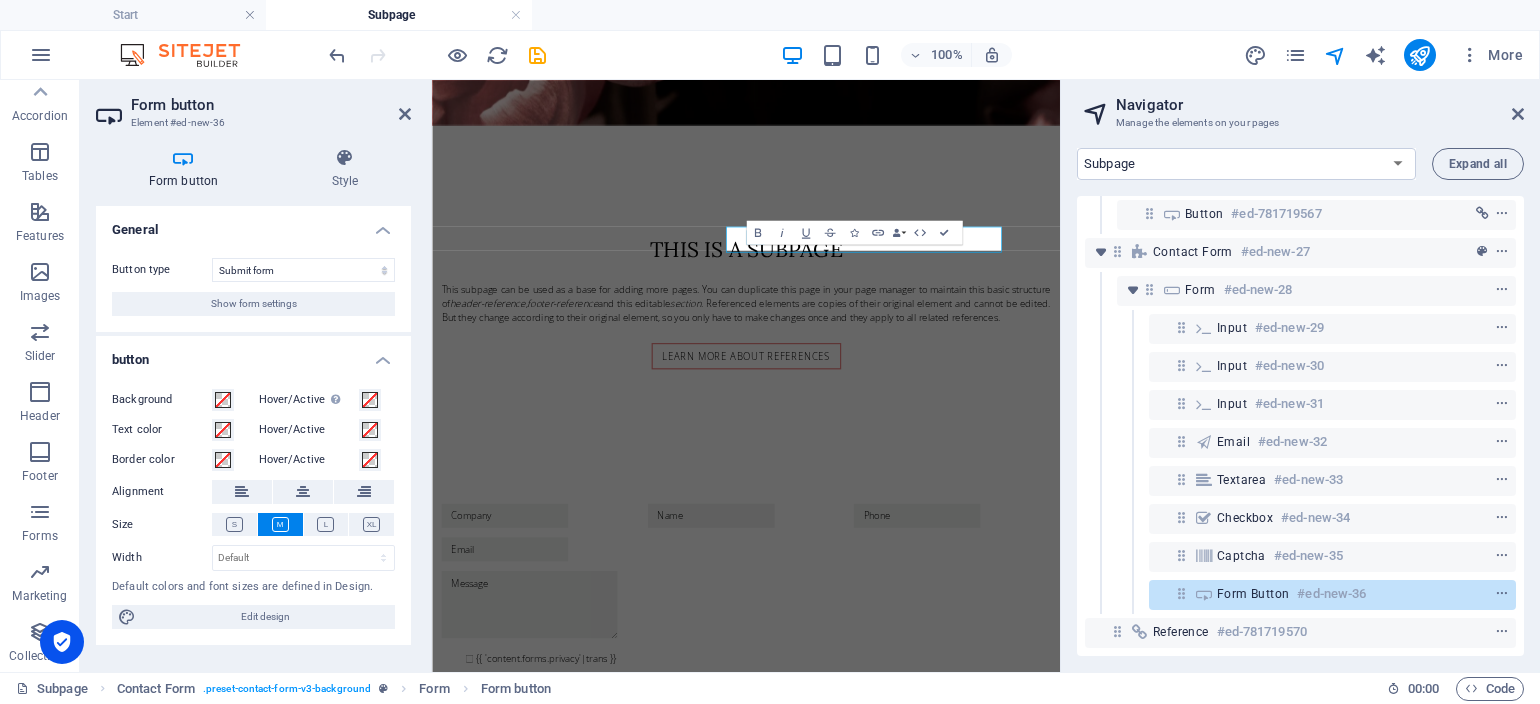 scroll, scrollTop: 1133, scrollLeft: 0, axis: vertical 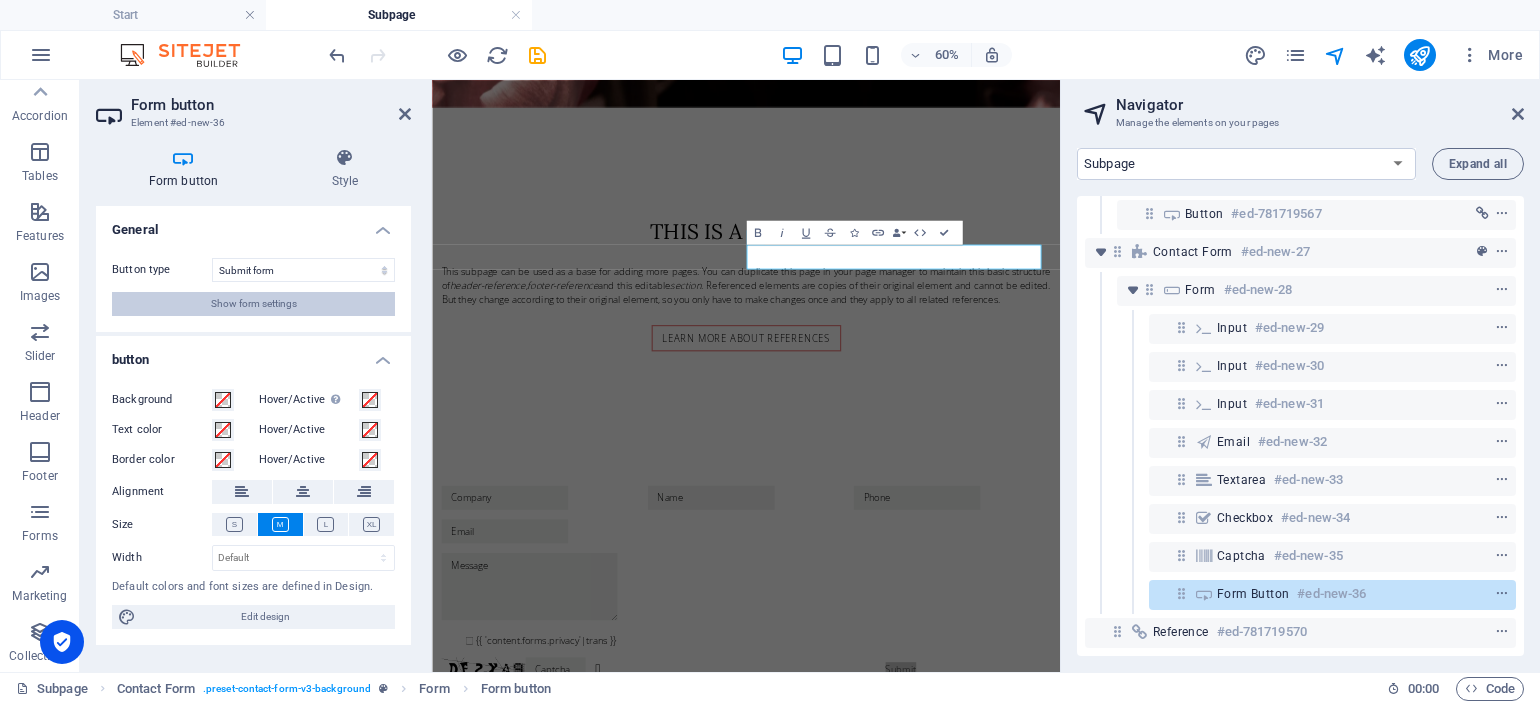 click on "Show form settings" at bounding box center (254, 304) 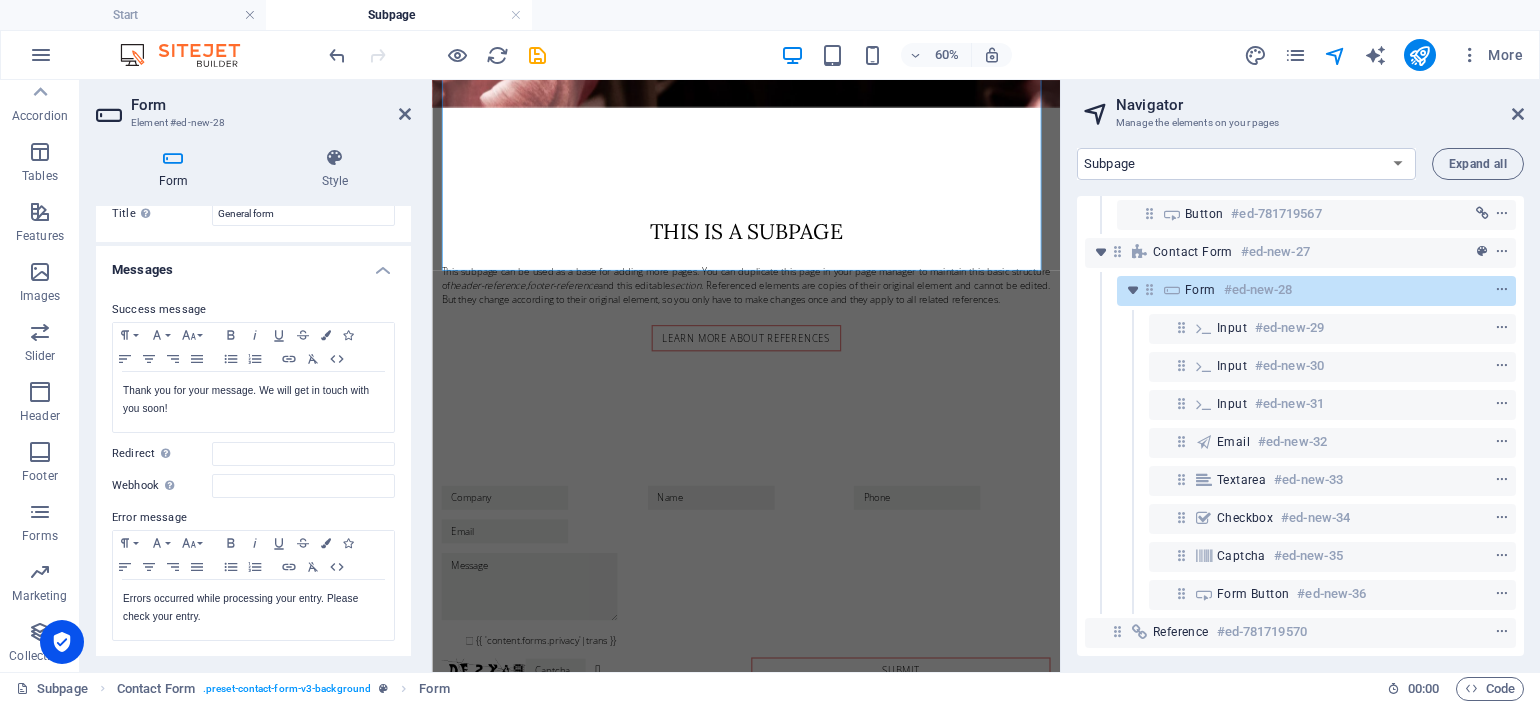 scroll, scrollTop: 0, scrollLeft: 0, axis: both 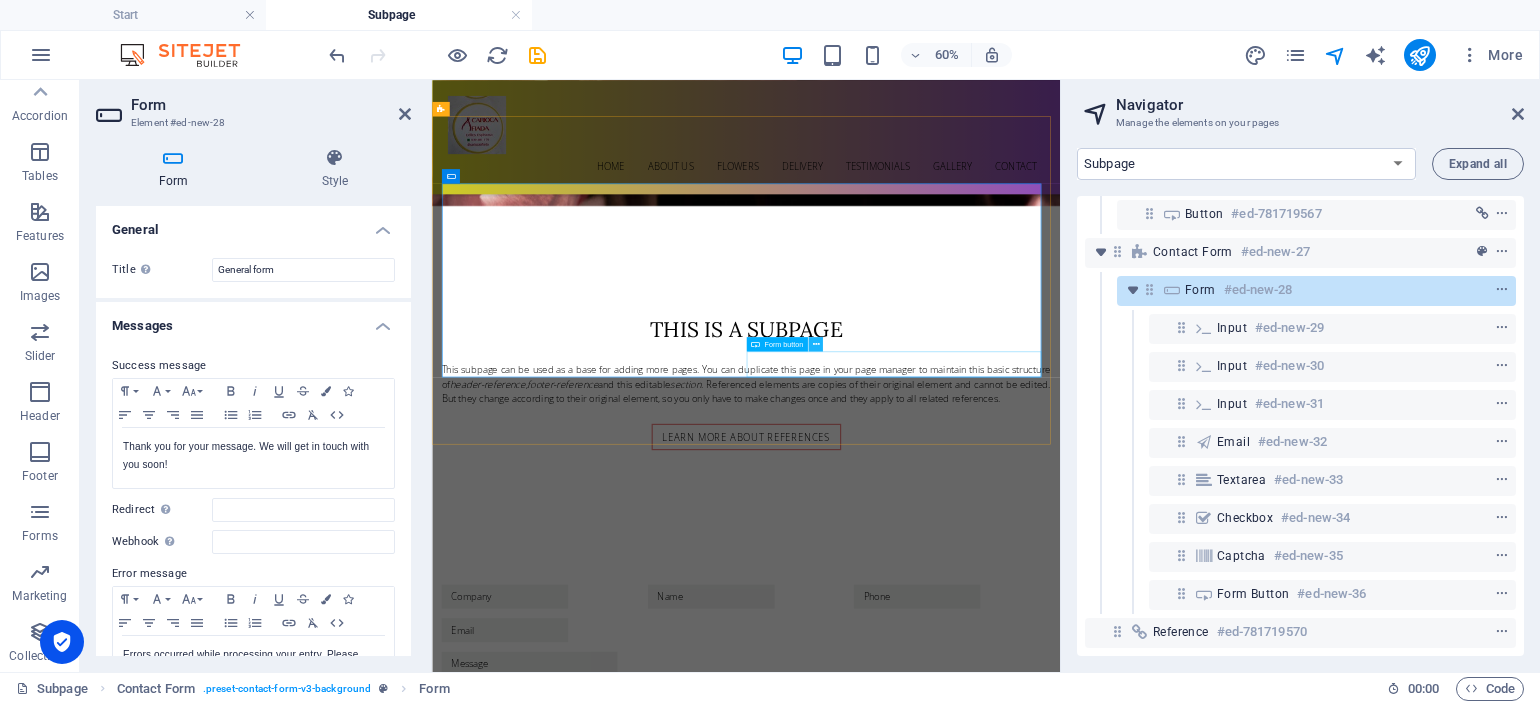 click at bounding box center [815, 344] 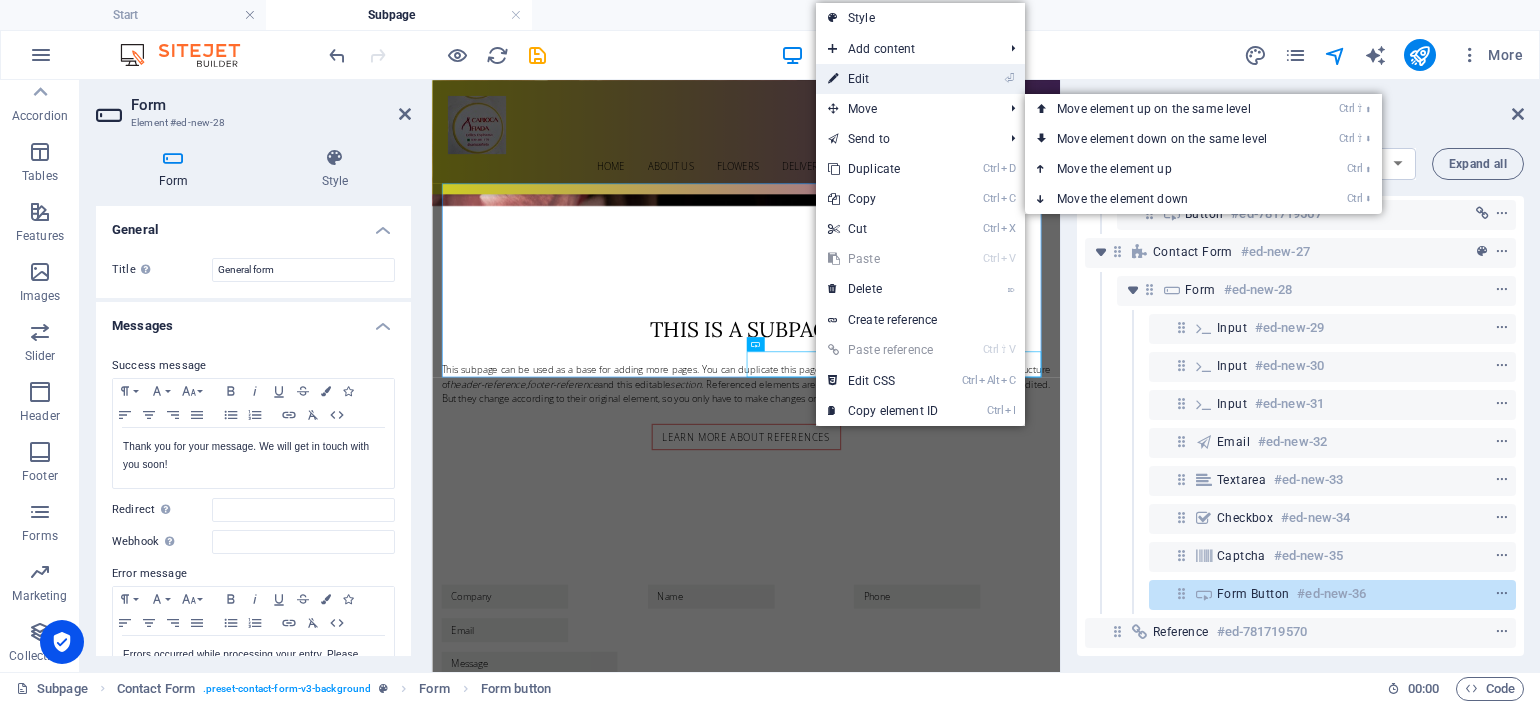 click on "⏎  Edit" at bounding box center [883, 79] 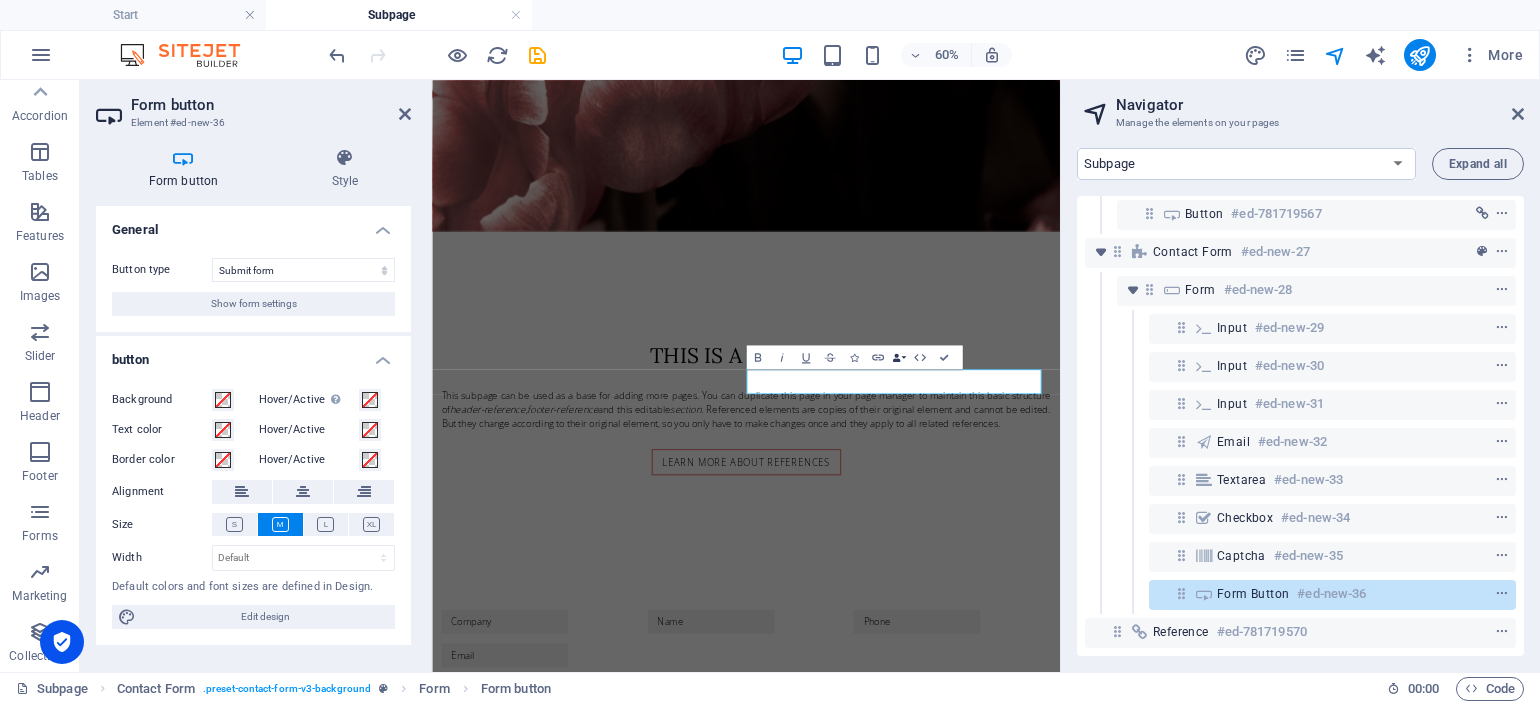 click at bounding box center [896, 357] 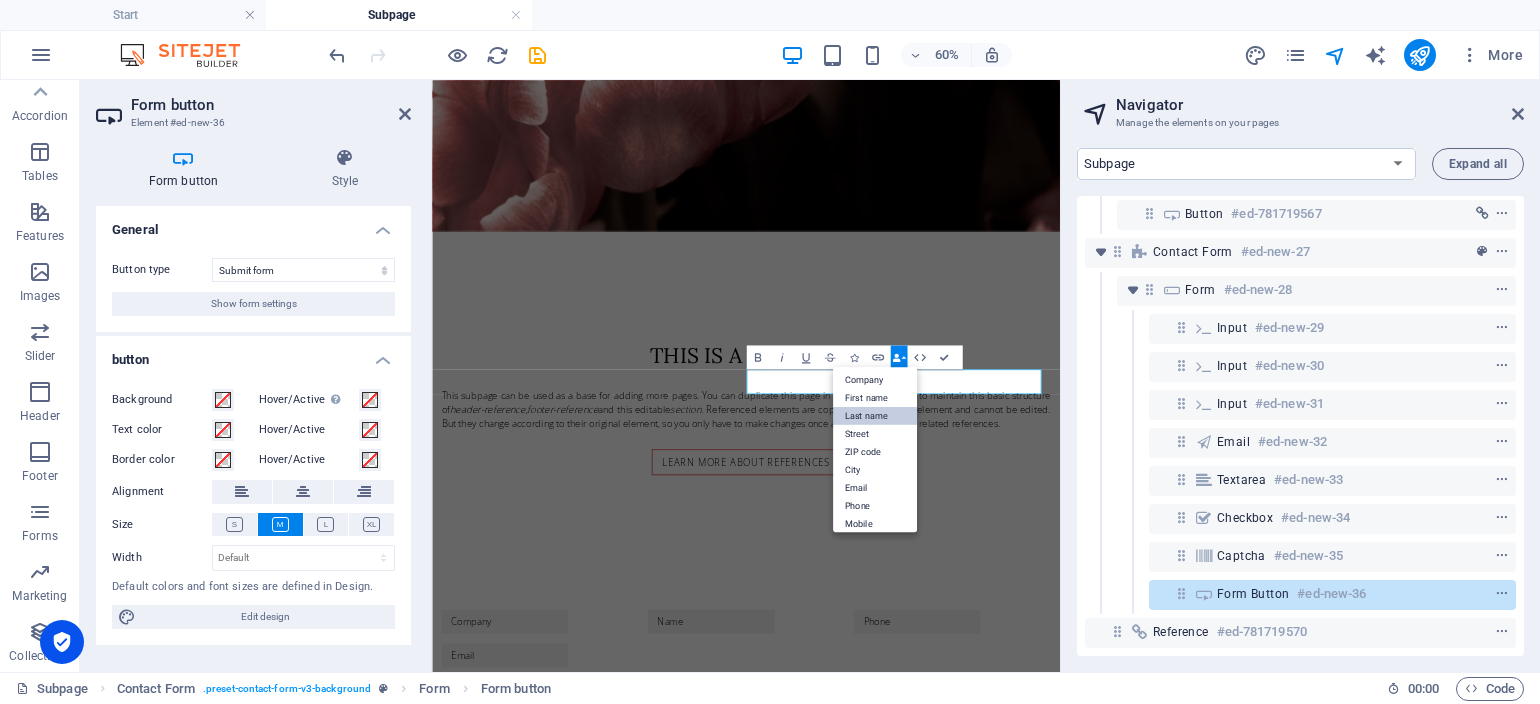 scroll, scrollTop: 0, scrollLeft: 0, axis: both 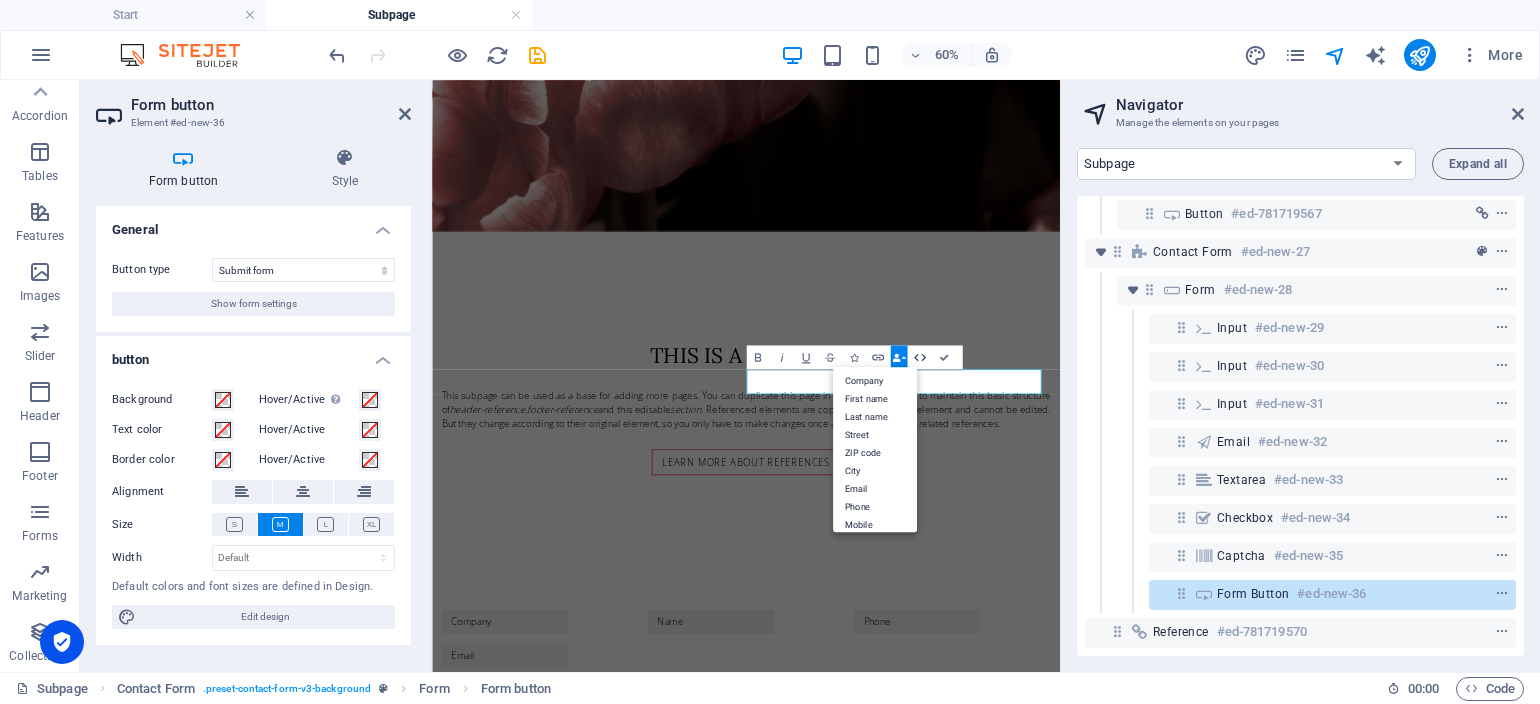 click 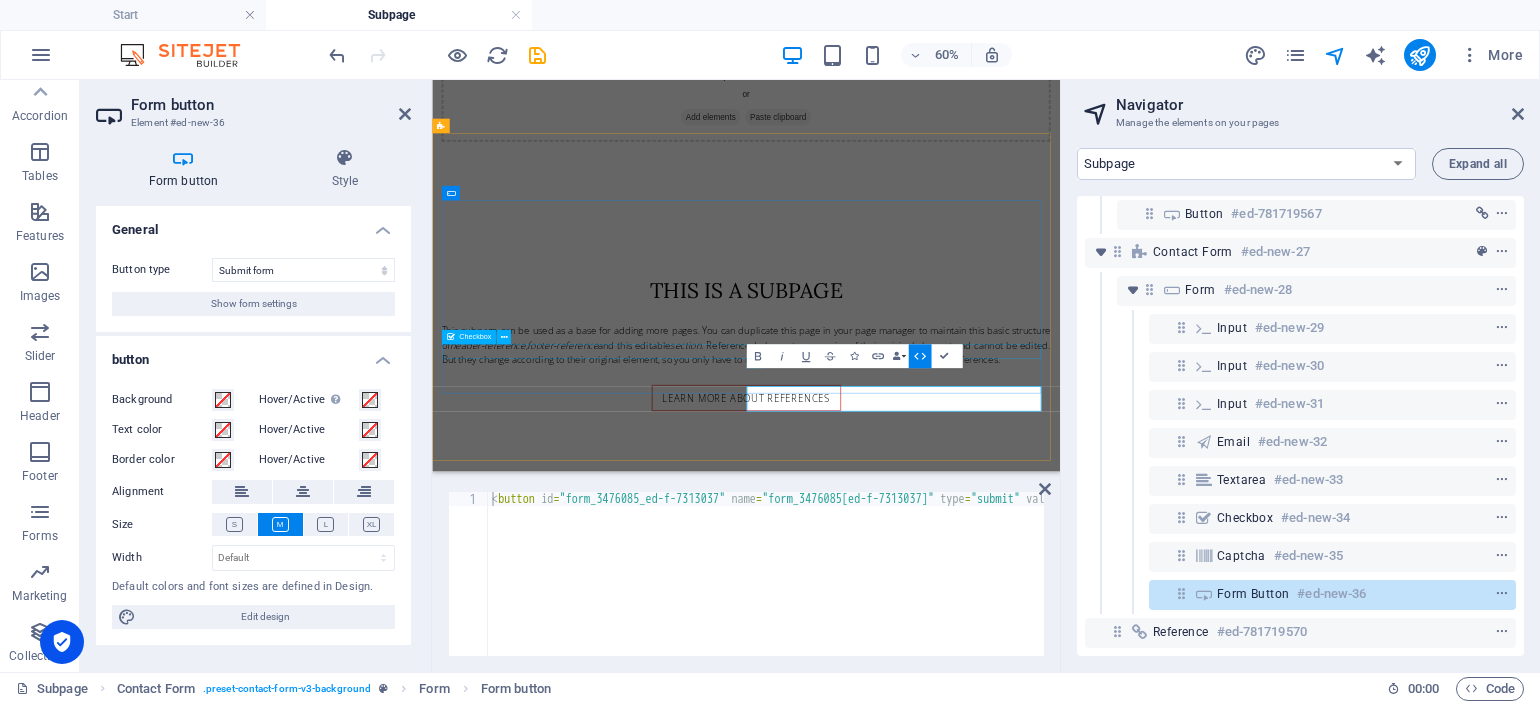scroll, scrollTop: 896, scrollLeft: 0, axis: vertical 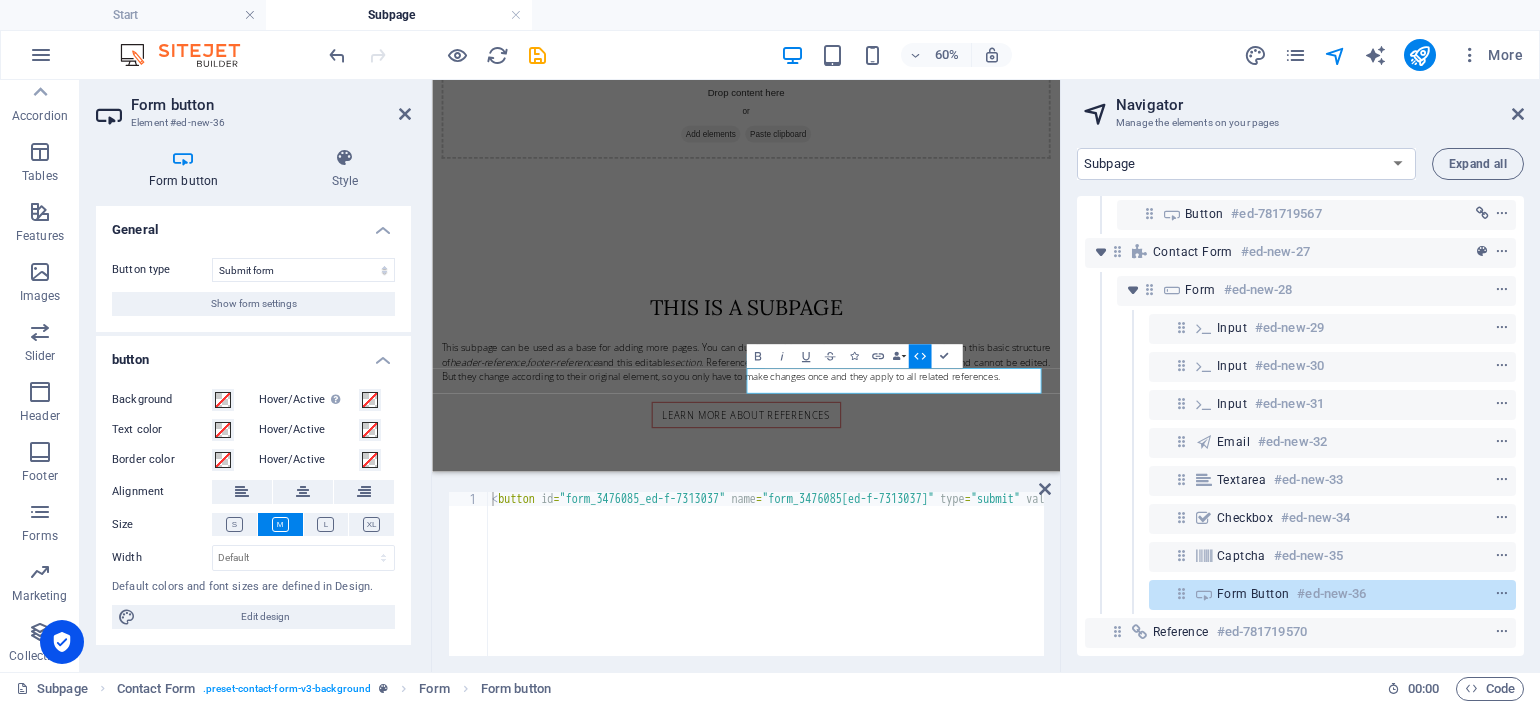 click 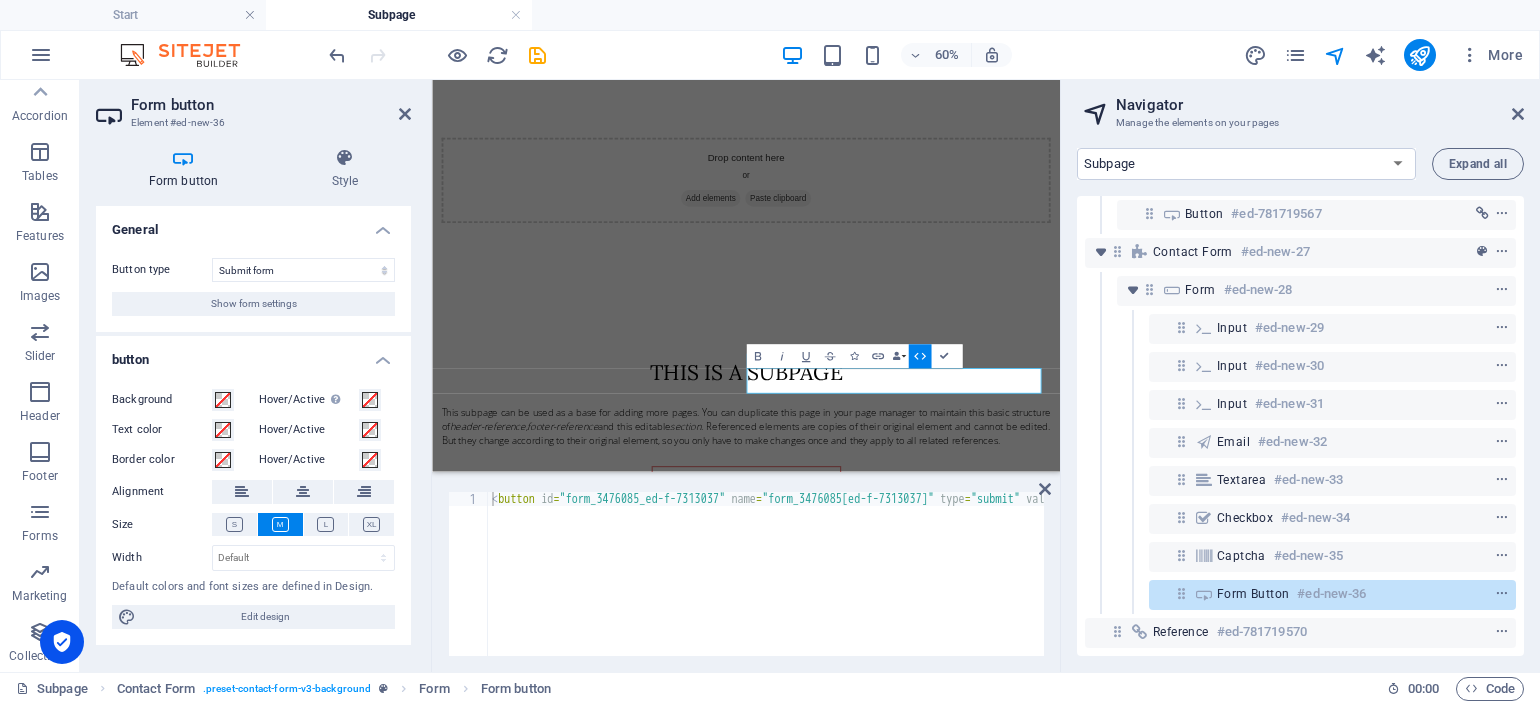 scroll, scrollTop: 925, scrollLeft: 0, axis: vertical 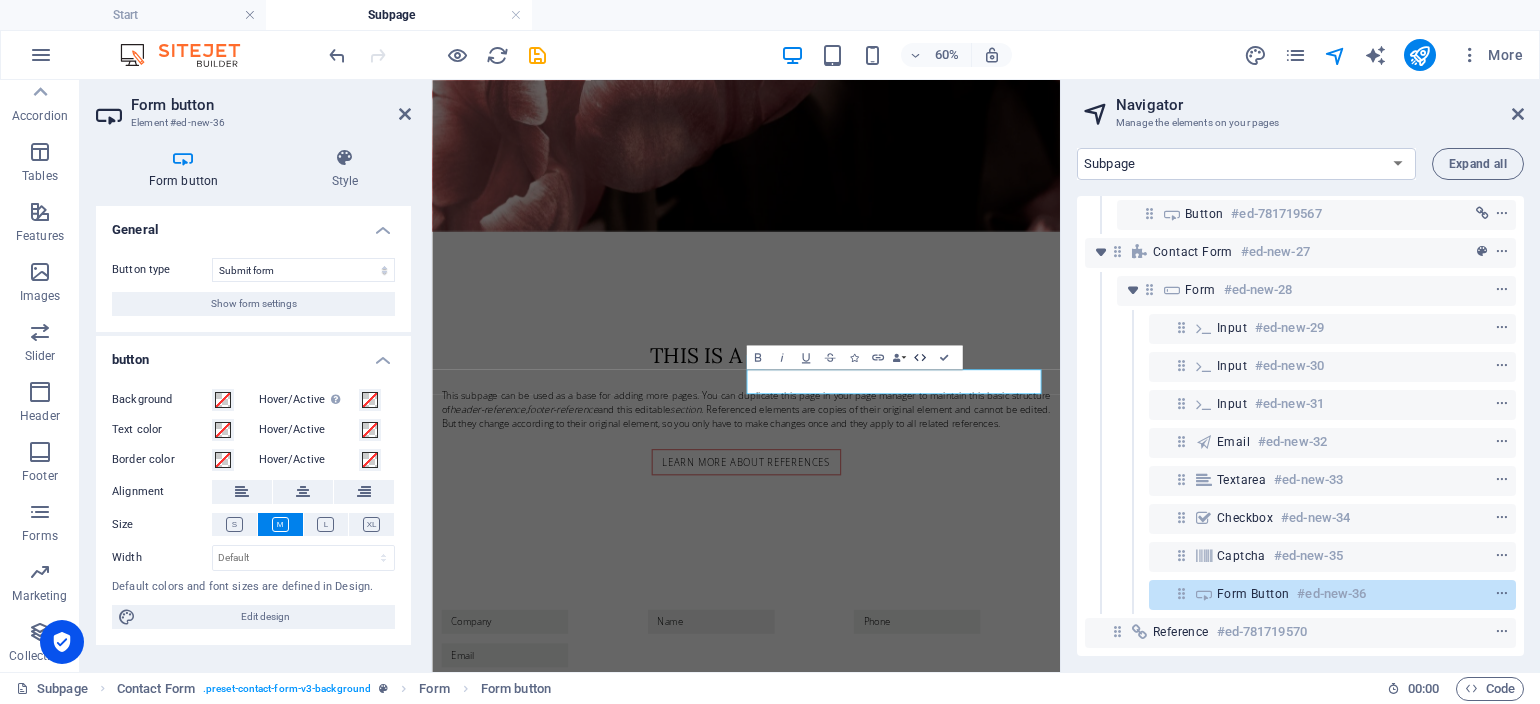 click 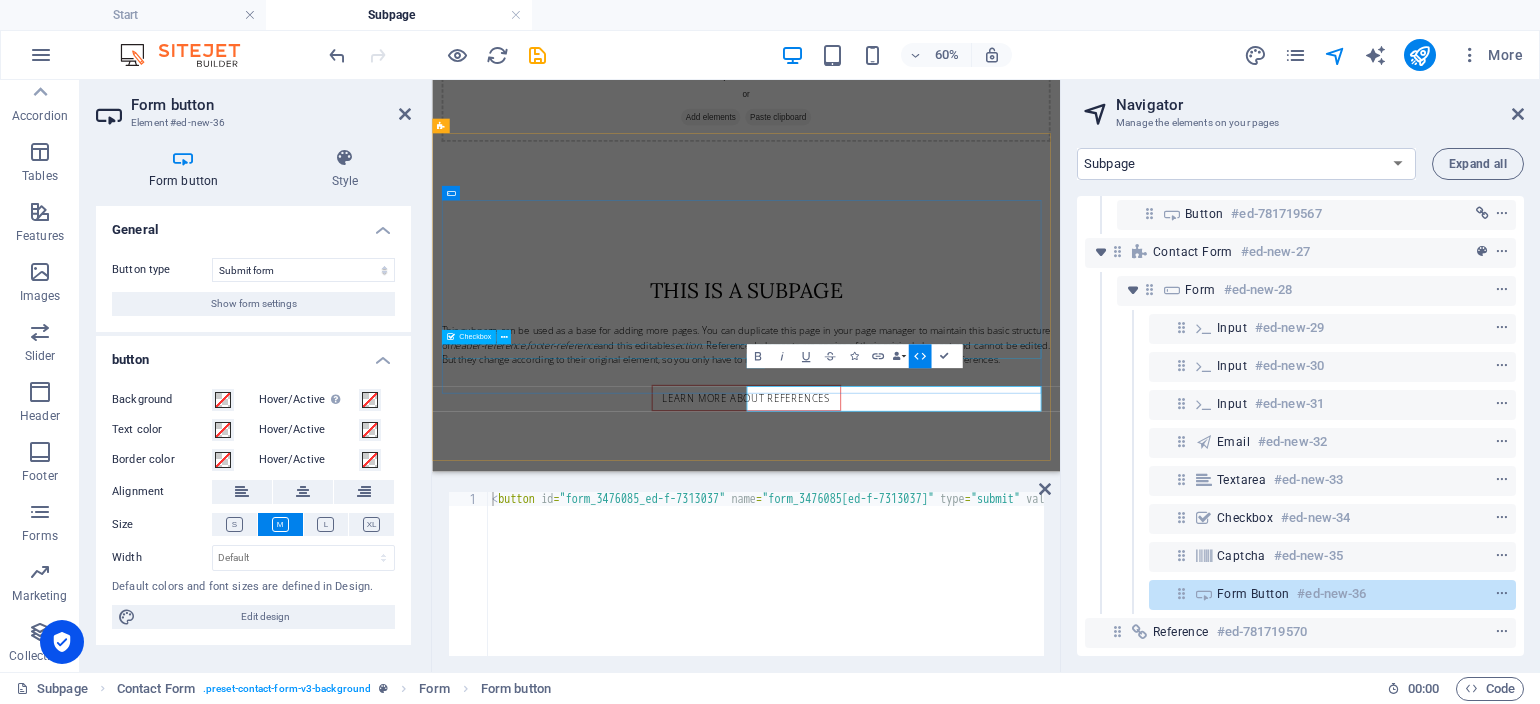 scroll, scrollTop: 896, scrollLeft: 0, axis: vertical 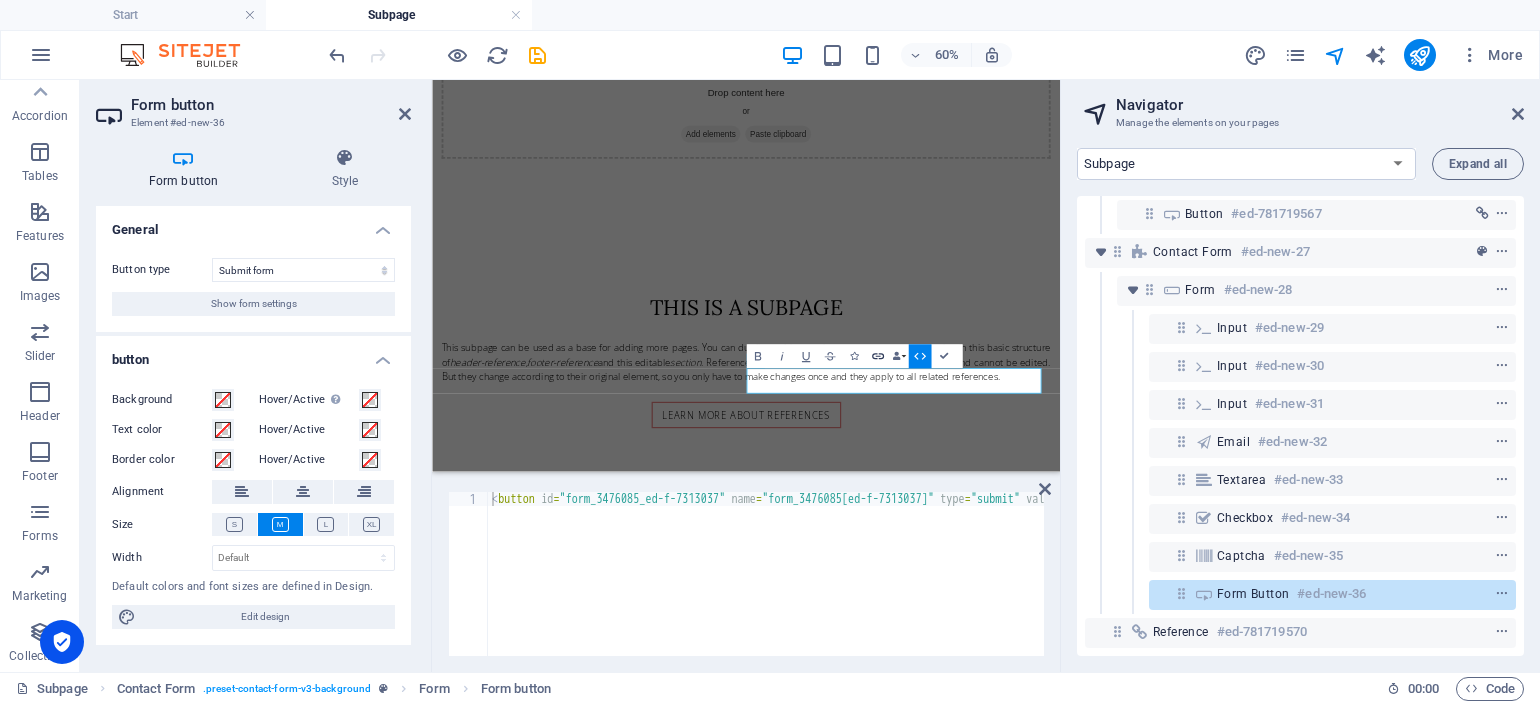 click 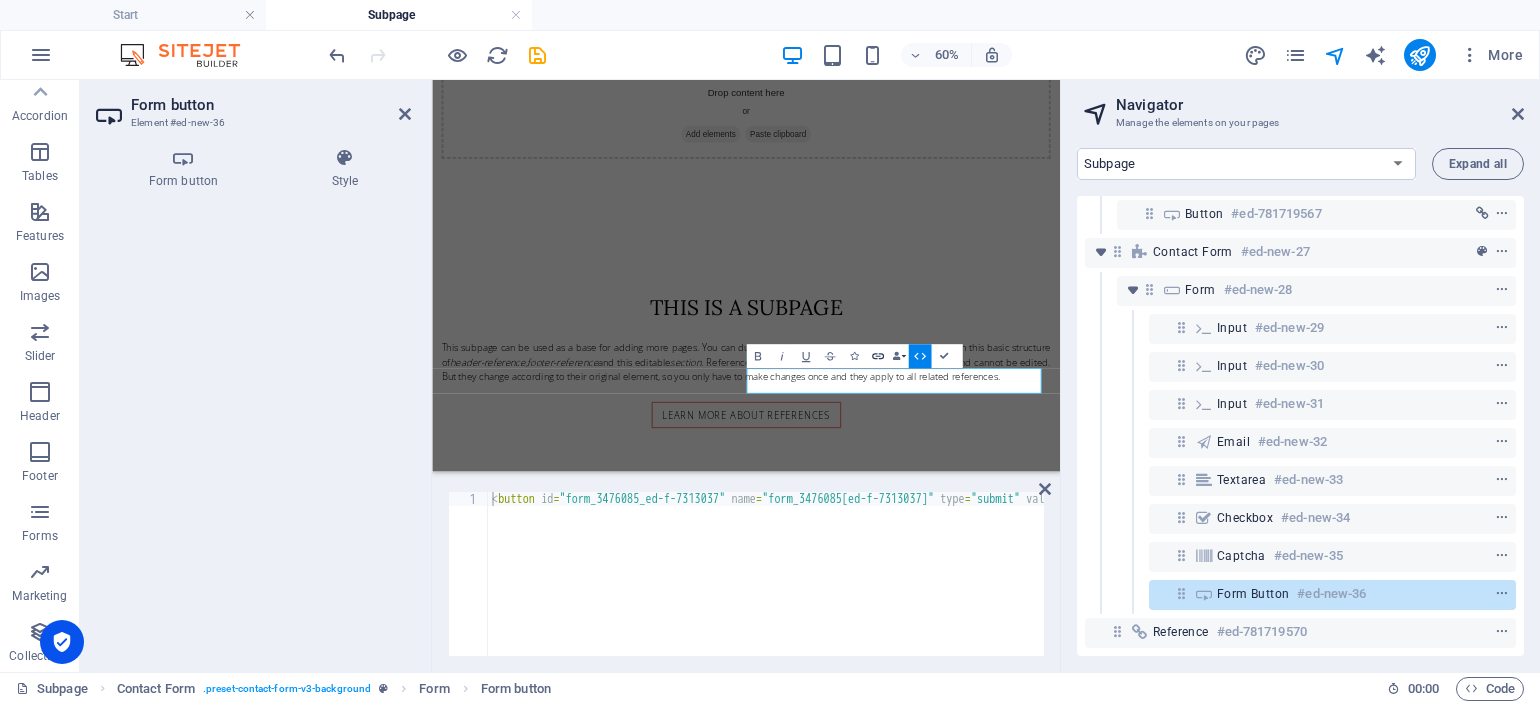 click 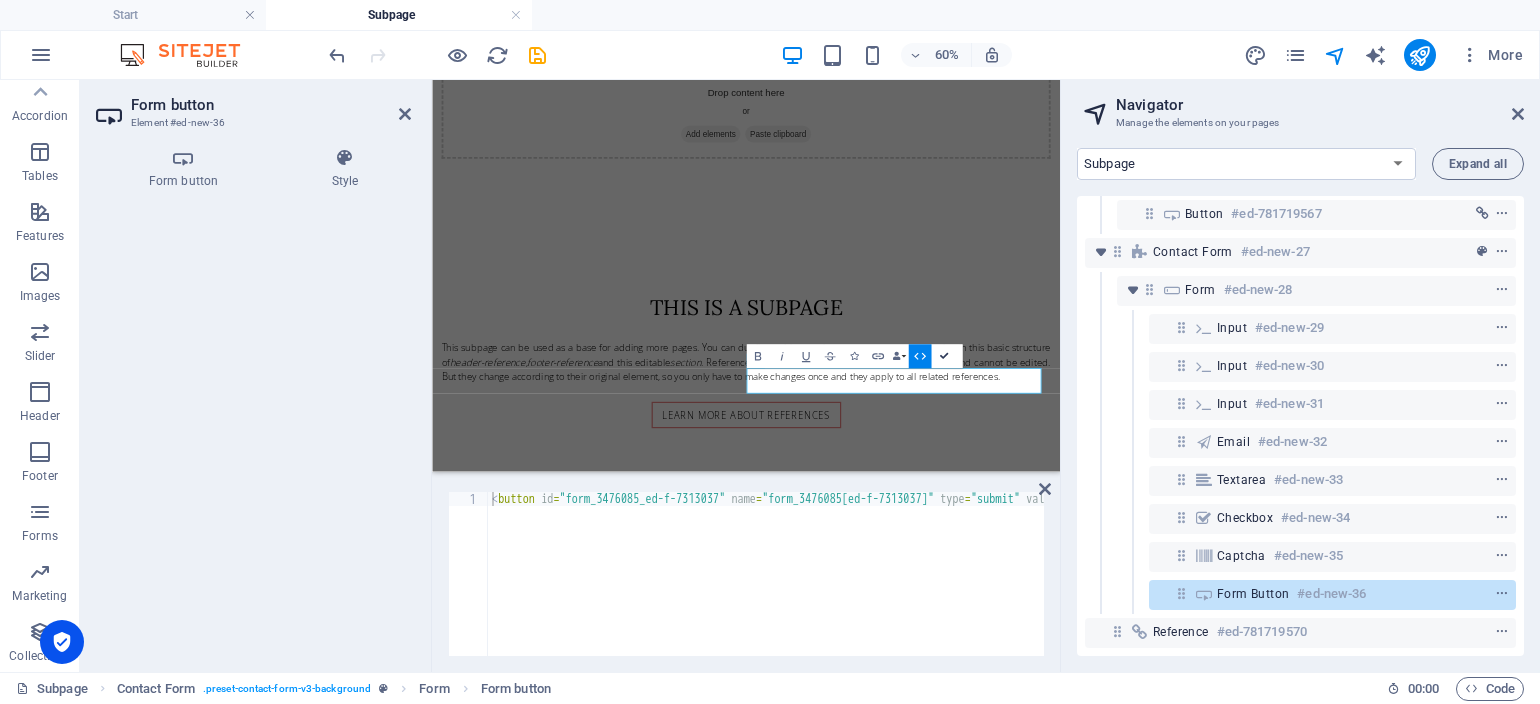 scroll, scrollTop: 1202, scrollLeft: 0, axis: vertical 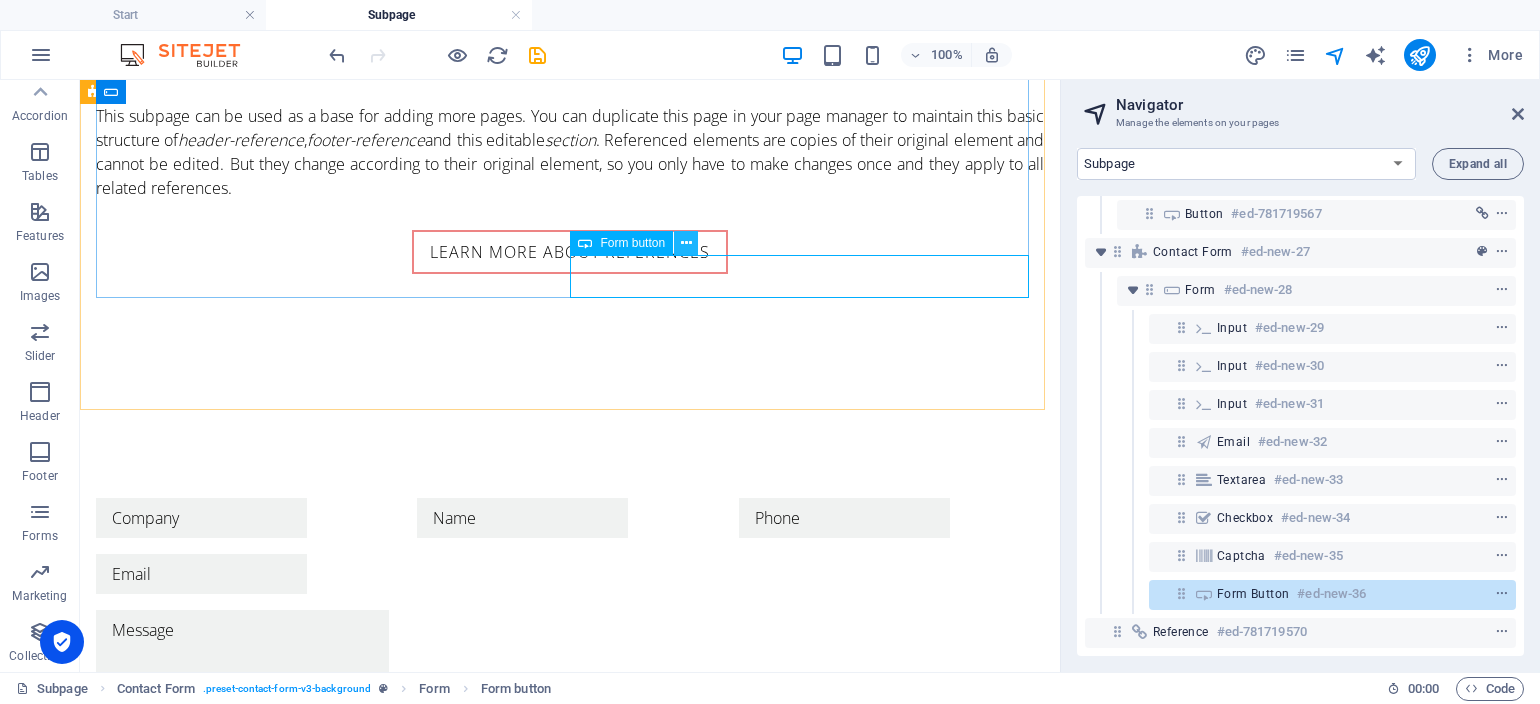 click at bounding box center (686, 243) 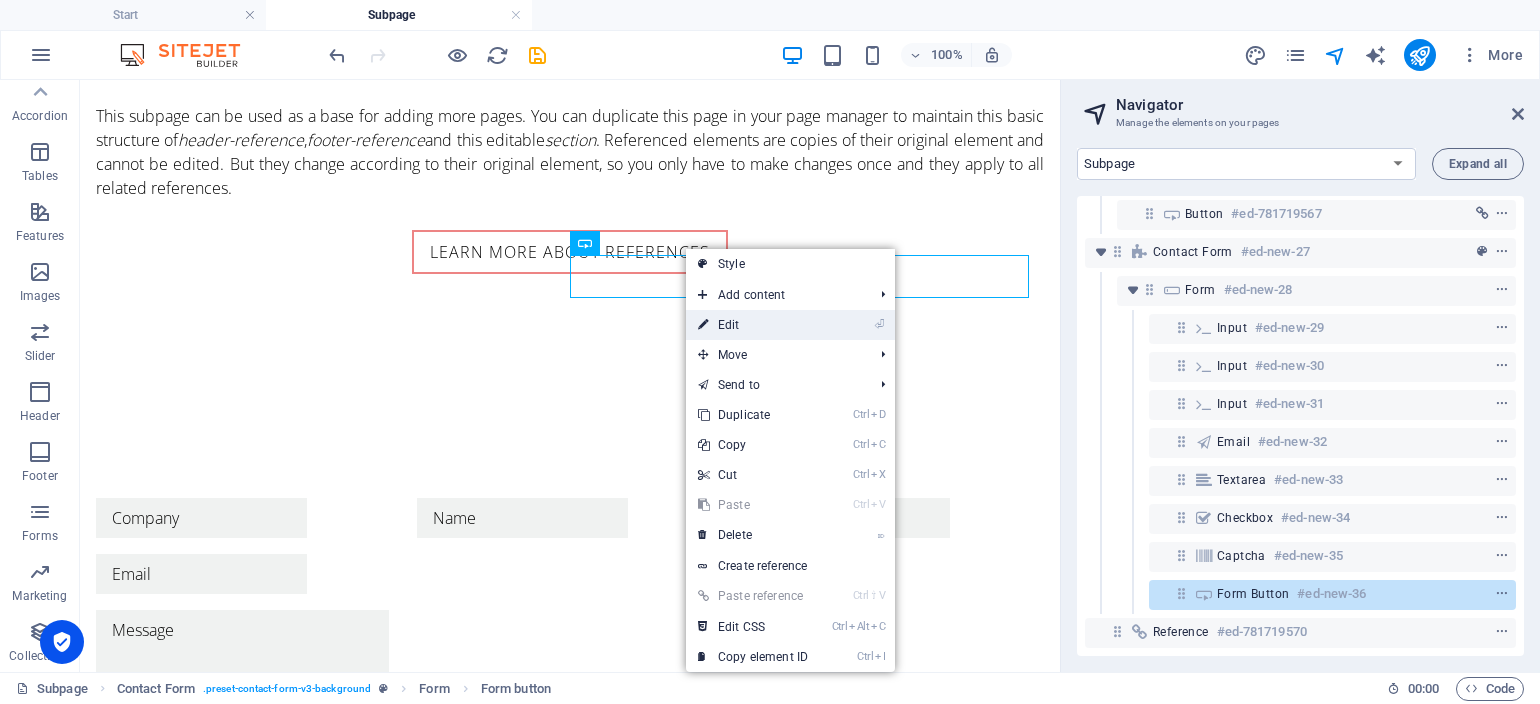 click on "⏎  Edit" at bounding box center [753, 325] 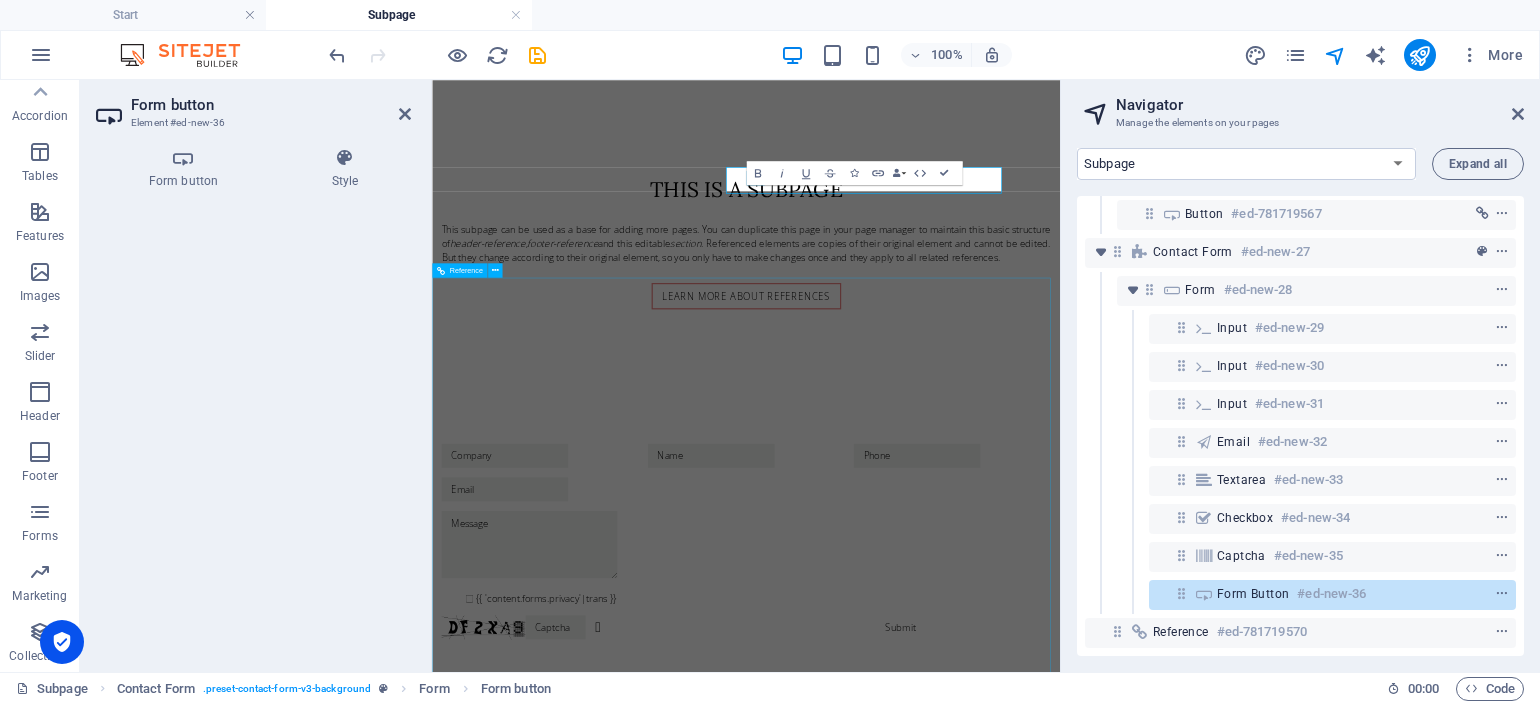 scroll, scrollTop: 1232, scrollLeft: 0, axis: vertical 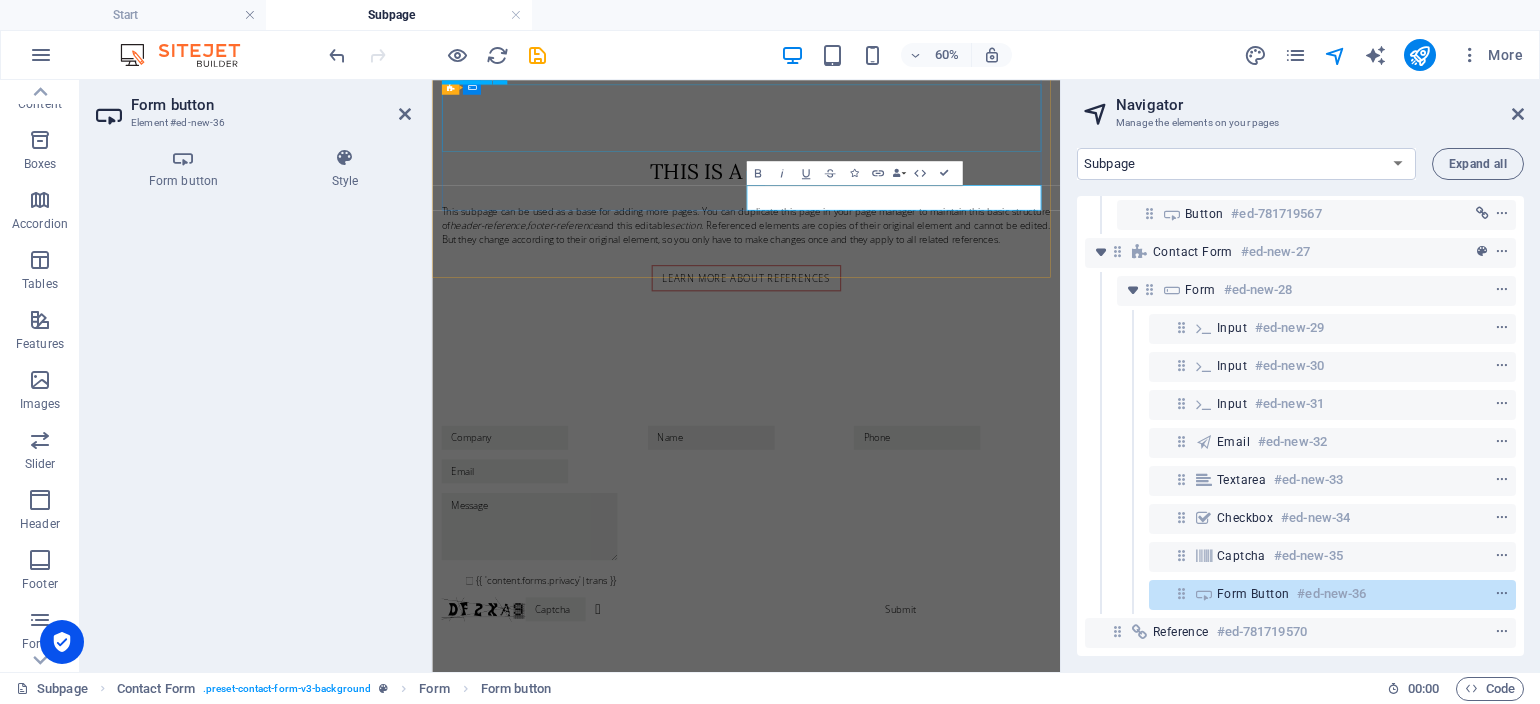 click at bounding box center (955, 827) 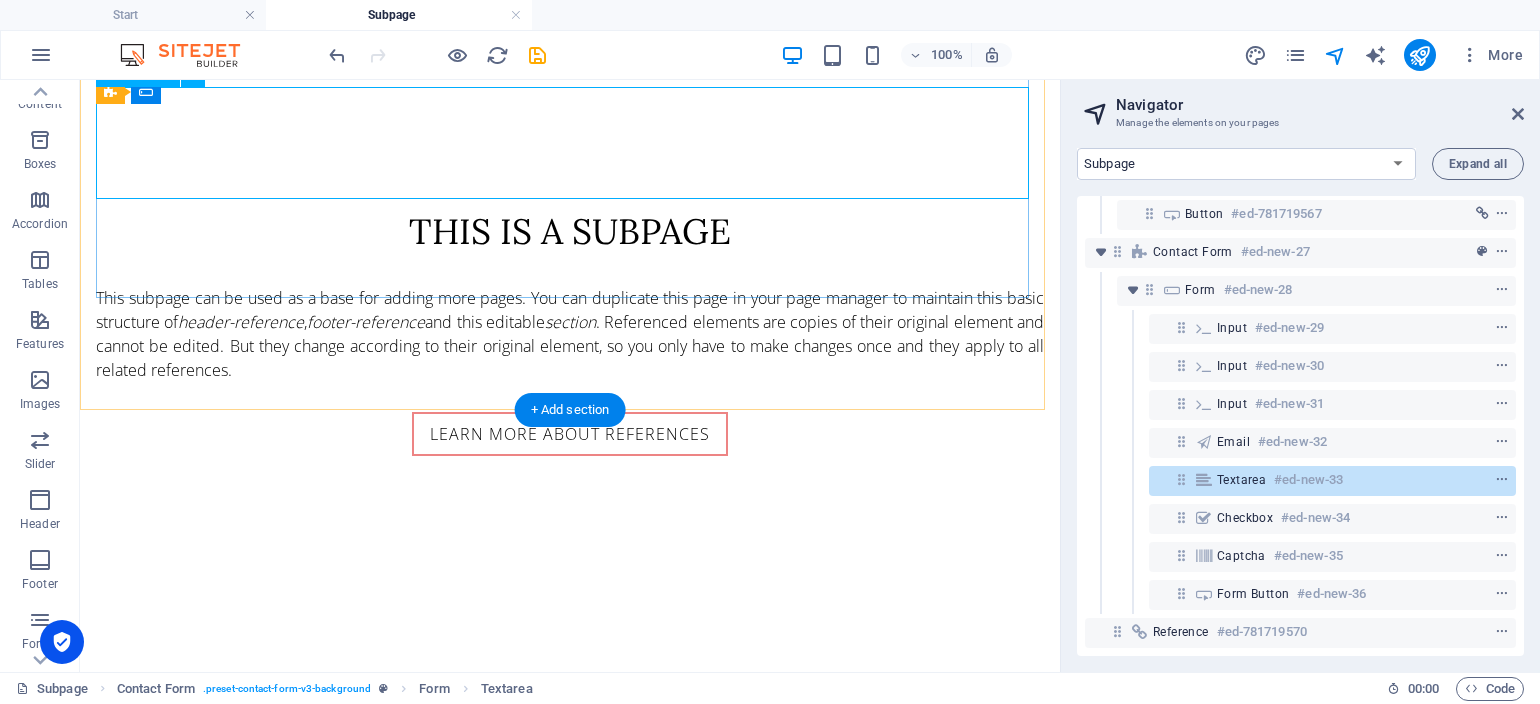 scroll, scrollTop: 1202, scrollLeft: 0, axis: vertical 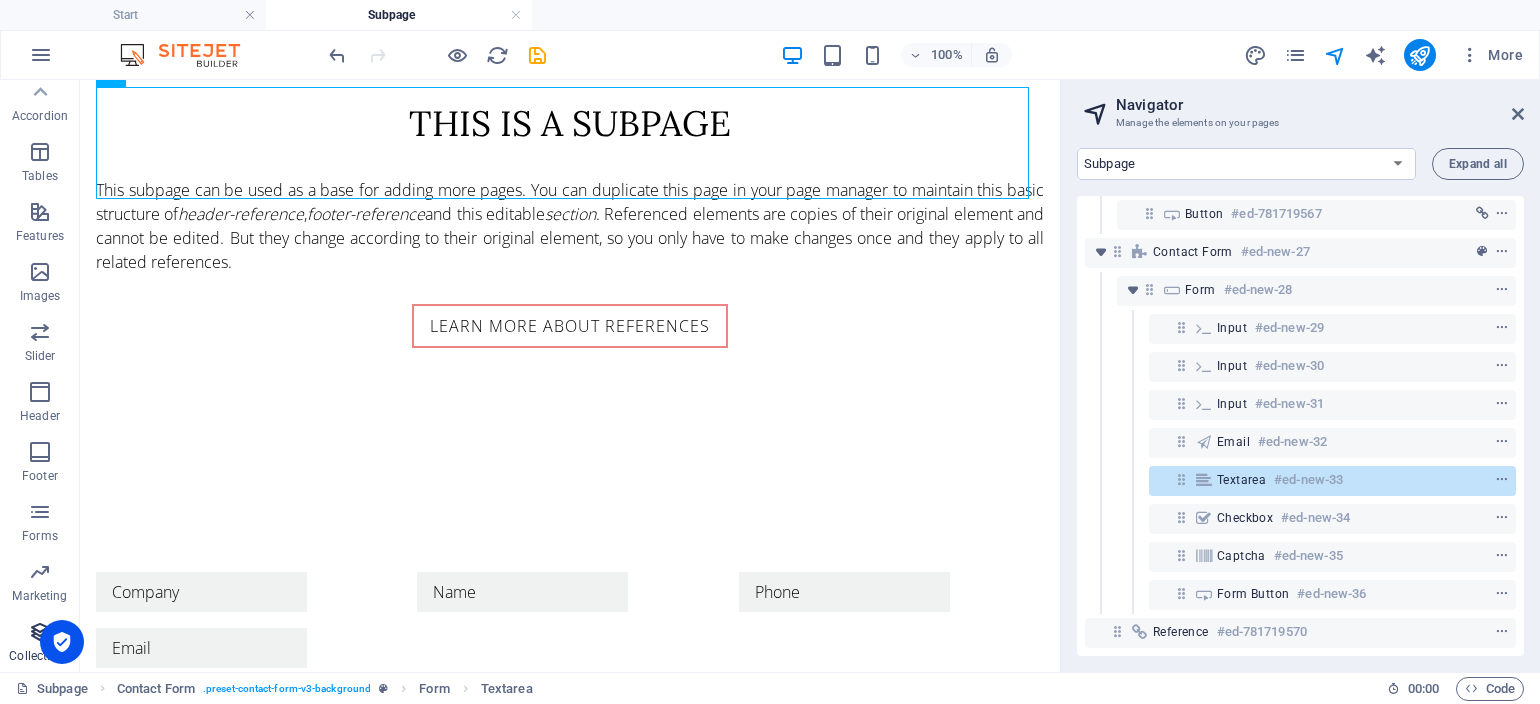 click on "Collections" at bounding box center (39, 656) 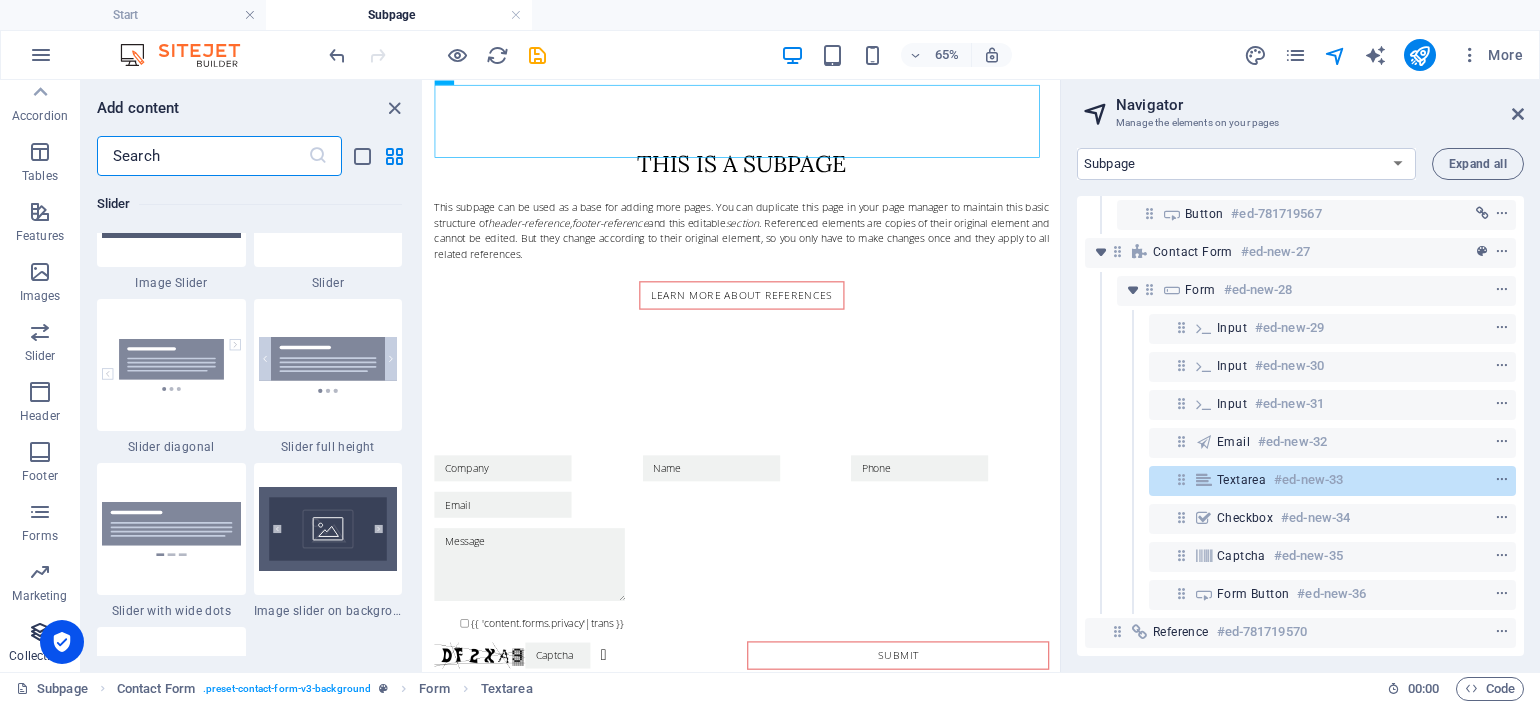 scroll, scrollTop: 18142, scrollLeft: 0, axis: vertical 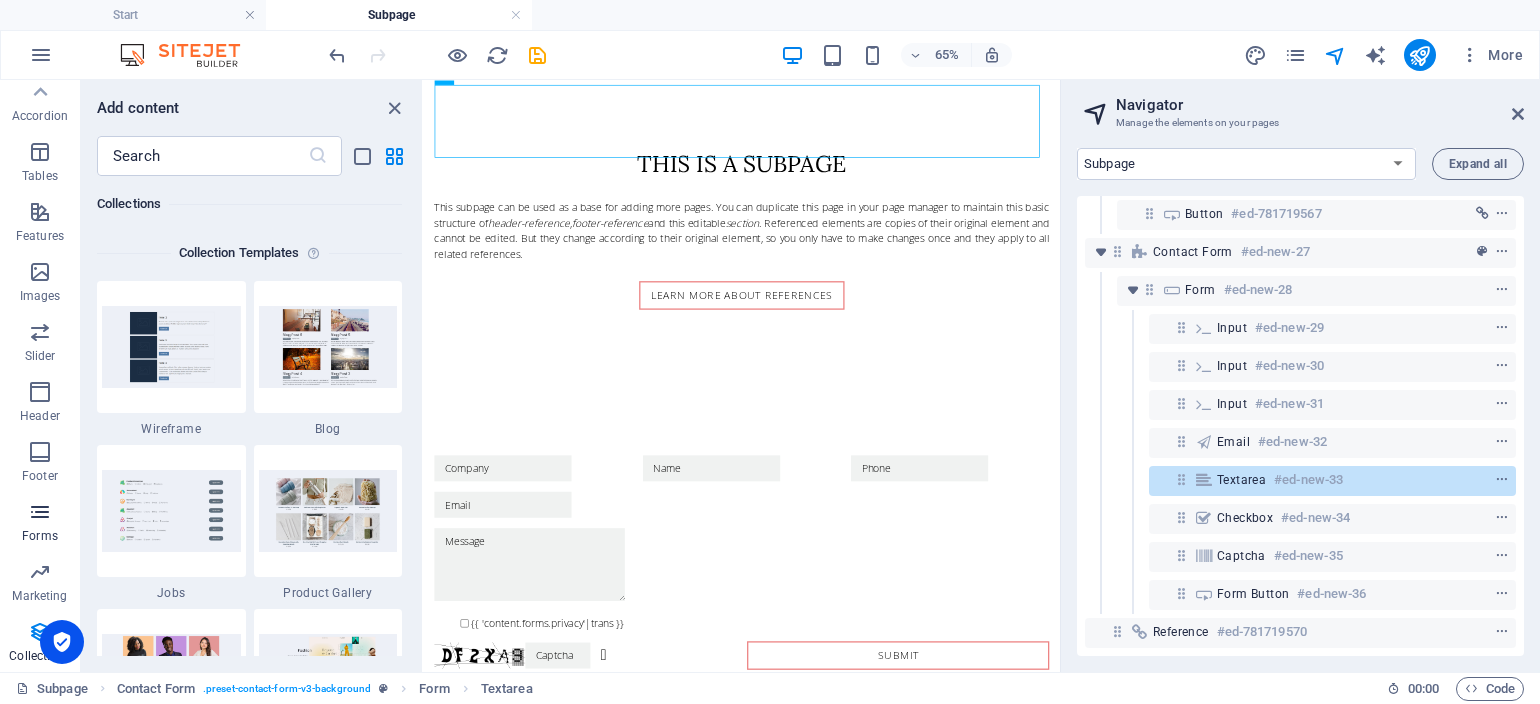 click at bounding box center (40, 512) 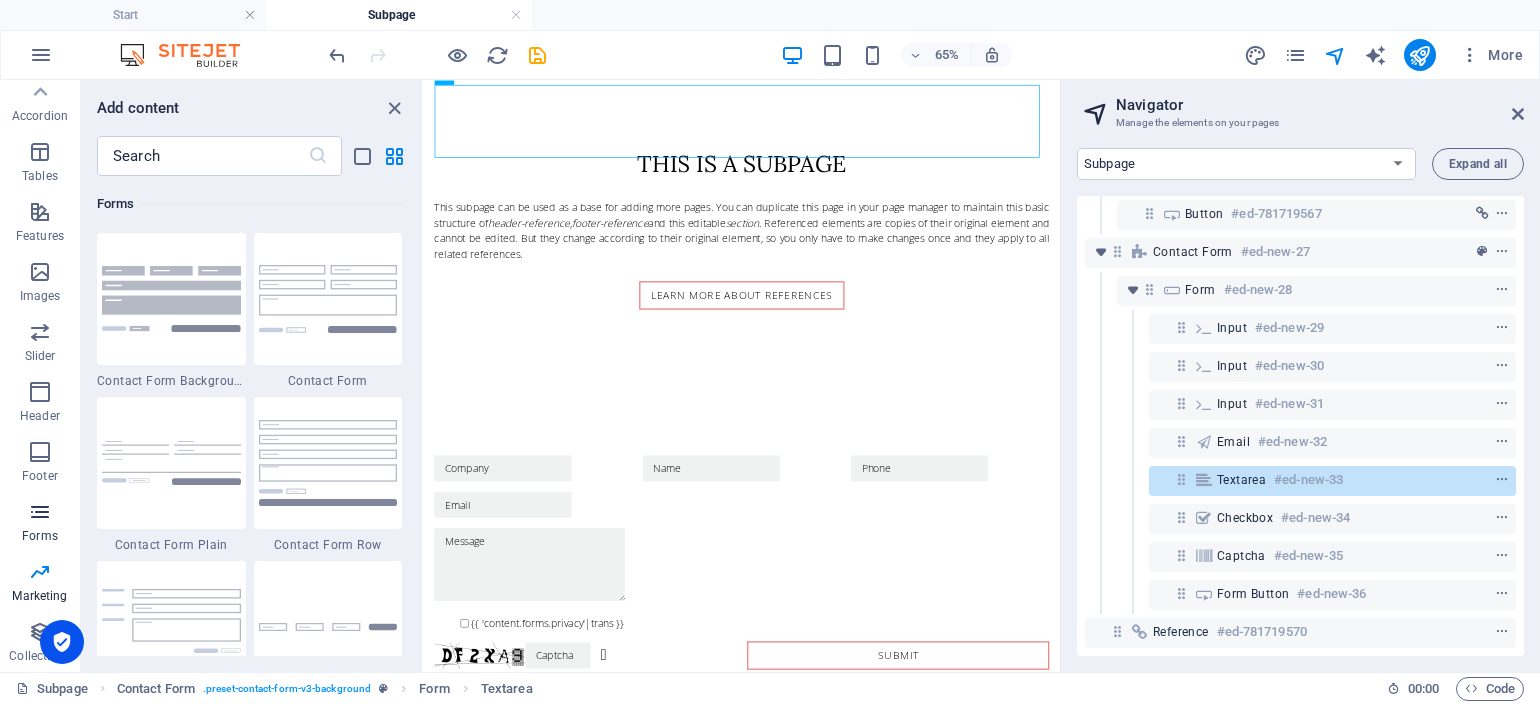scroll, scrollTop: 14436, scrollLeft: 0, axis: vertical 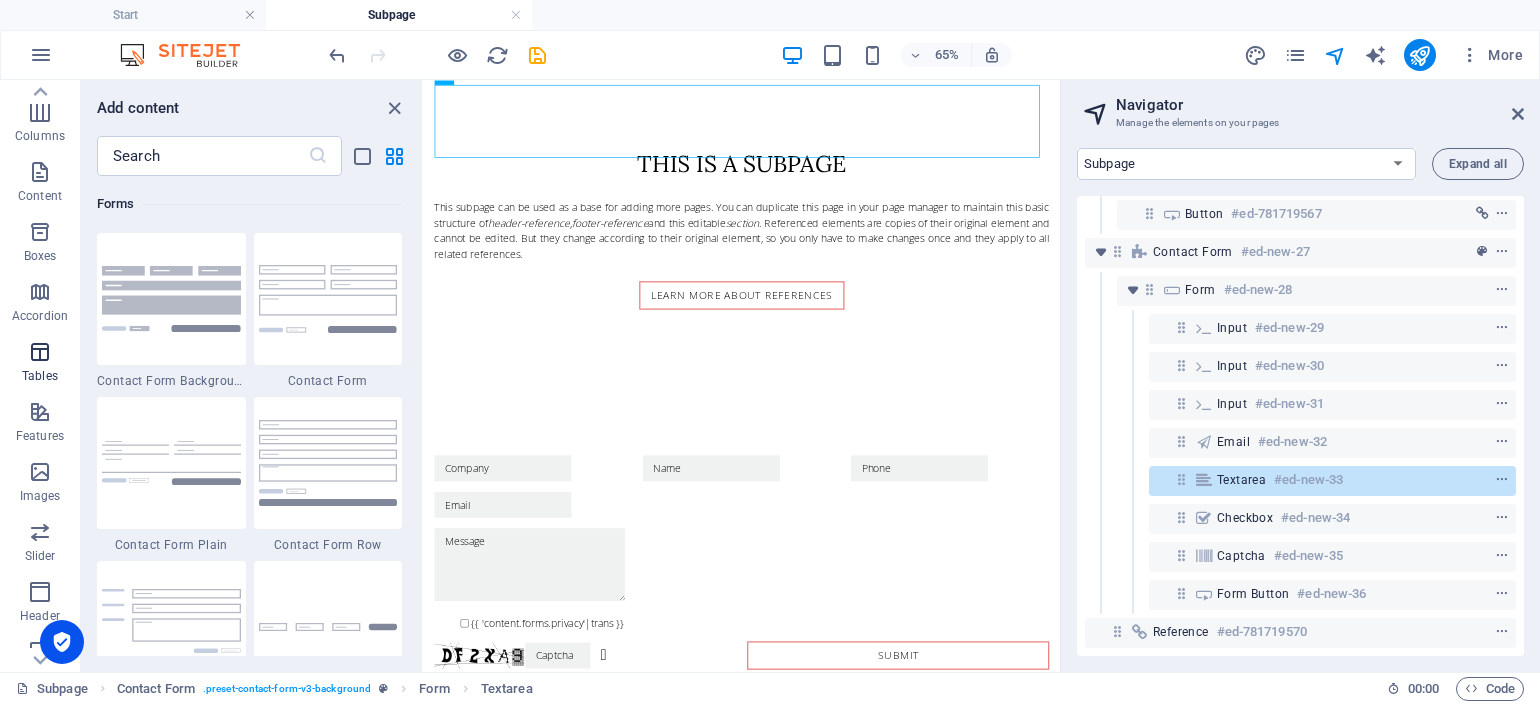 click at bounding box center (40, 352) 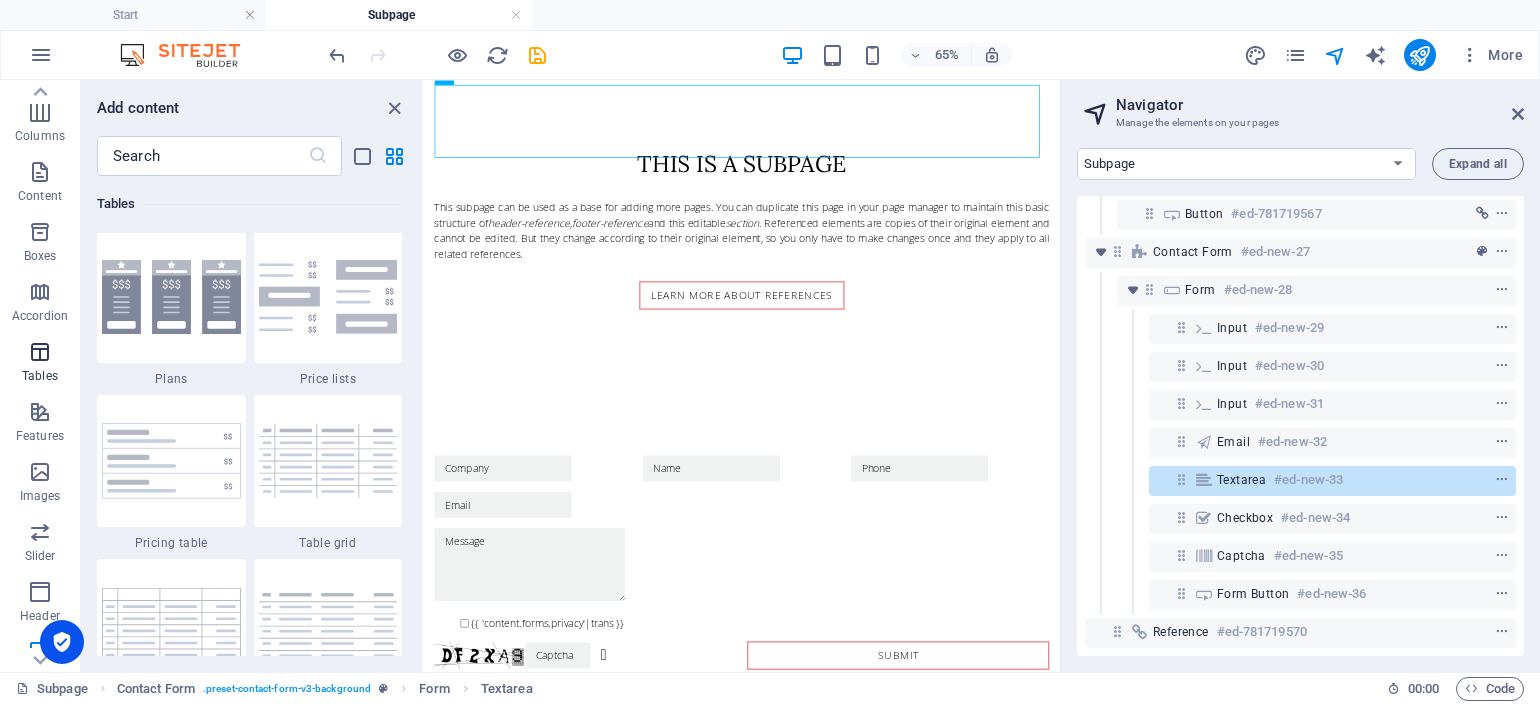 scroll, scrollTop: 6761, scrollLeft: 0, axis: vertical 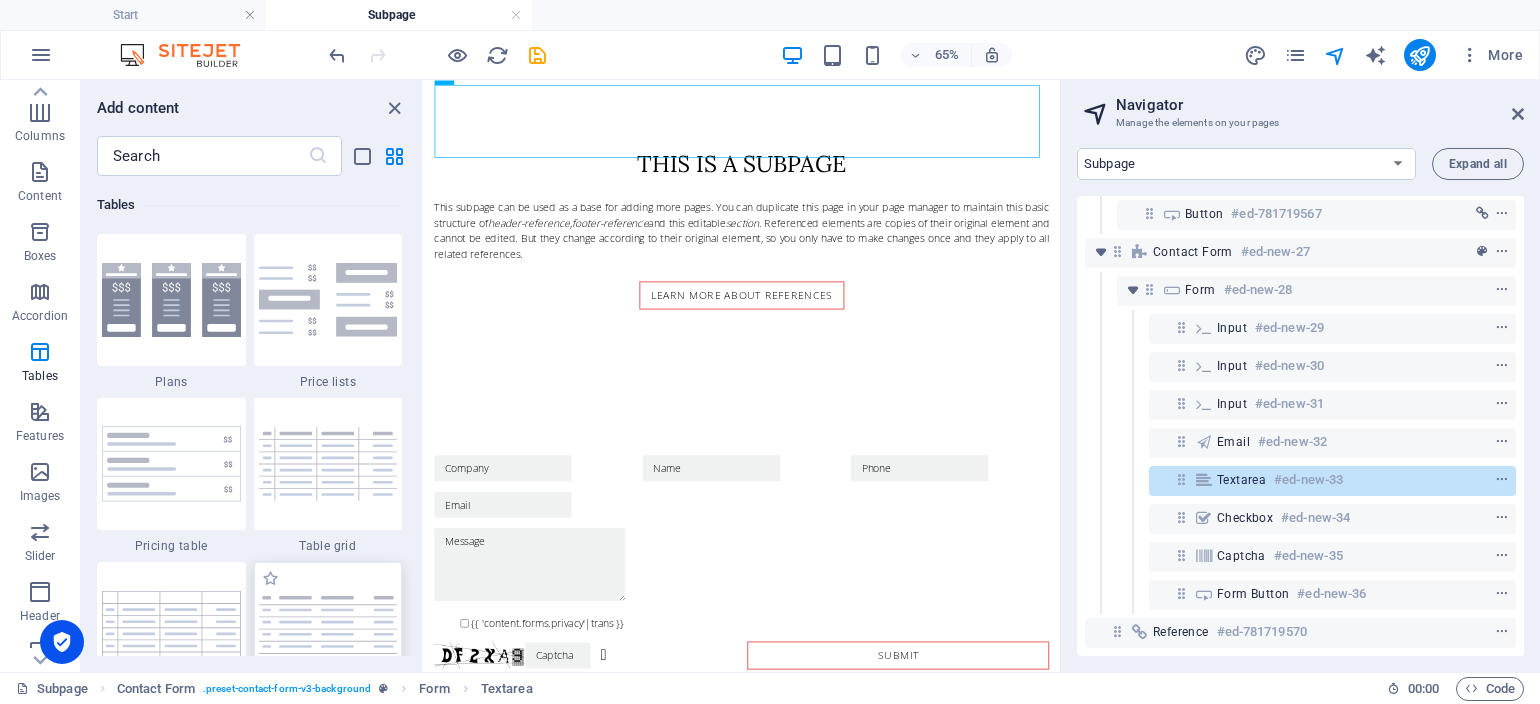 click at bounding box center (328, 627) 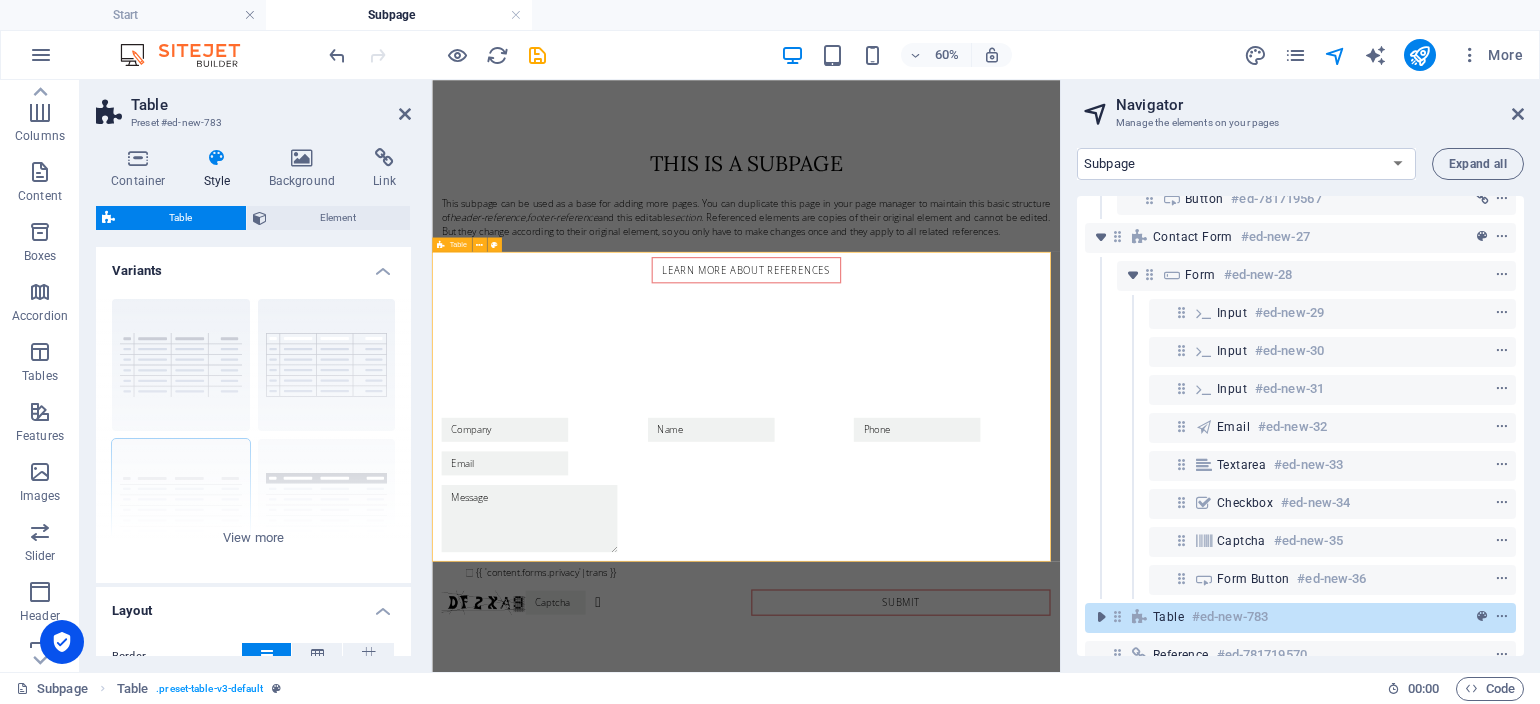 scroll, scrollTop: 1276, scrollLeft: 0, axis: vertical 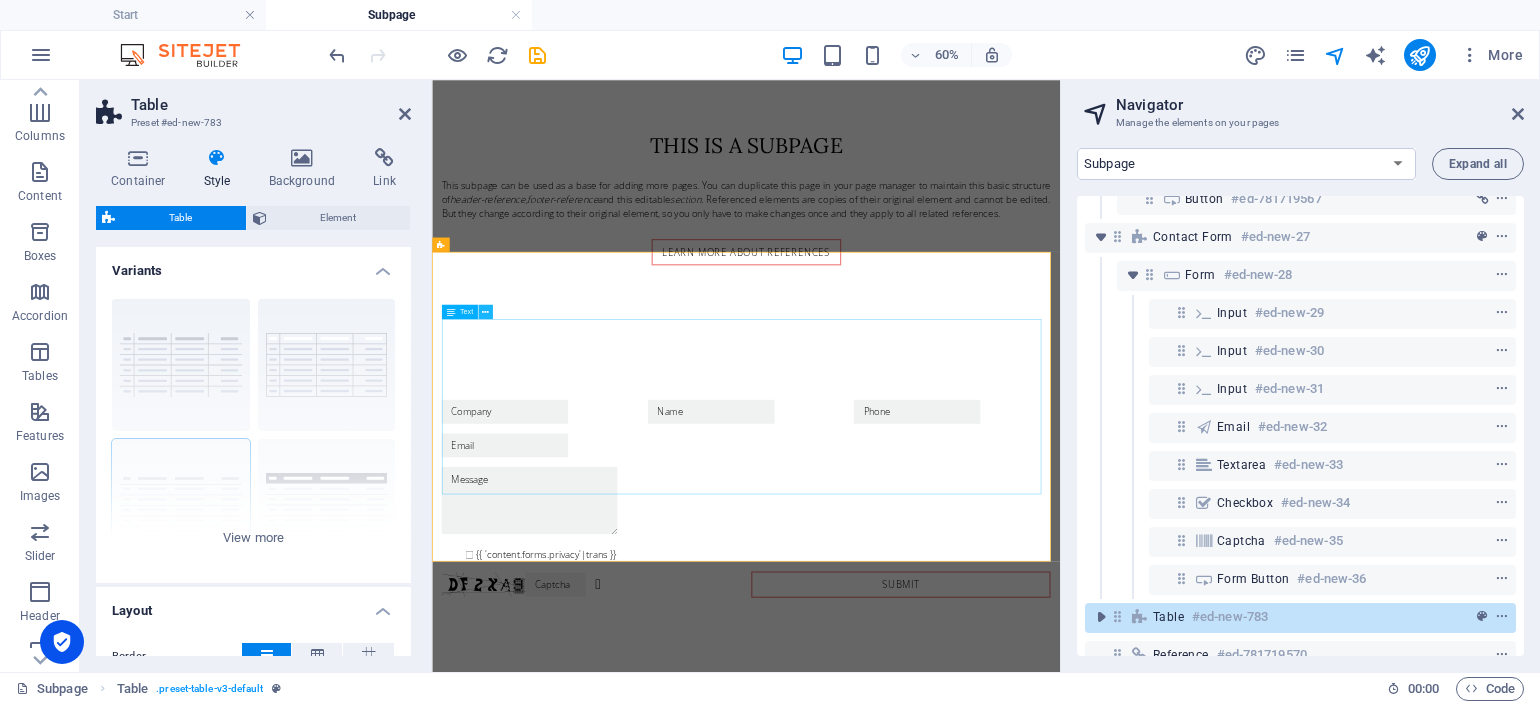 click at bounding box center (485, 312) 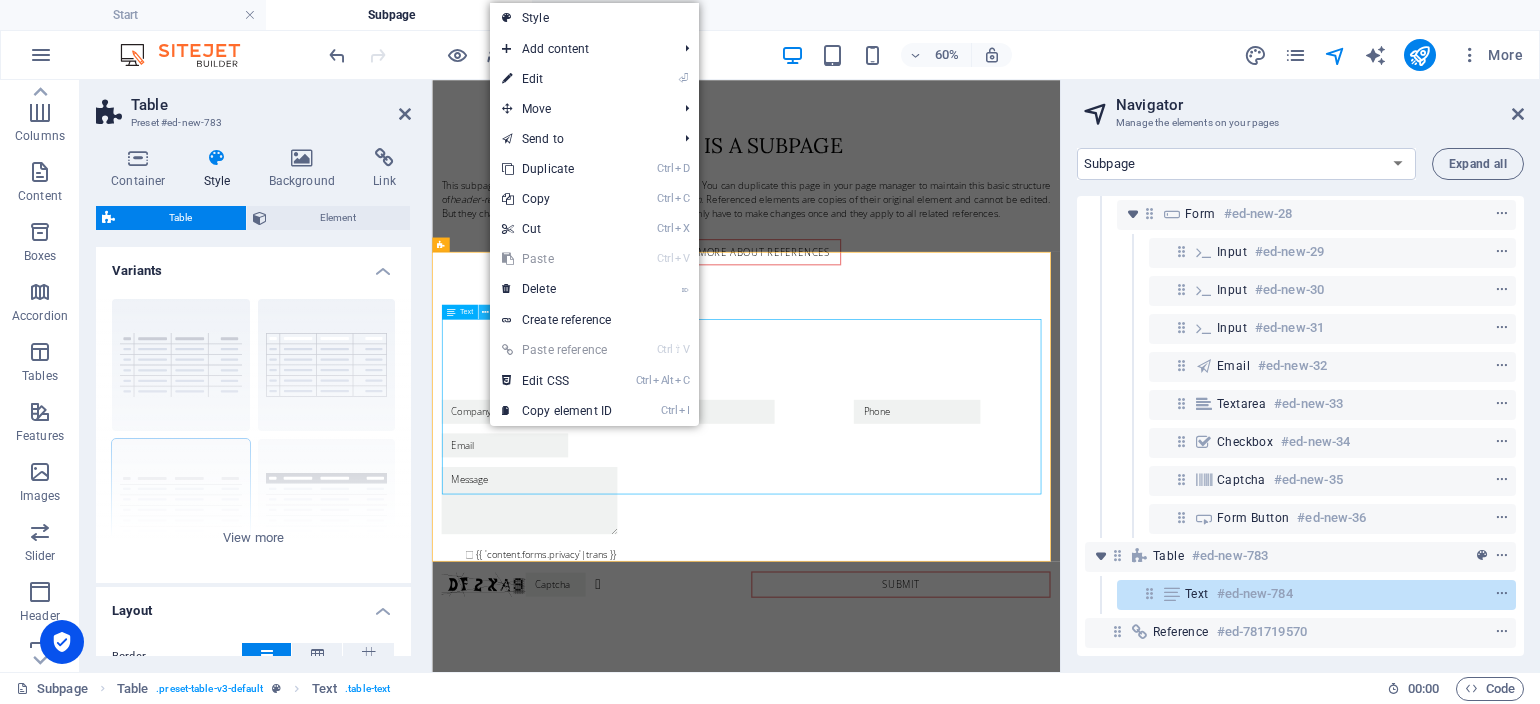 scroll, scrollTop: 361, scrollLeft: 0, axis: vertical 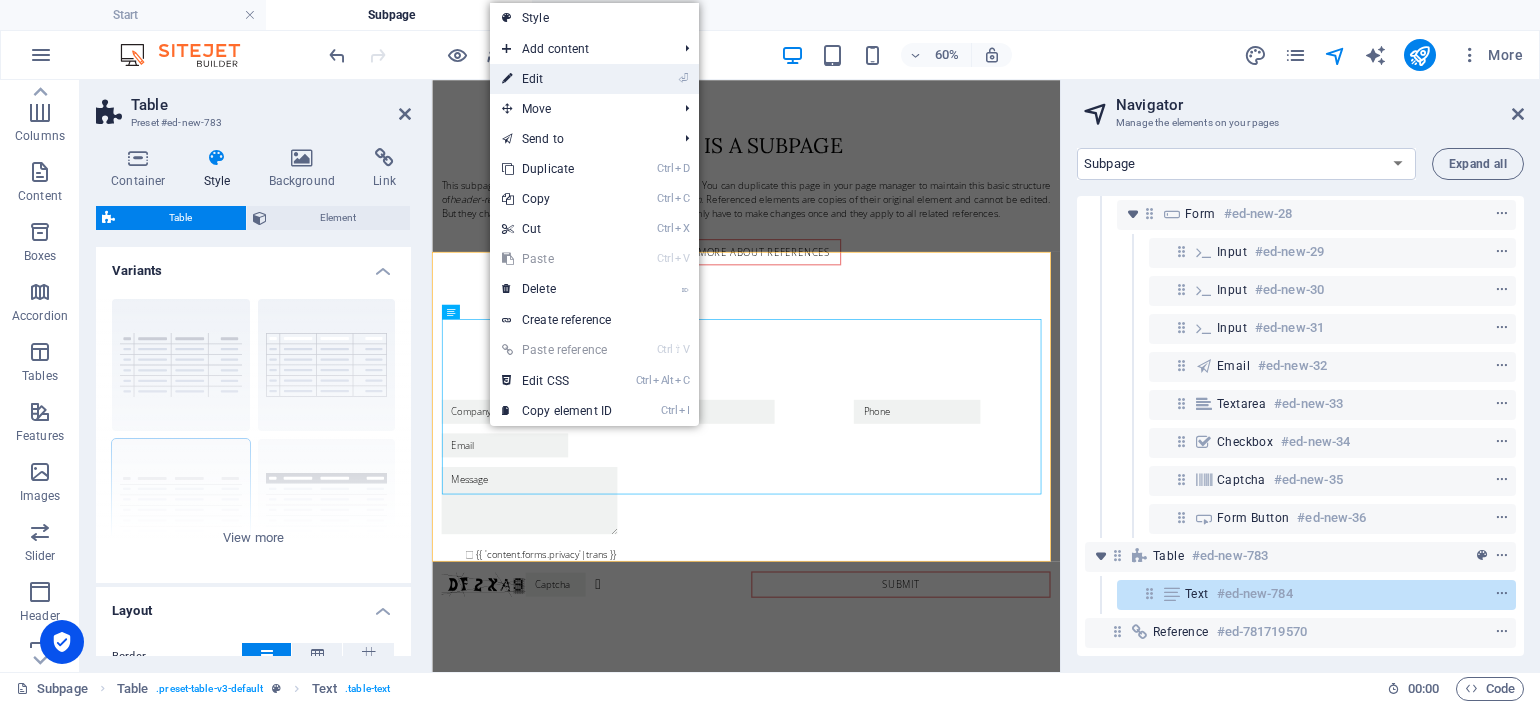 click on "⏎  Edit" at bounding box center (557, 79) 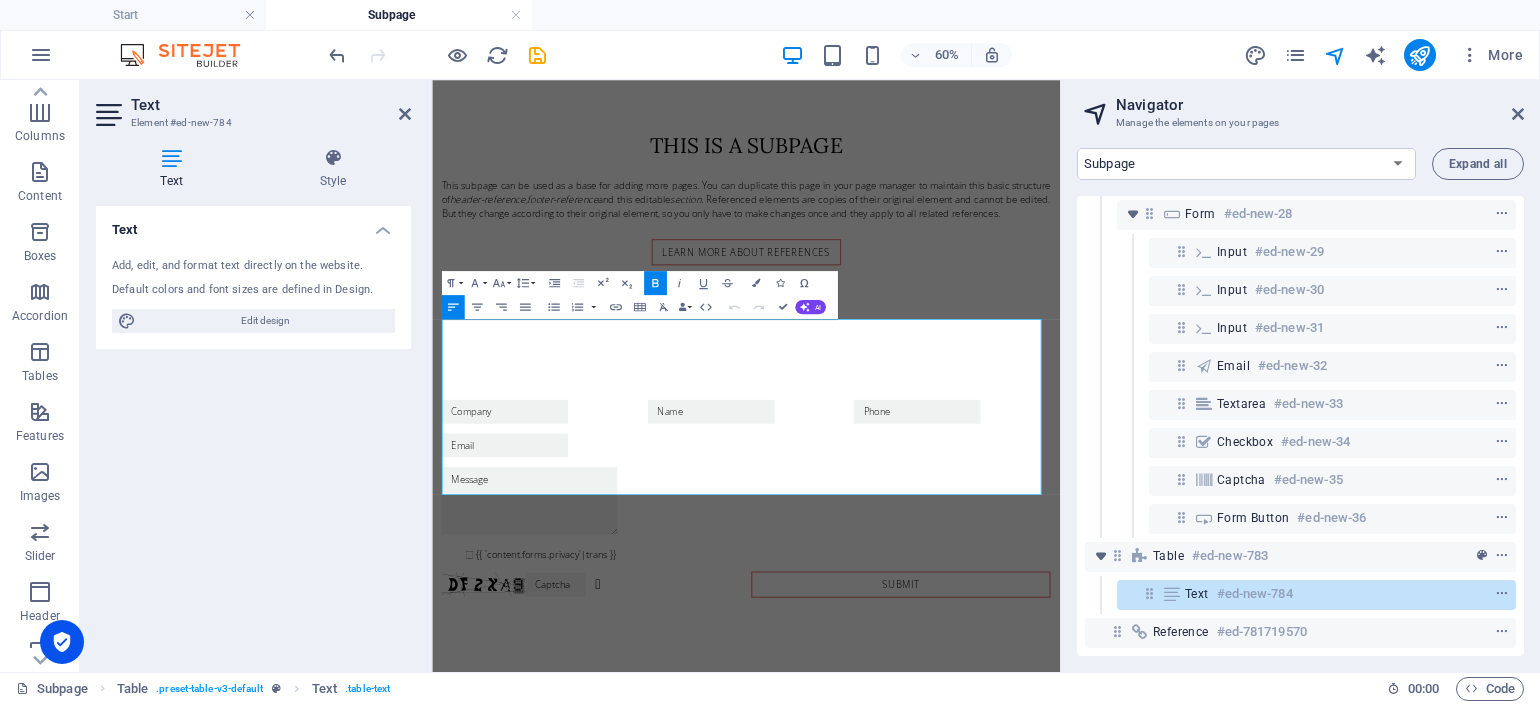 click 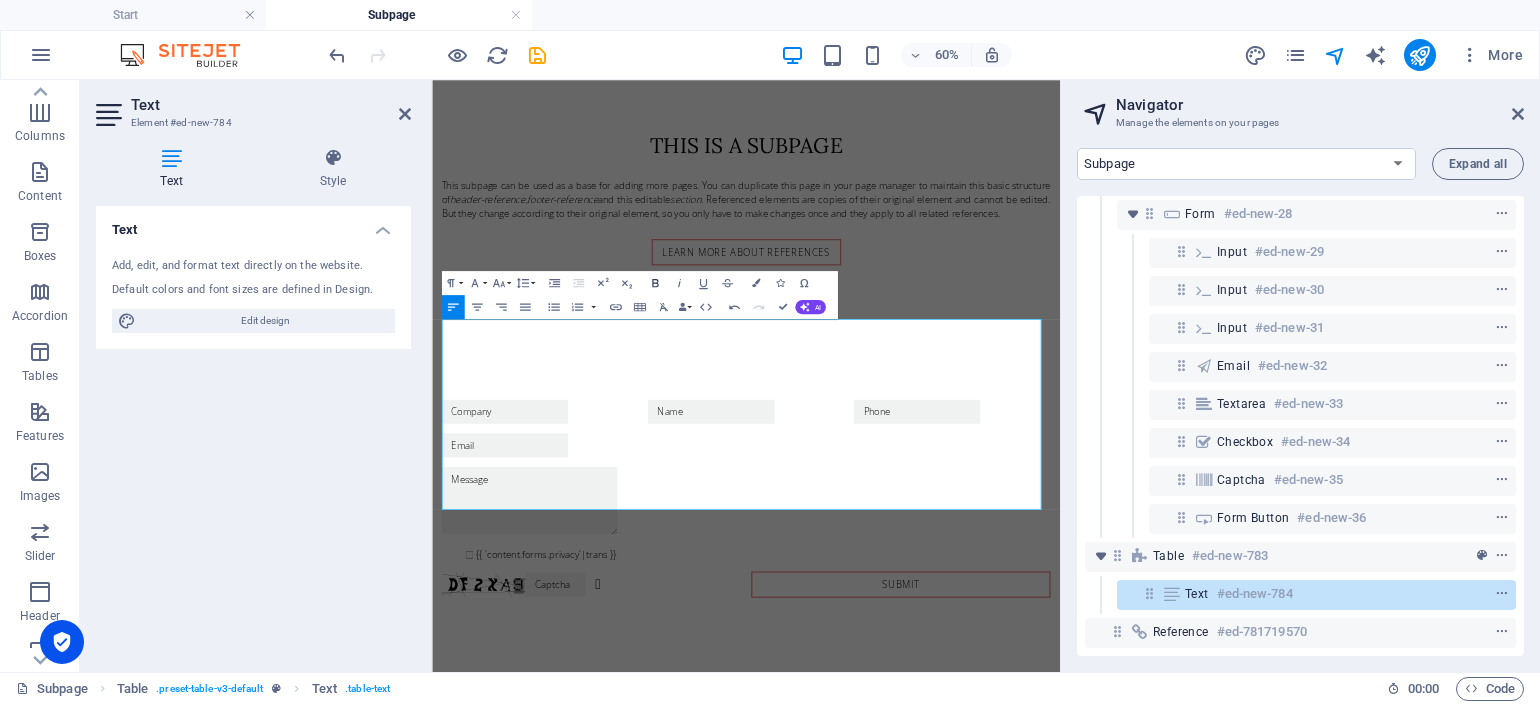 click 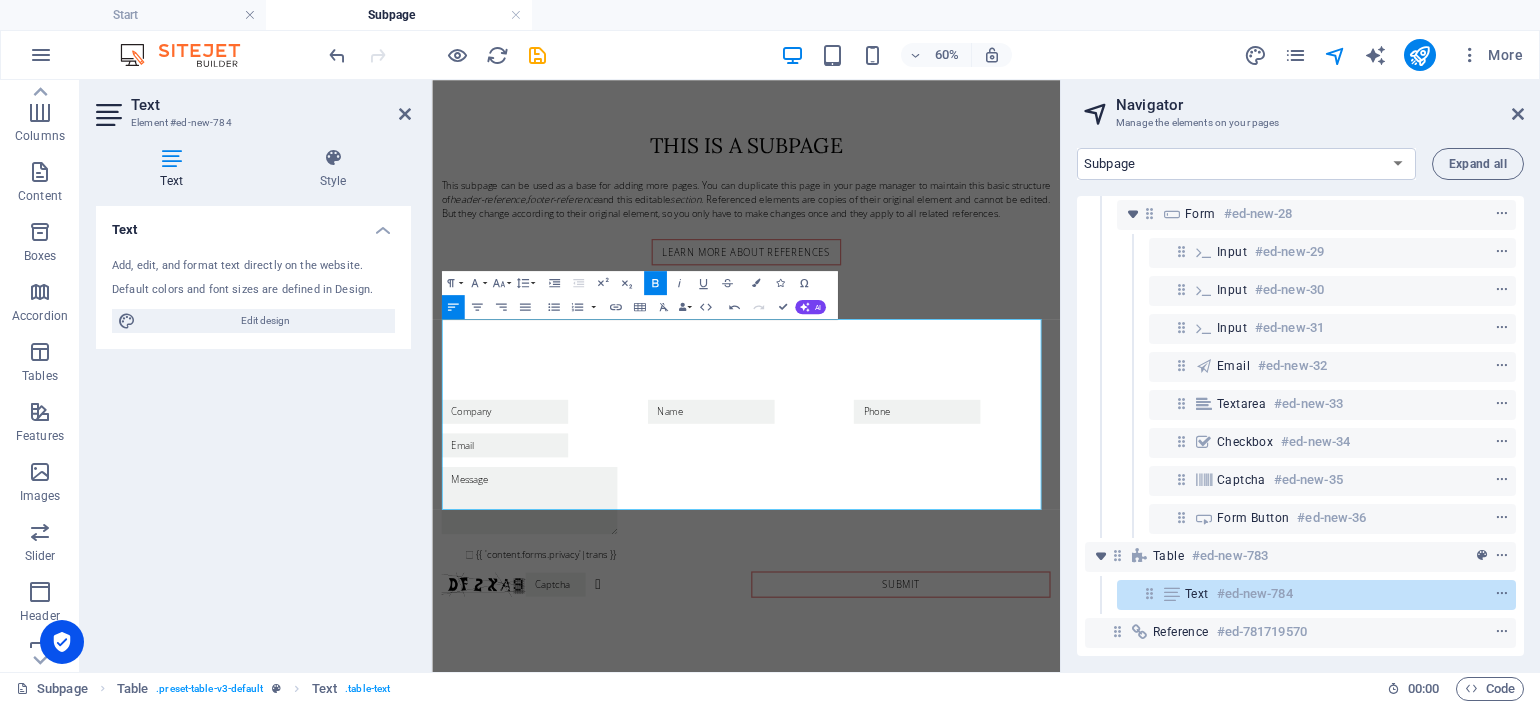 click 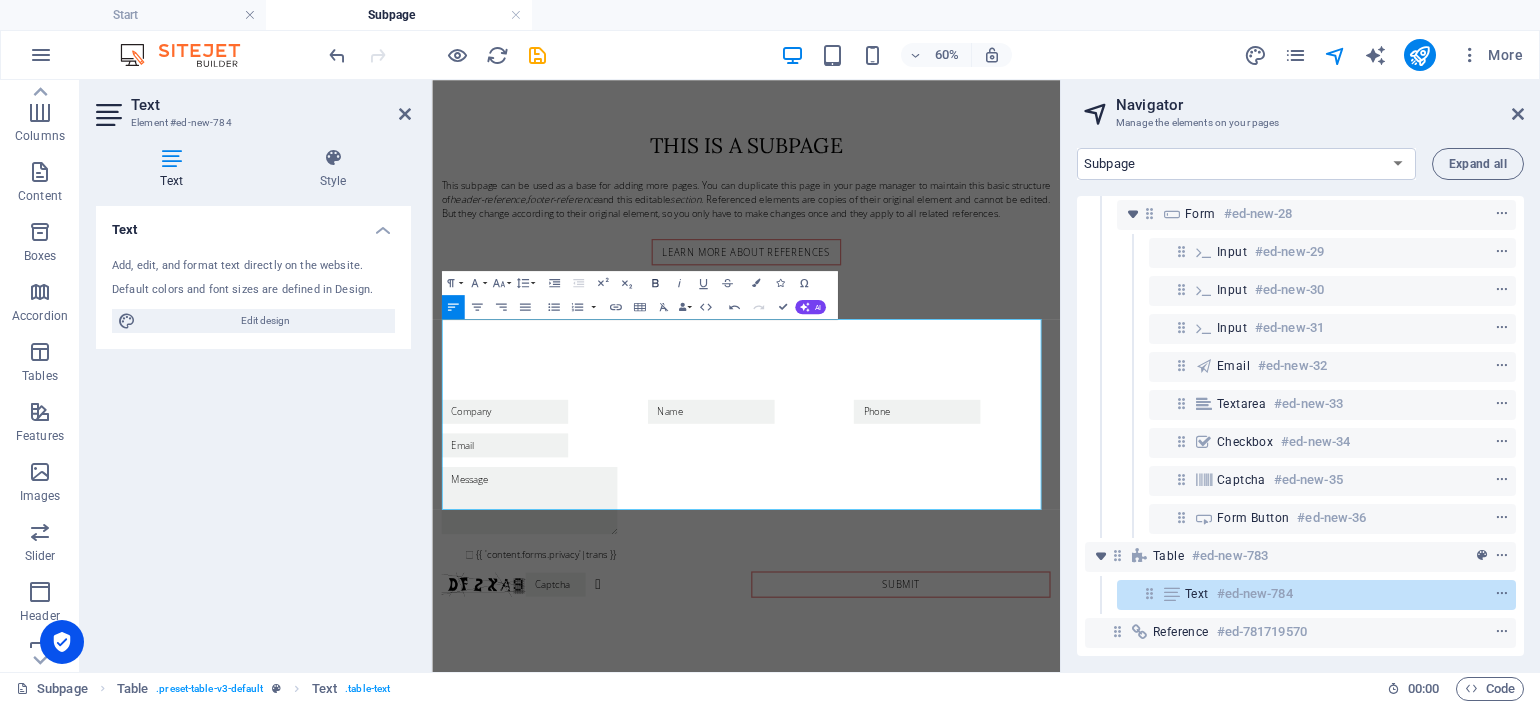 click 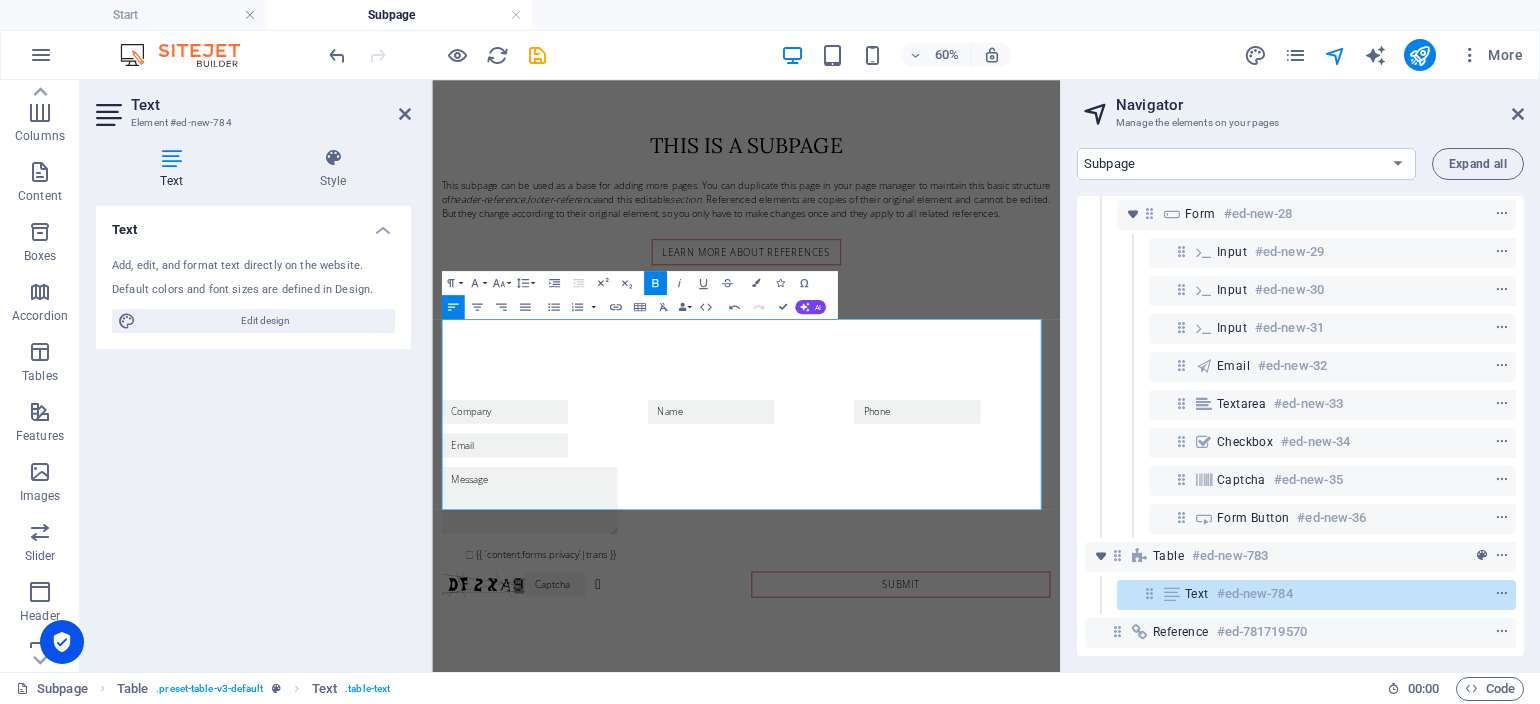 click 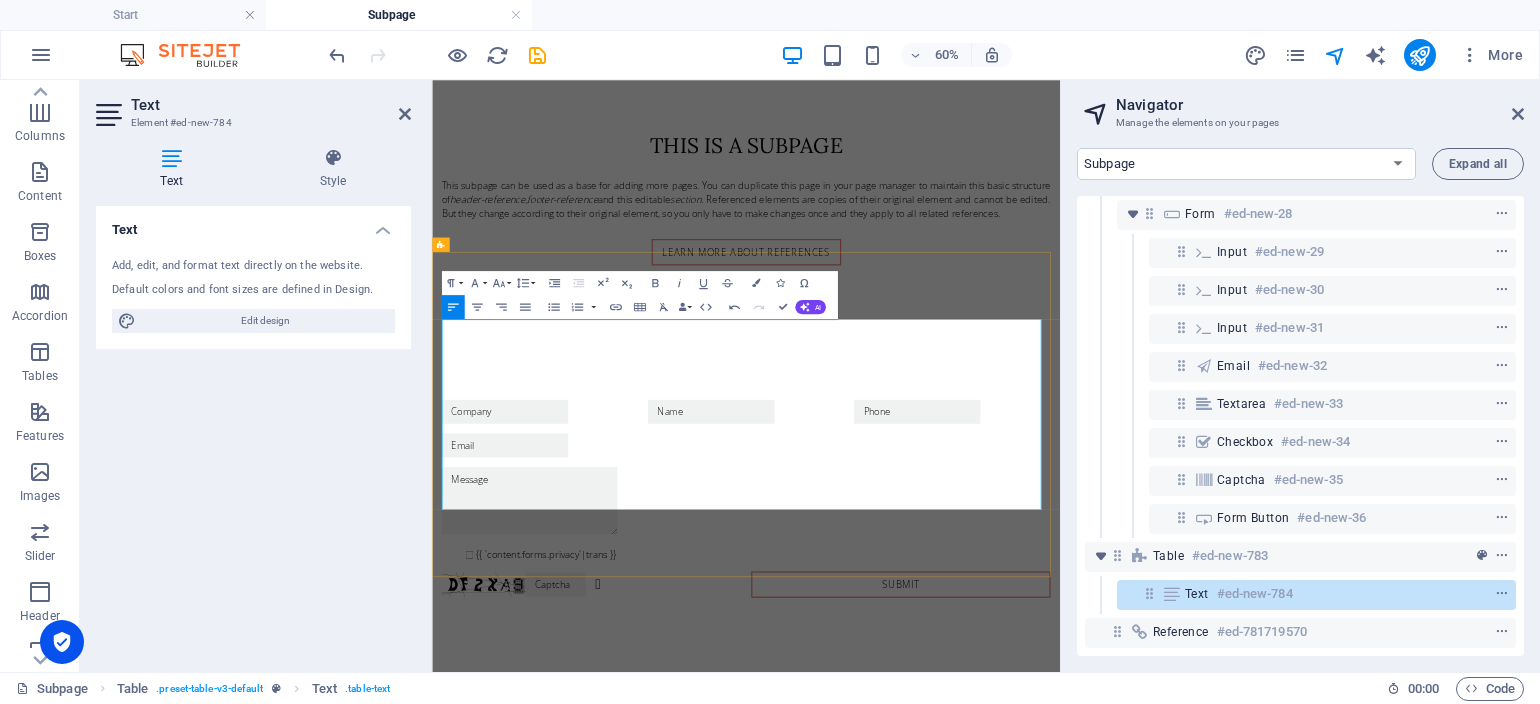 click on "Lorem" at bounding box center [604, 1190] 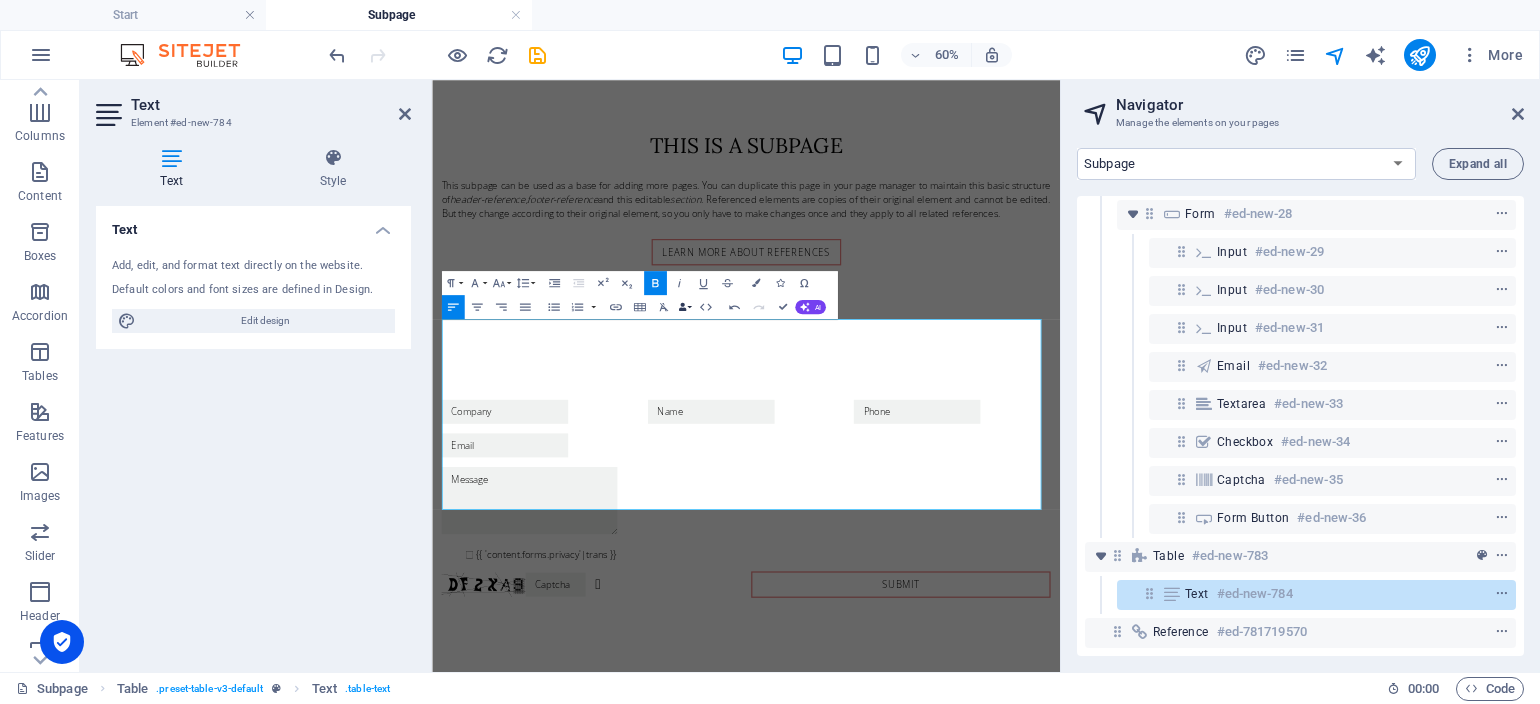 click at bounding box center (682, 307) 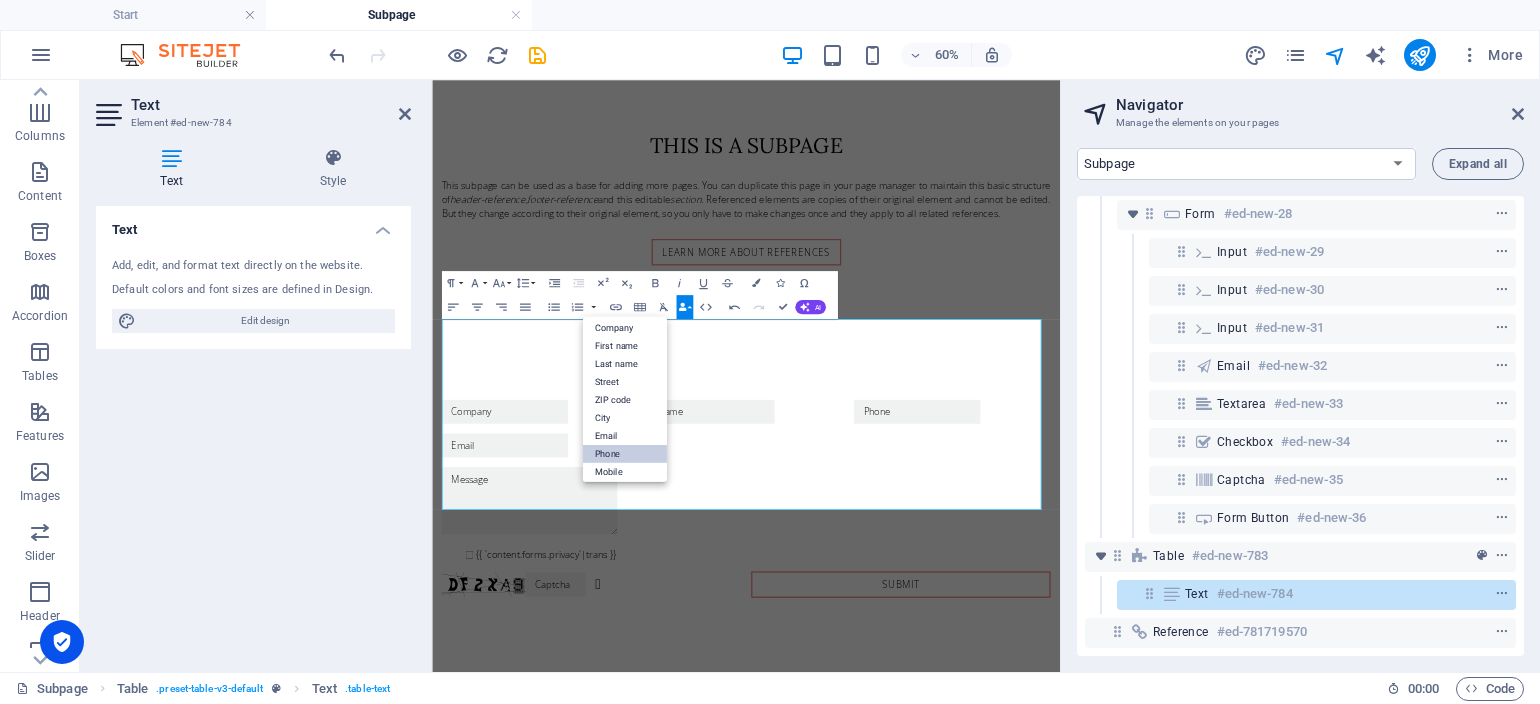 scroll, scrollTop: 0, scrollLeft: 0, axis: both 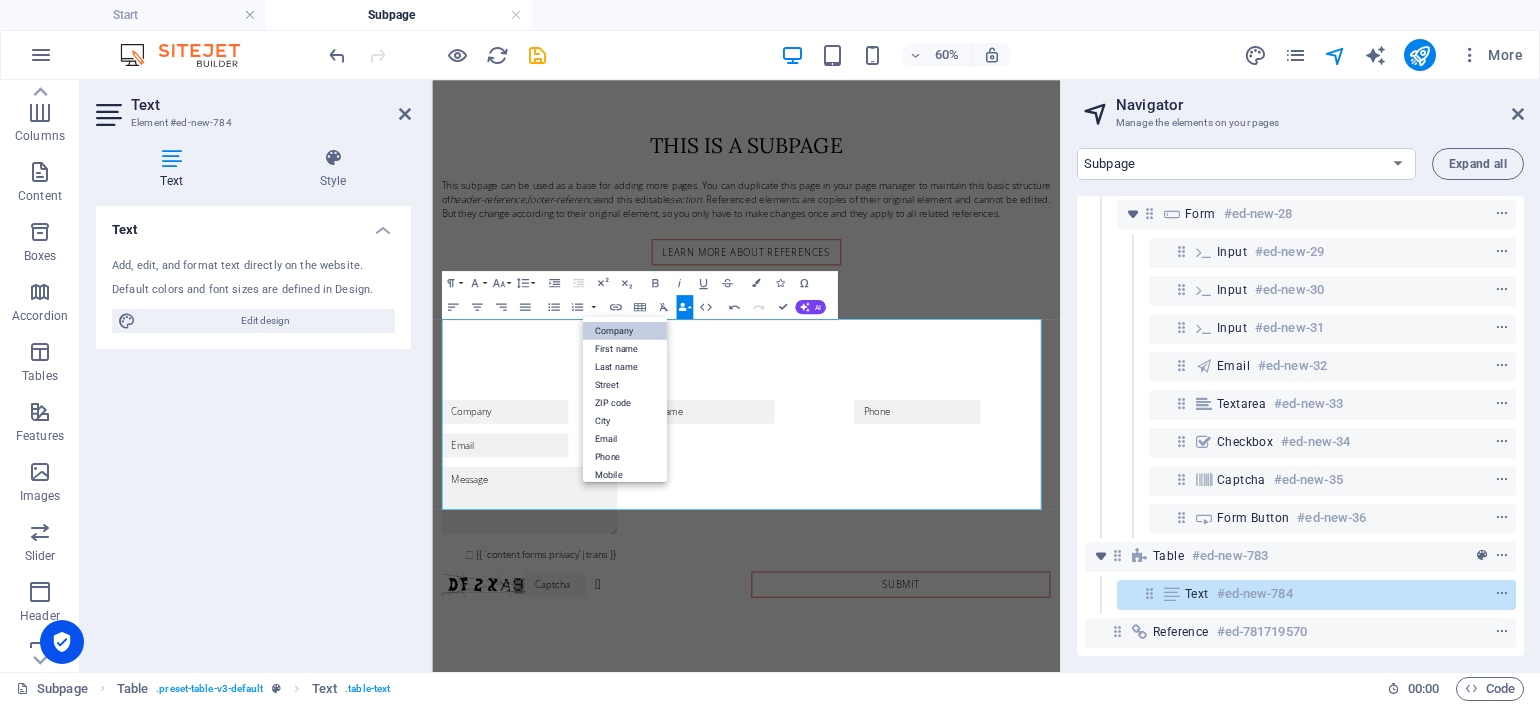 click on "Company" at bounding box center [624, 330] 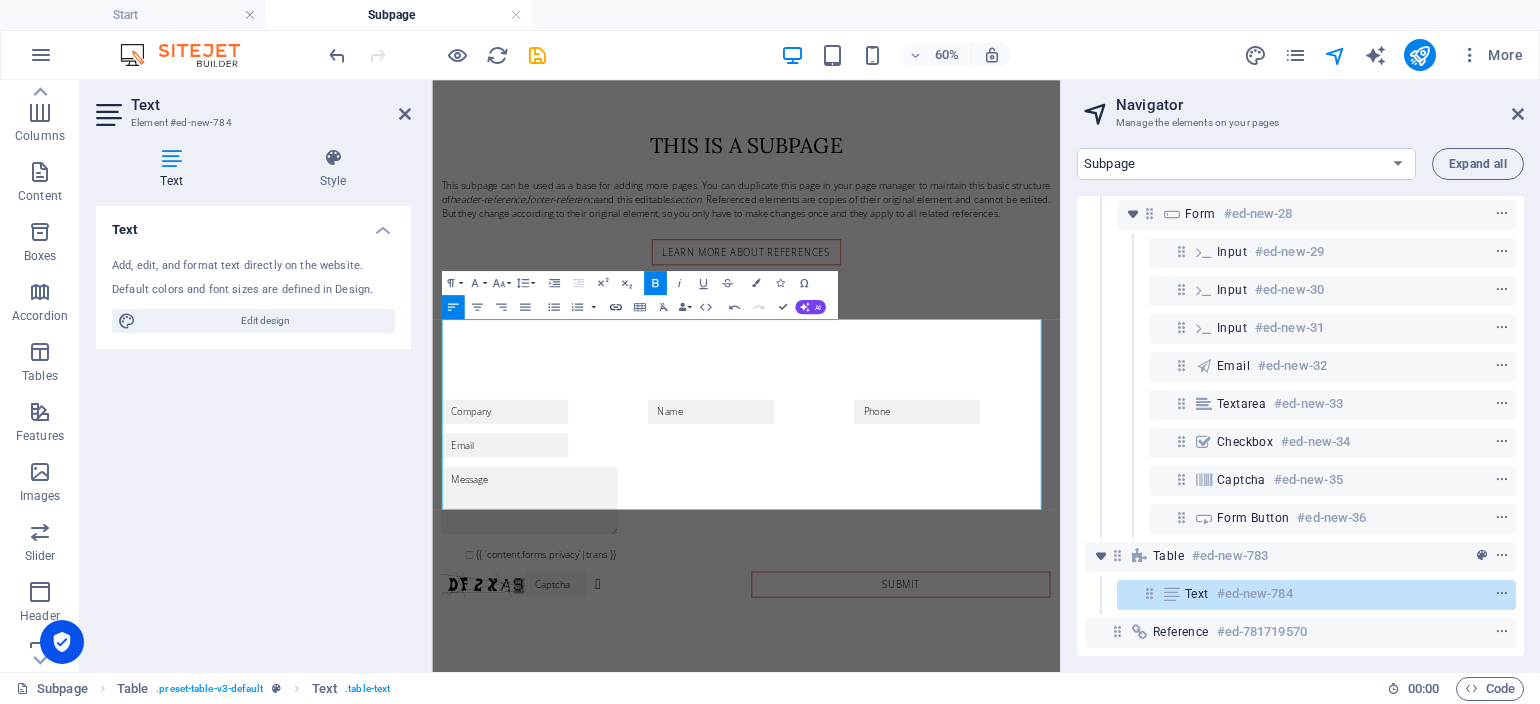 click 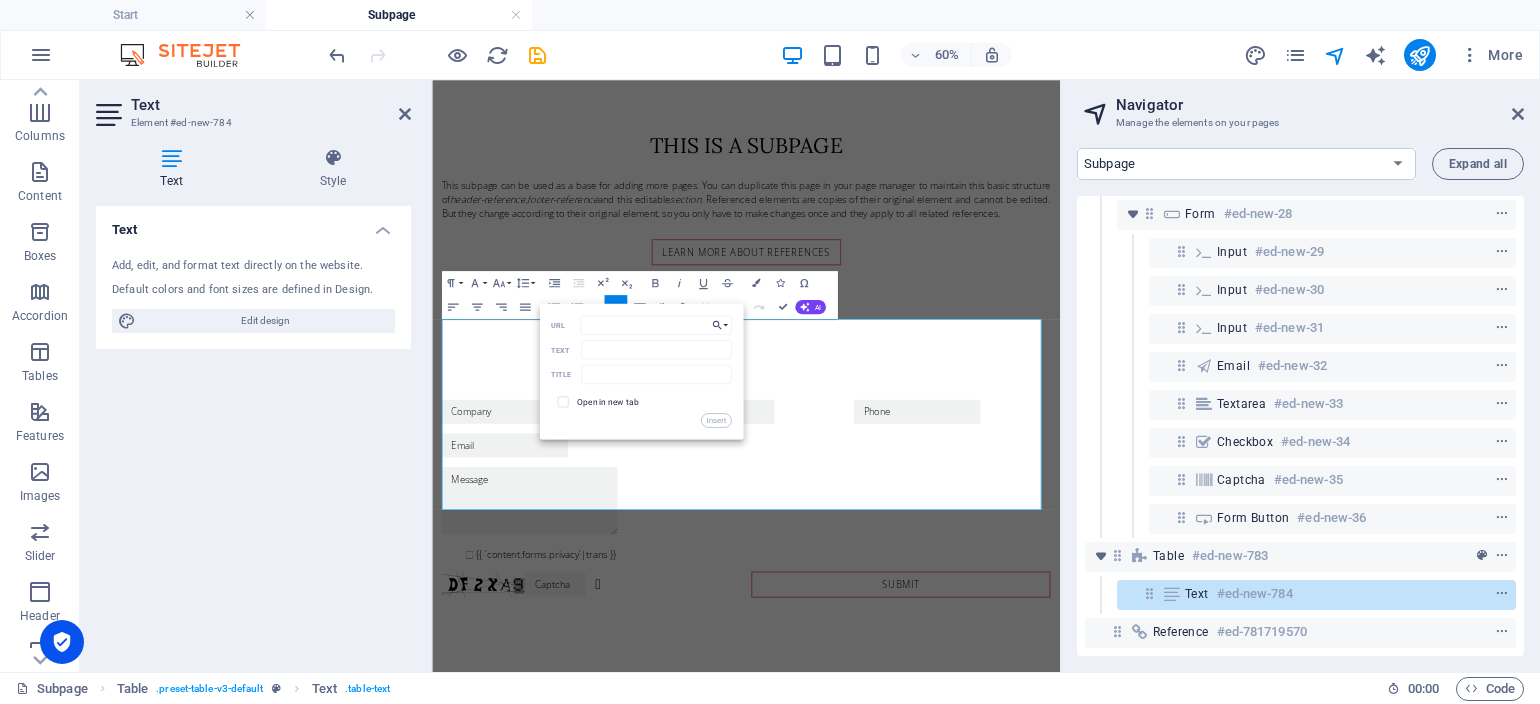 click on "Choose Link" at bounding box center (719, 324) 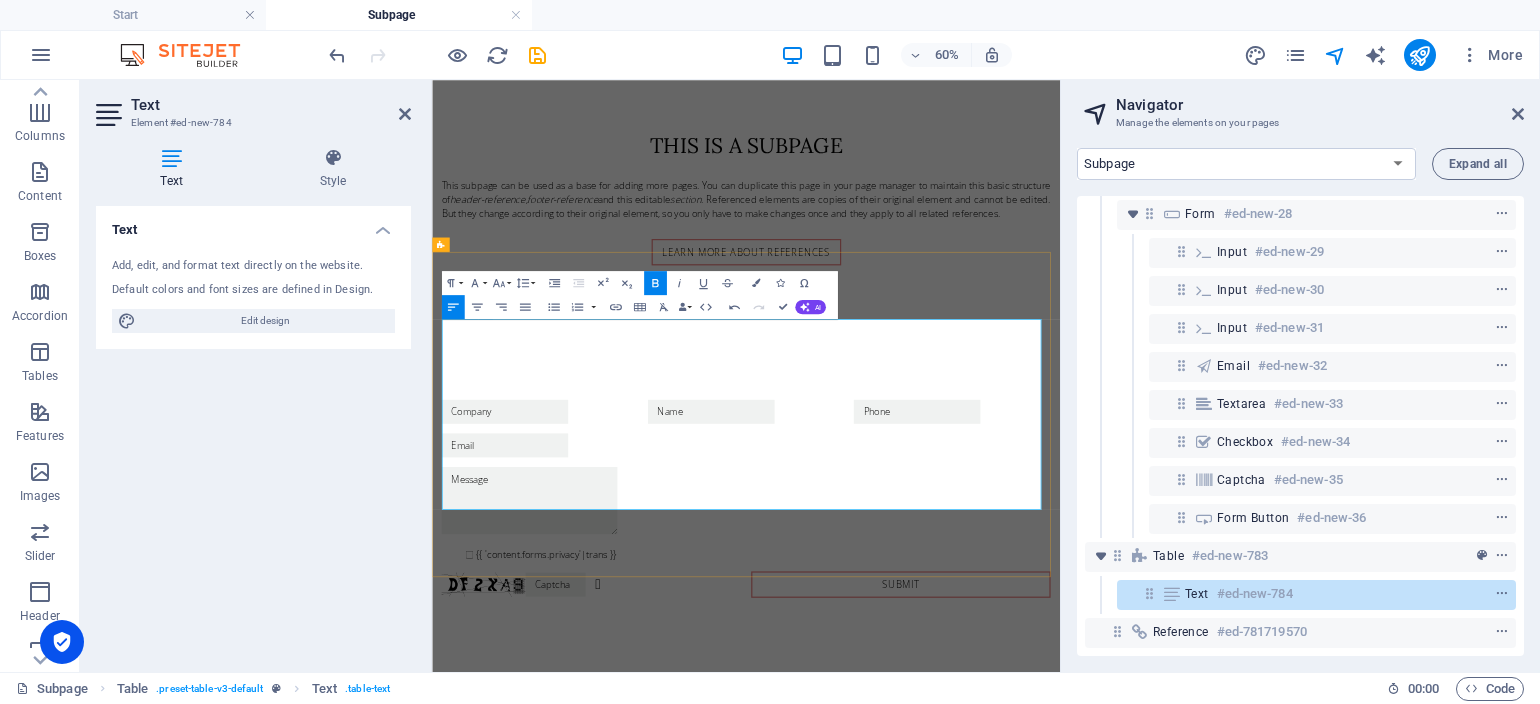 click on "​ # Lo [DOMAIN_NAME] rem Ipsum Dolor 1 Lorem  Ipsum Dolor 2 Lorem Ipsum Dolor 3 Lorem Ipsum Dolor 4 Lorem Ipsum Dolor 5 Lorem Ipsum Dolor" at bounding box center [955, 1325] 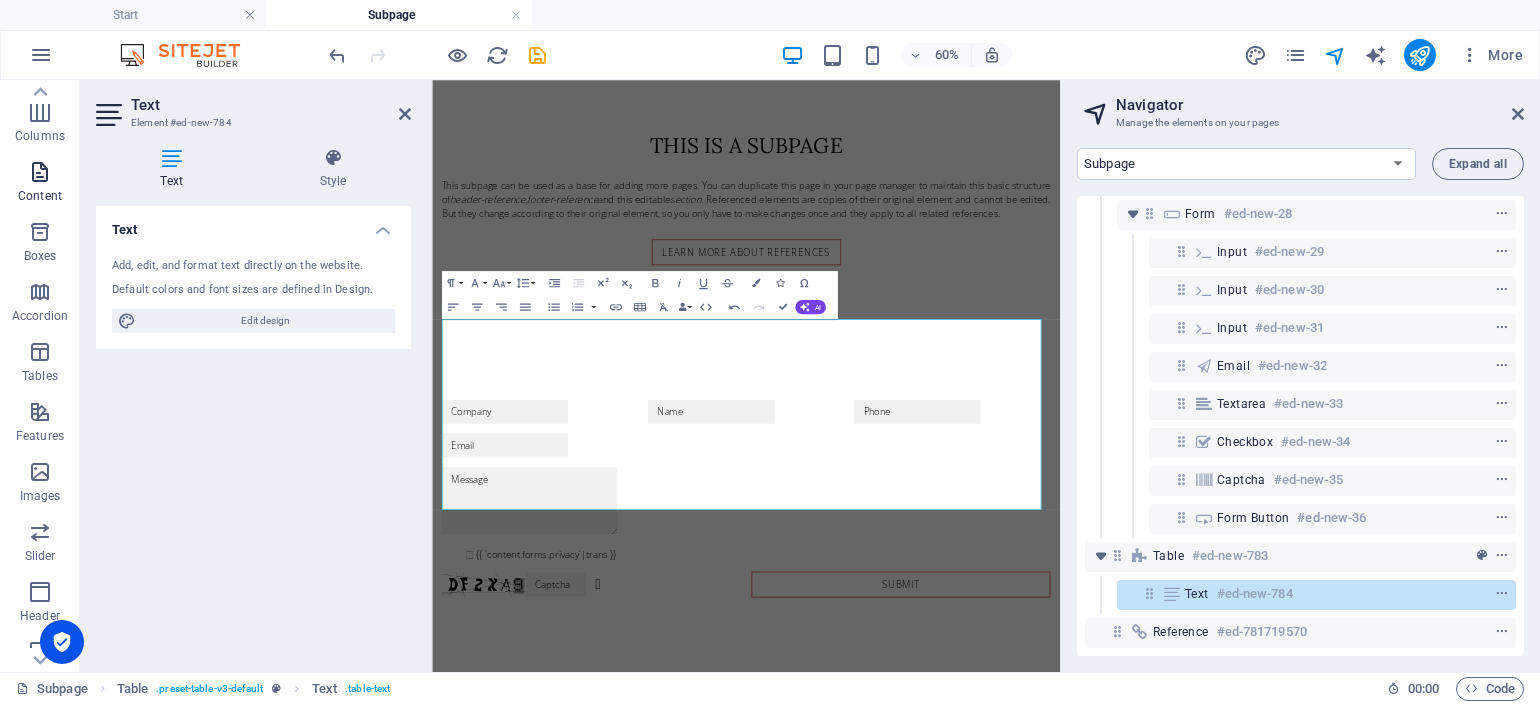 click at bounding box center [40, 172] 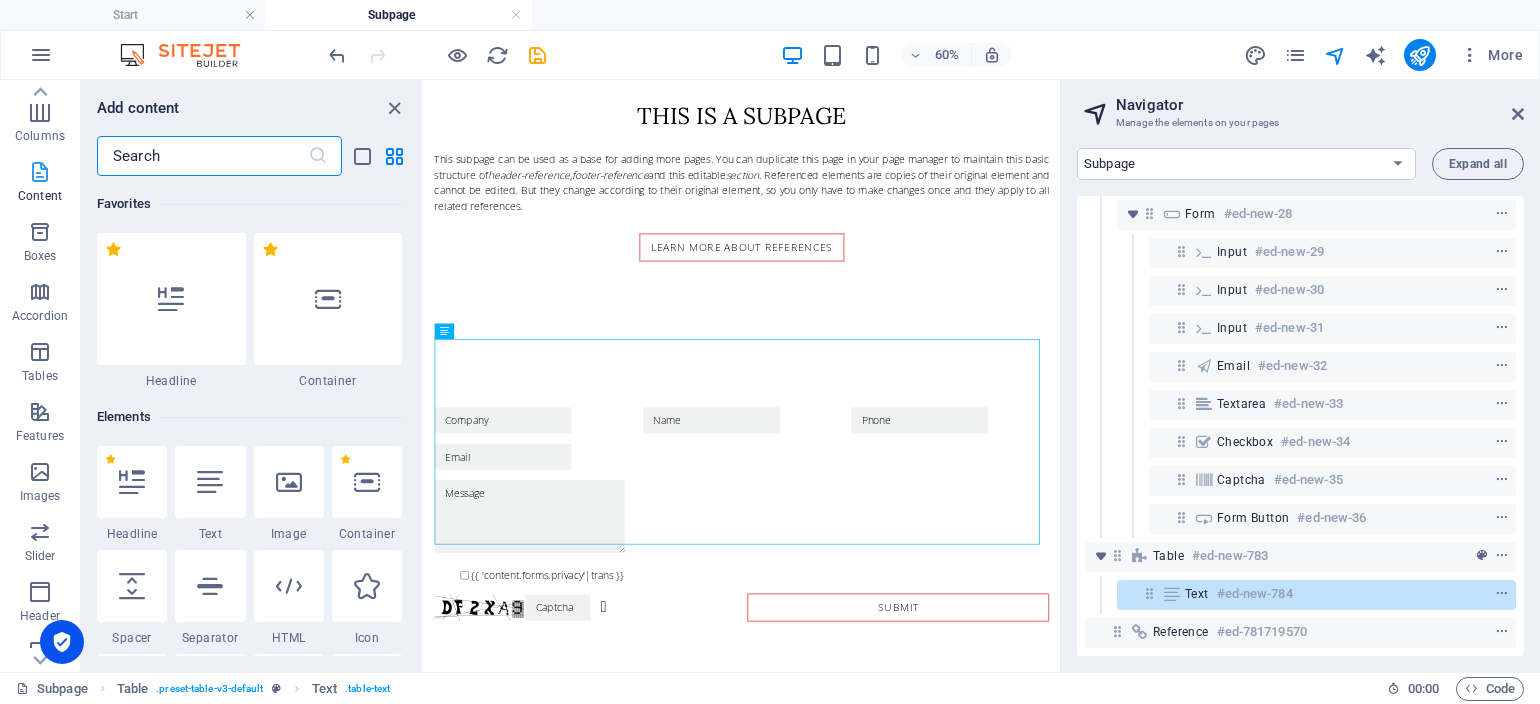 scroll, scrollTop: 1246, scrollLeft: 0, axis: vertical 